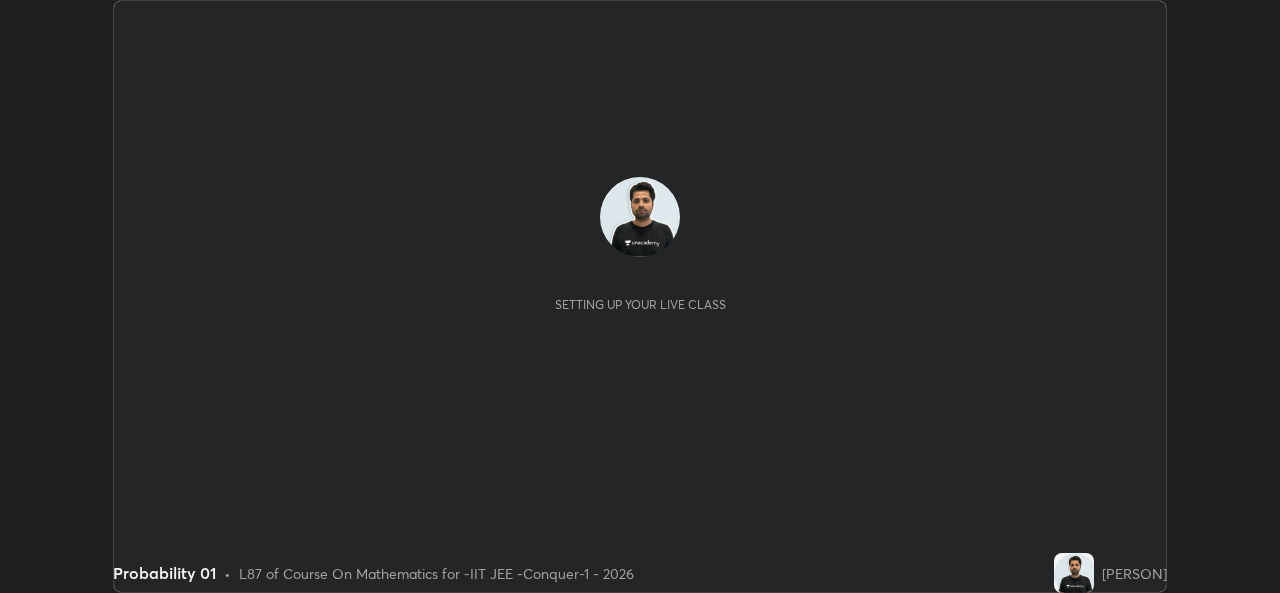 scroll, scrollTop: 0, scrollLeft: 0, axis: both 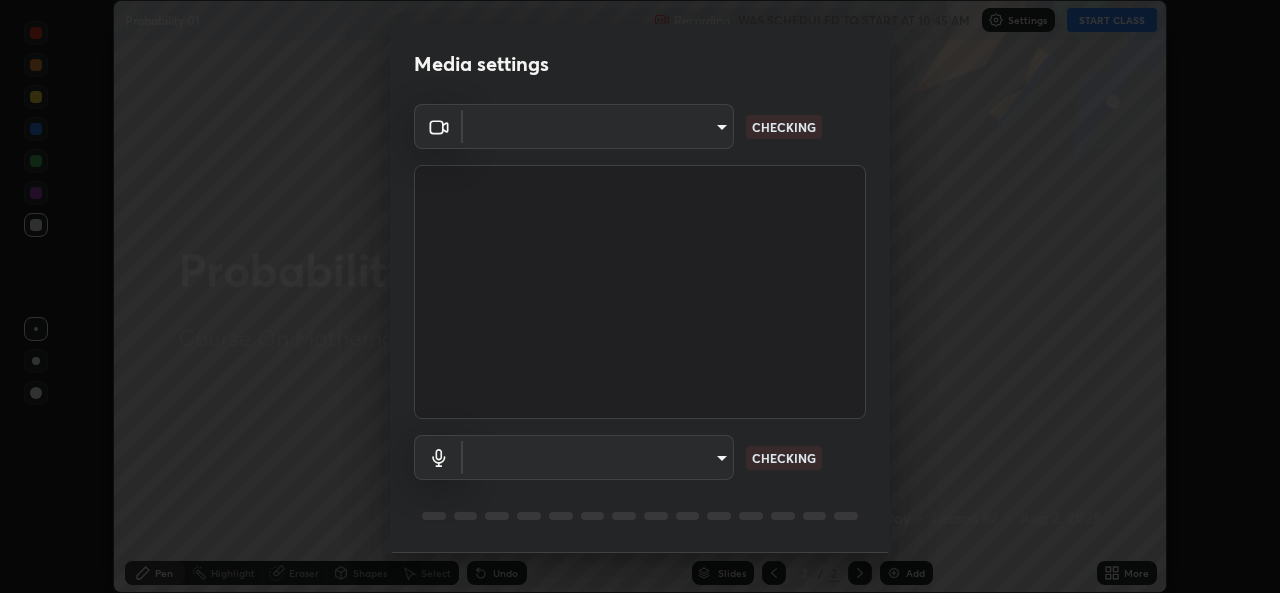 type on "162a4bef6d5de59660943d10e2777e2613c591b7fe343c7323db06c6e3c7e835" 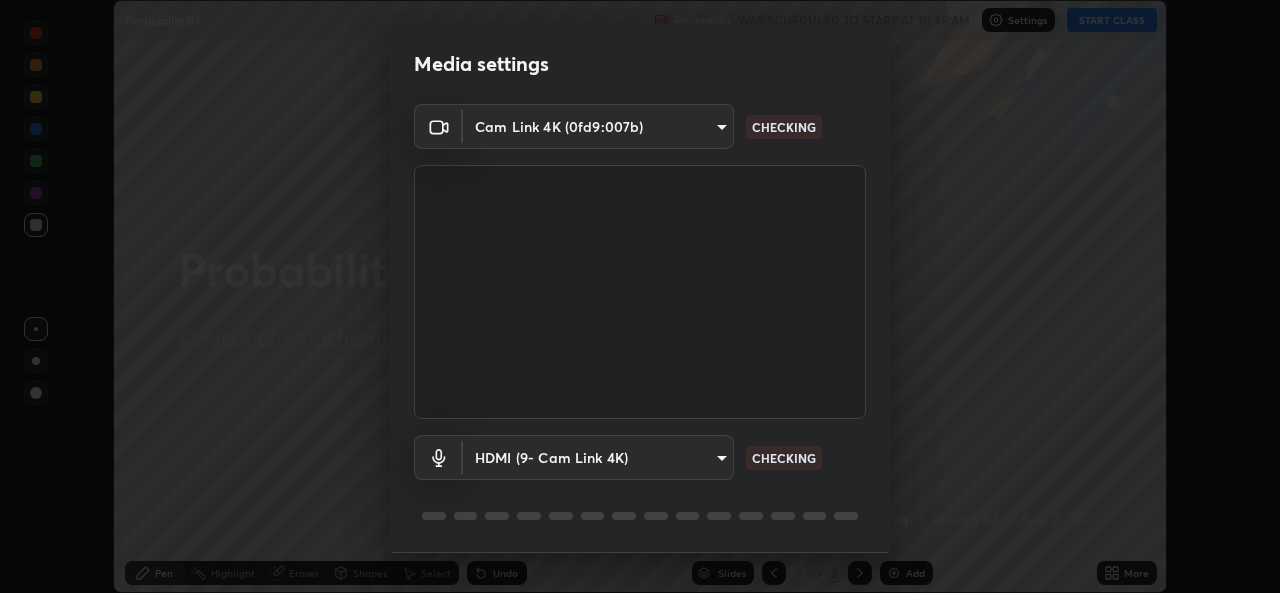 click on "Erase all Probability 01 Recording WAS SCHEDULED TO START AT  10:45 AM Settings START CLASS Setting up your live class Probability 01 • L87 of Course On Mathematics for -IIT JEE -Conquer-1 - 2026 [PERSON] Pen Highlight Eraser Shapes Select Undo Slides 2 / 2 Add More No doubts shared Encourage your learners to ask a doubt for better clarity Report an issue Reason for reporting Buffering Chat not working Audio - Video sync issue Educator video quality low ​ Attach an image Report Media settings Cam Link 4K (0fd9:007b) 162a4bef6d5de59660943d10e2777e2613c591b7fe343c7323db06c6e3c7e835 CHECKING HDMI (9- Cam Link 4K) 1d4febaa8ec43250a5abd803b4b9017d31c20cfa2482e27e93703920a67056a4 CHECKING 1 / 5 Next" at bounding box center [640, 296] 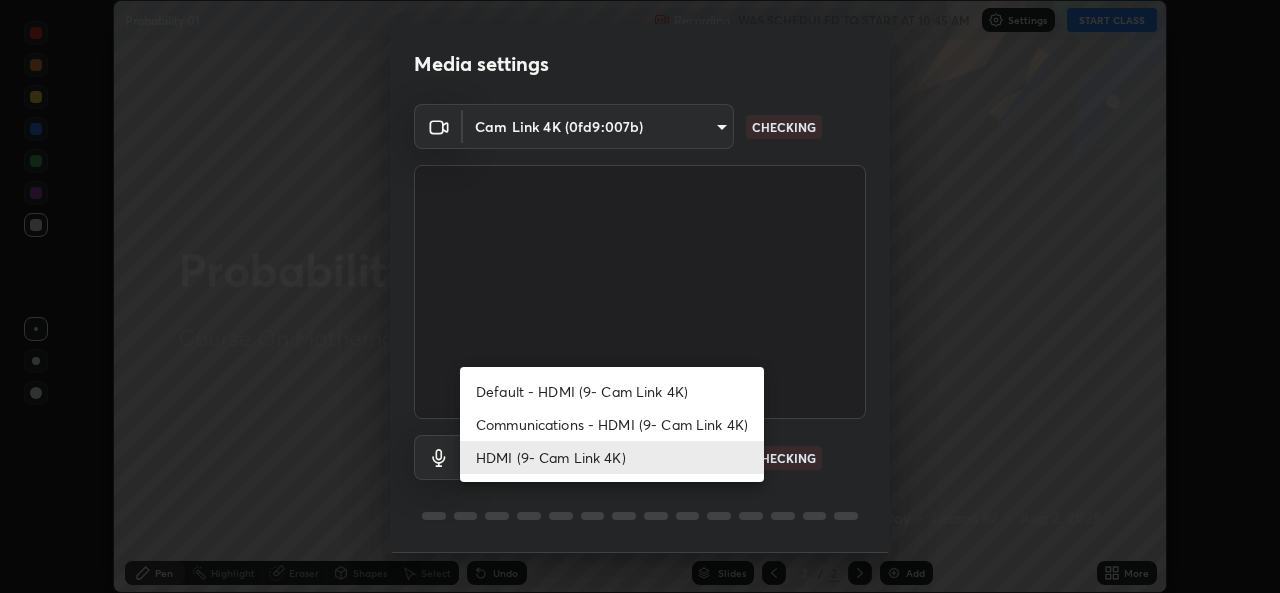 click on "Communications - HDMI (9- Cam Link 4K)" at bounding box center (612, 424) 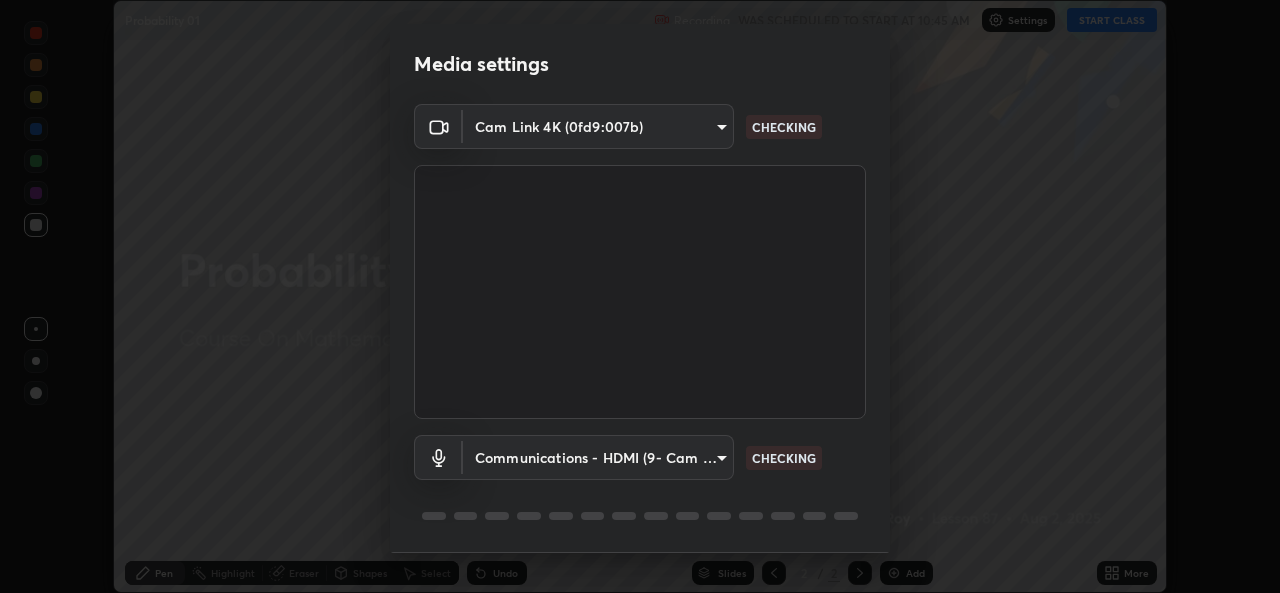 click on "HDMI (9- Cam Link 4K)" at bounding box center (574, 457) 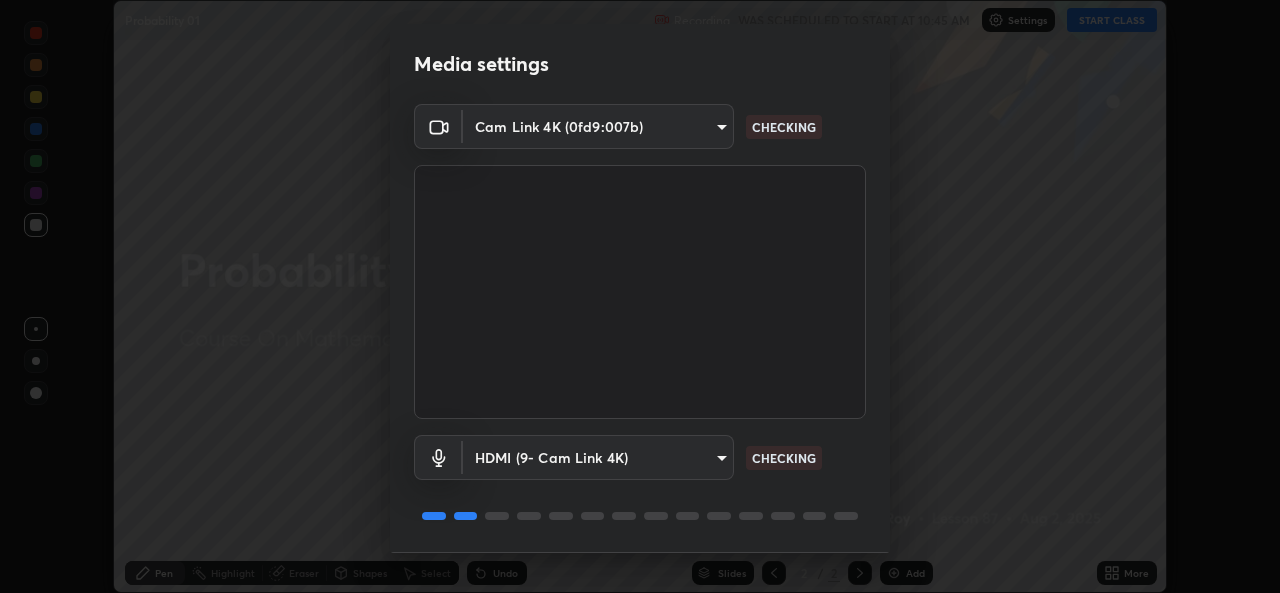 scroll, scrollTop: 63, scrollLeft: 0, axis: vertical 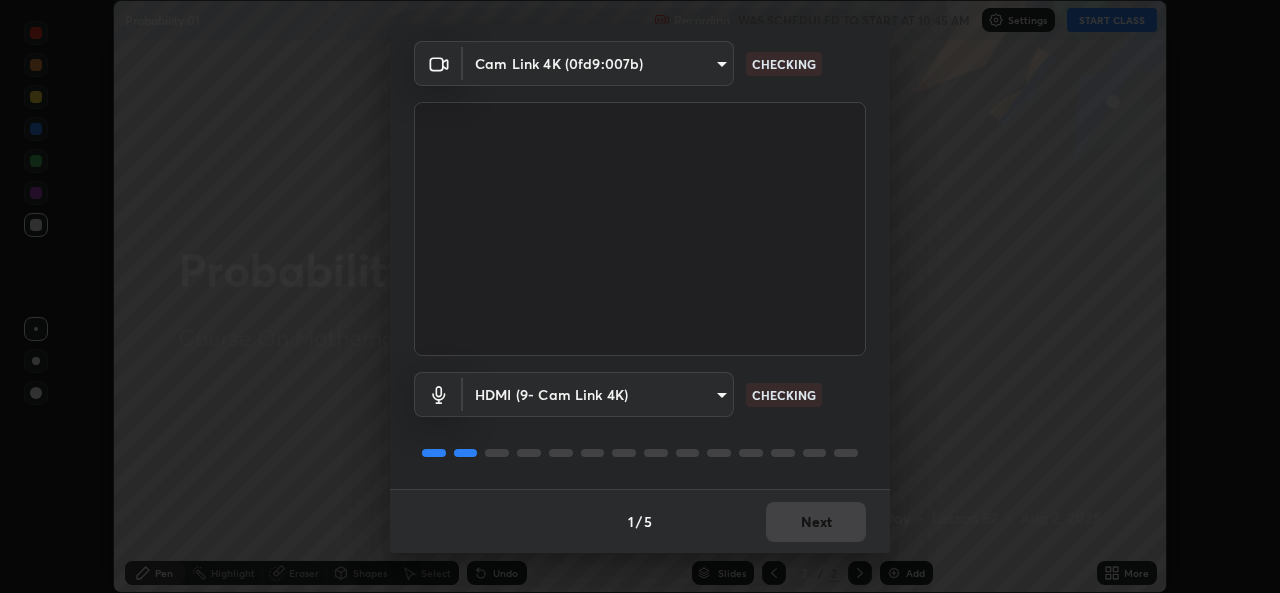 click on "1 / 5 Next" at bounding box center [640, 521] 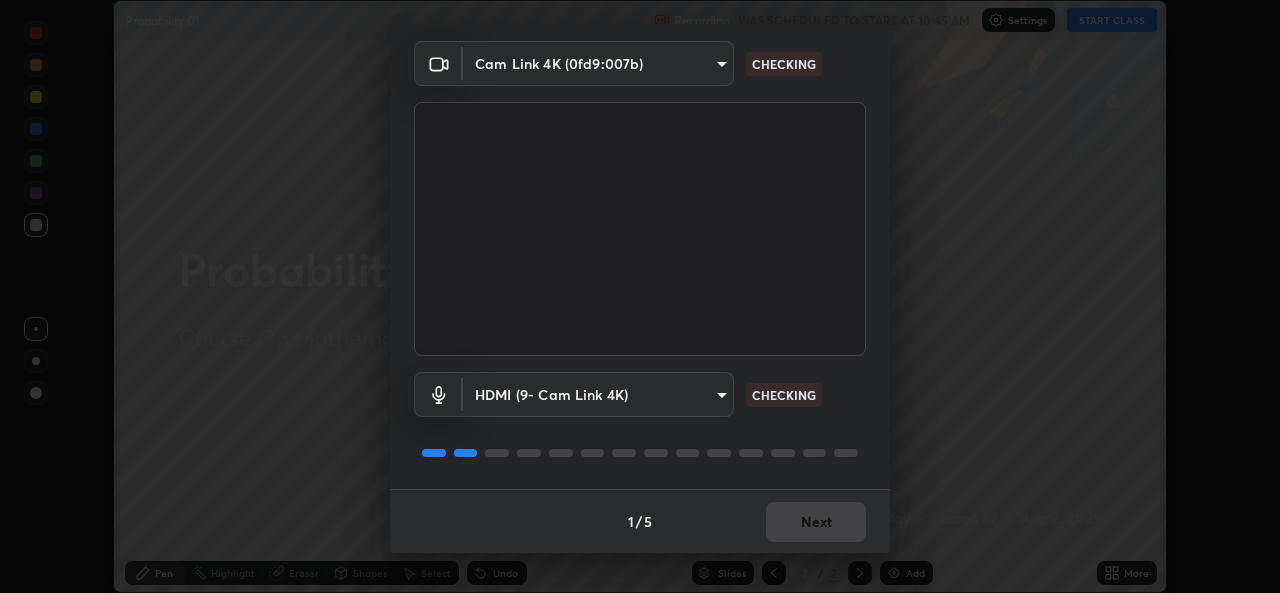 click on "1 / 5 Next" at bounding box center (640, 521) 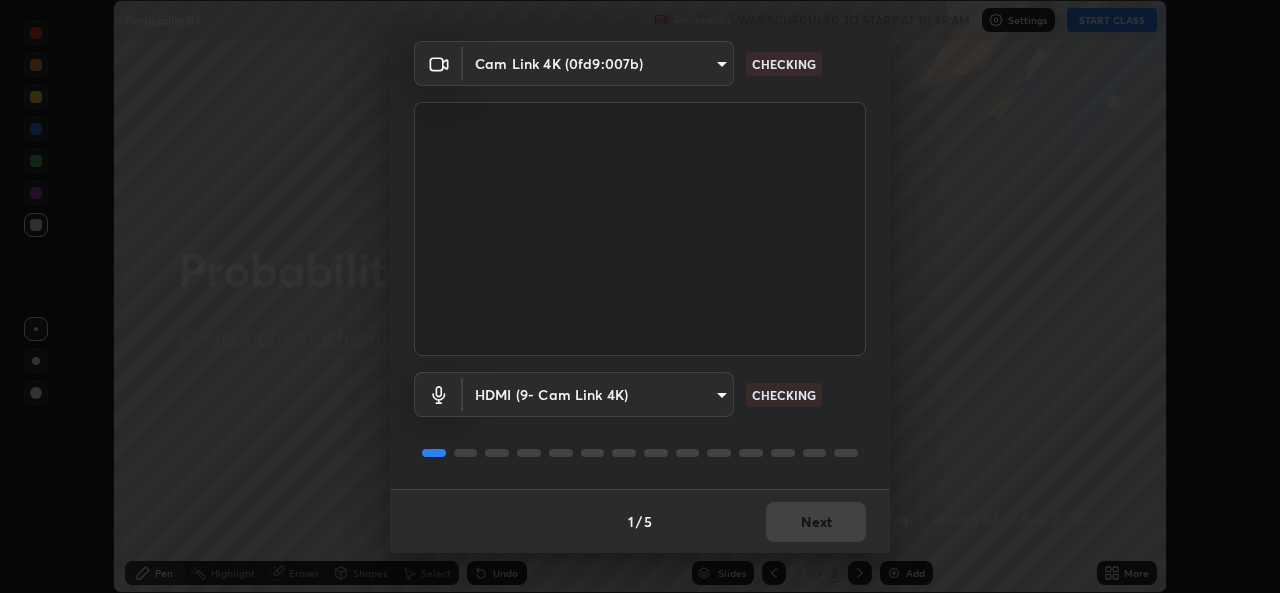 click on "1 / 5 Next" at bounding box center [640, 521] 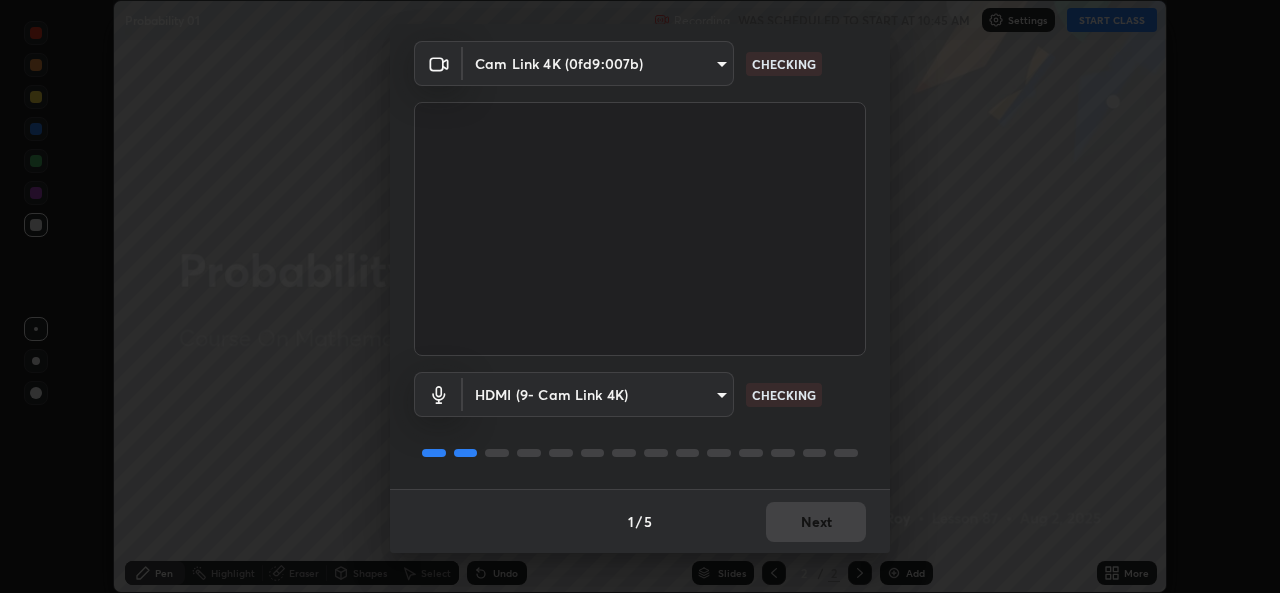 click on "1 / 5 Next" at bounding box center [640, 521] 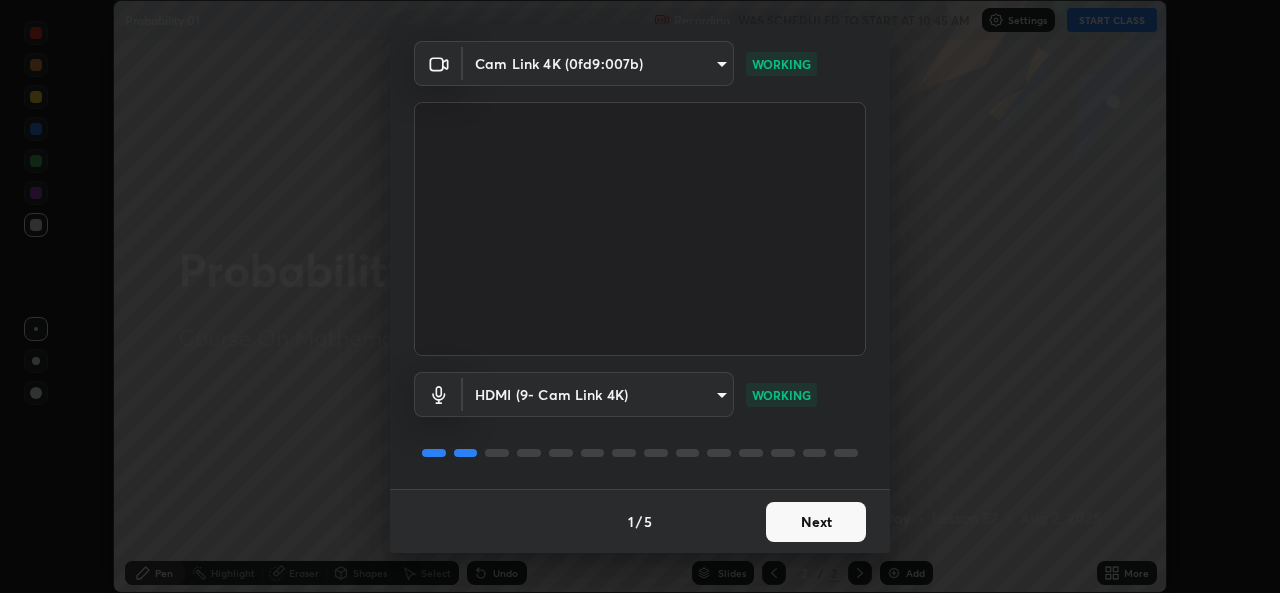 click on "Next" at bounding box center [816, 522] 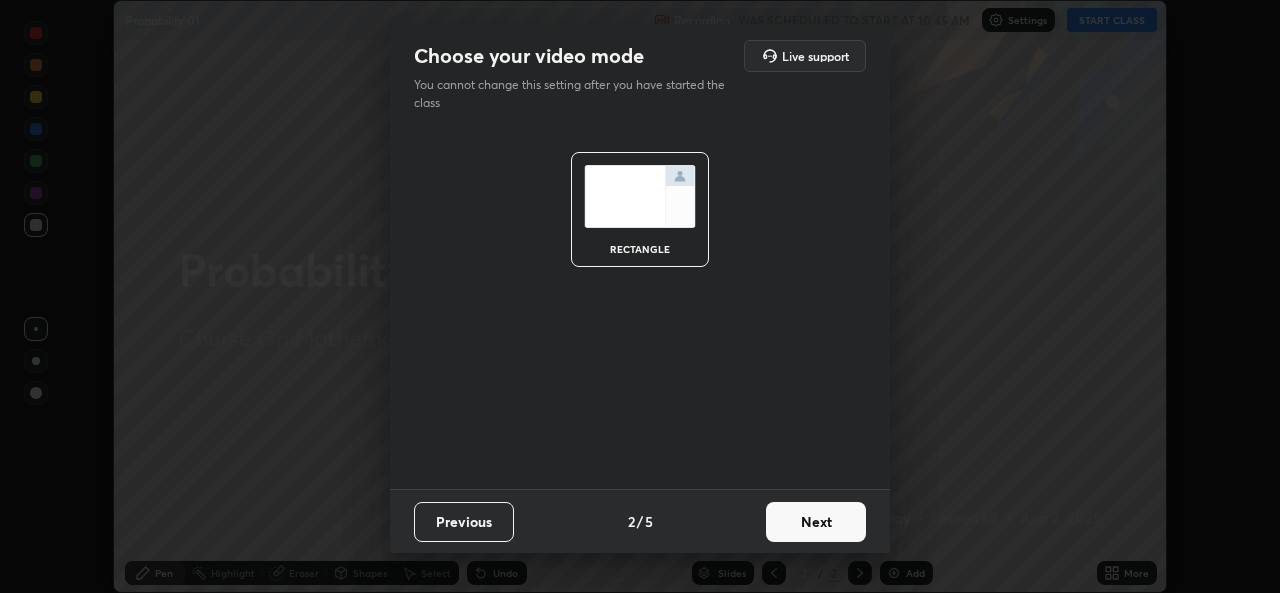 scroll, scrollTop: 0, scrollLeft: 0, axis: both 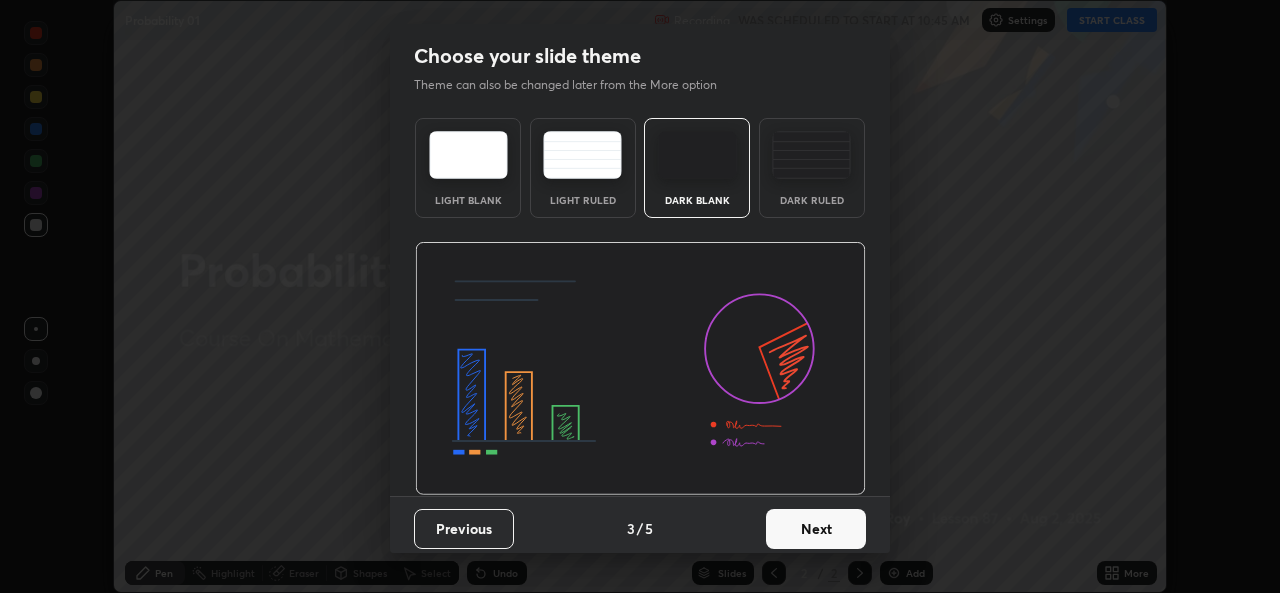 click on "Next" at bounding box center [816, 529] 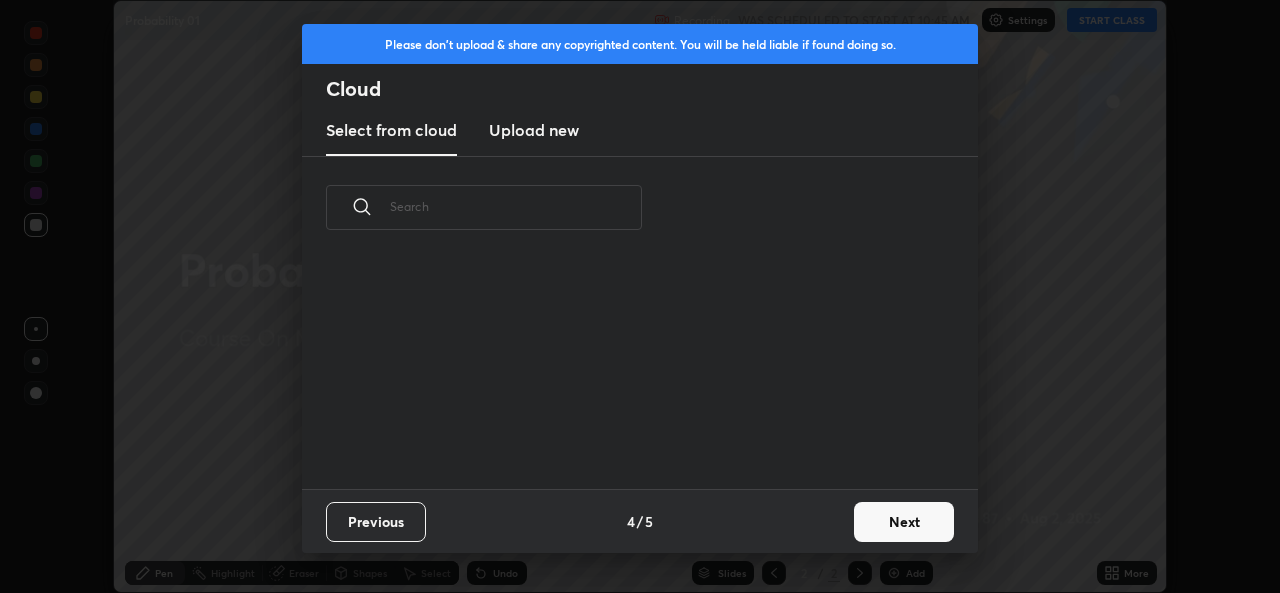 scroll, scrollTop: 230, scrollLeft: 642, axis: both 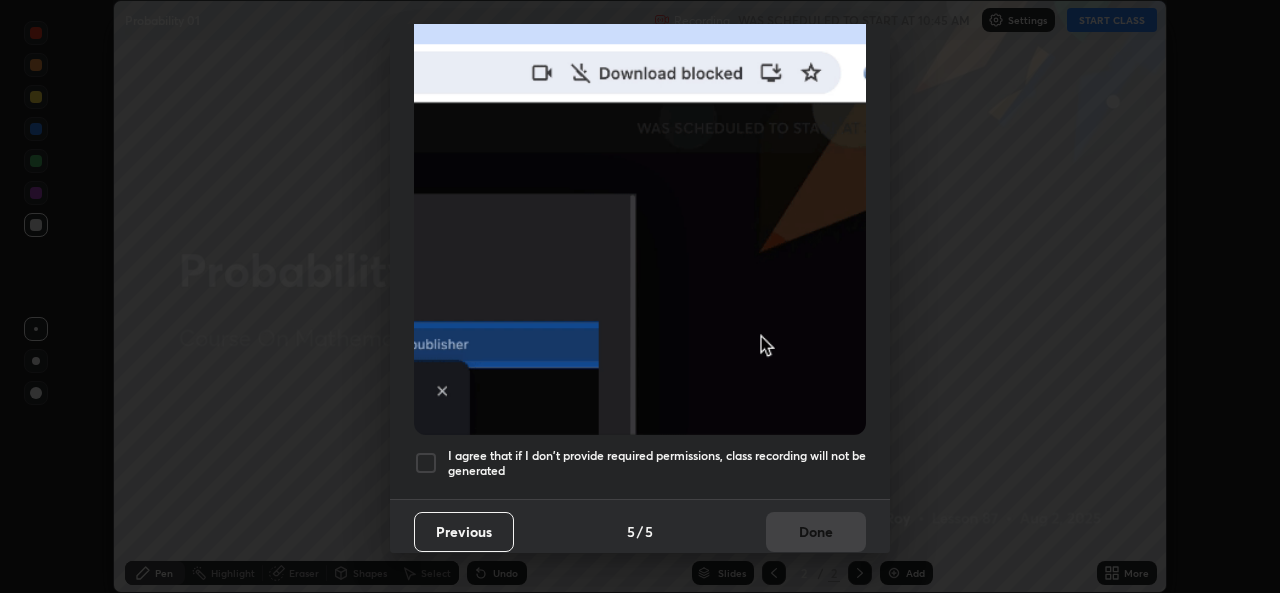 click at bounding box center (426, 463) 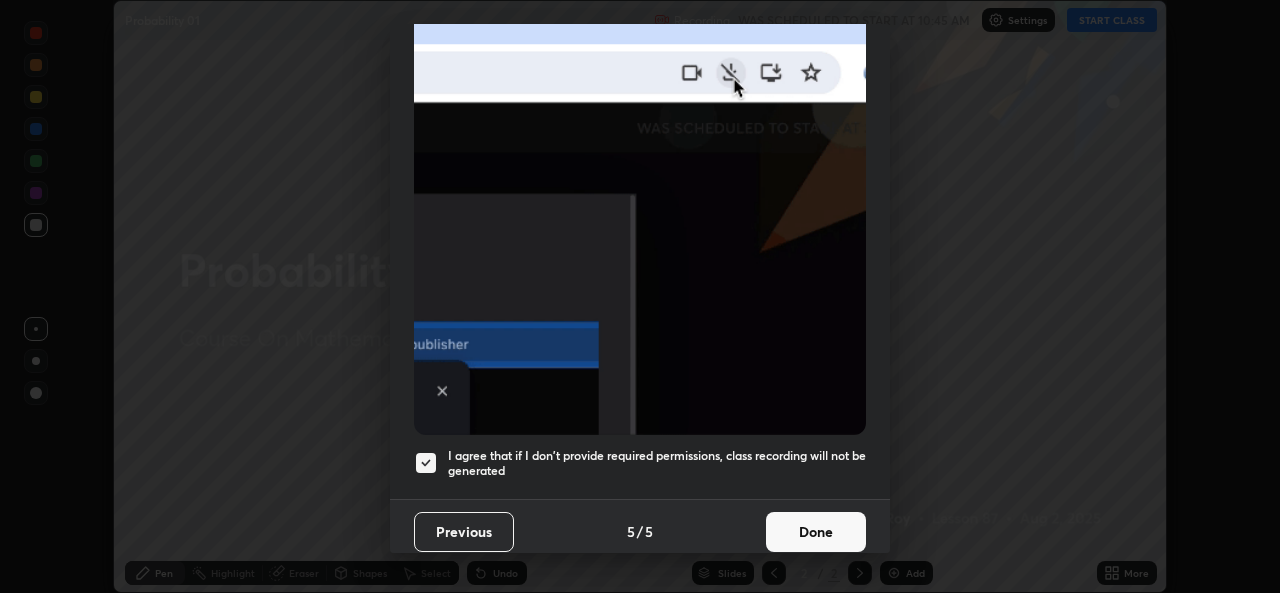 click on "Done" at bounding box center (816, 532) 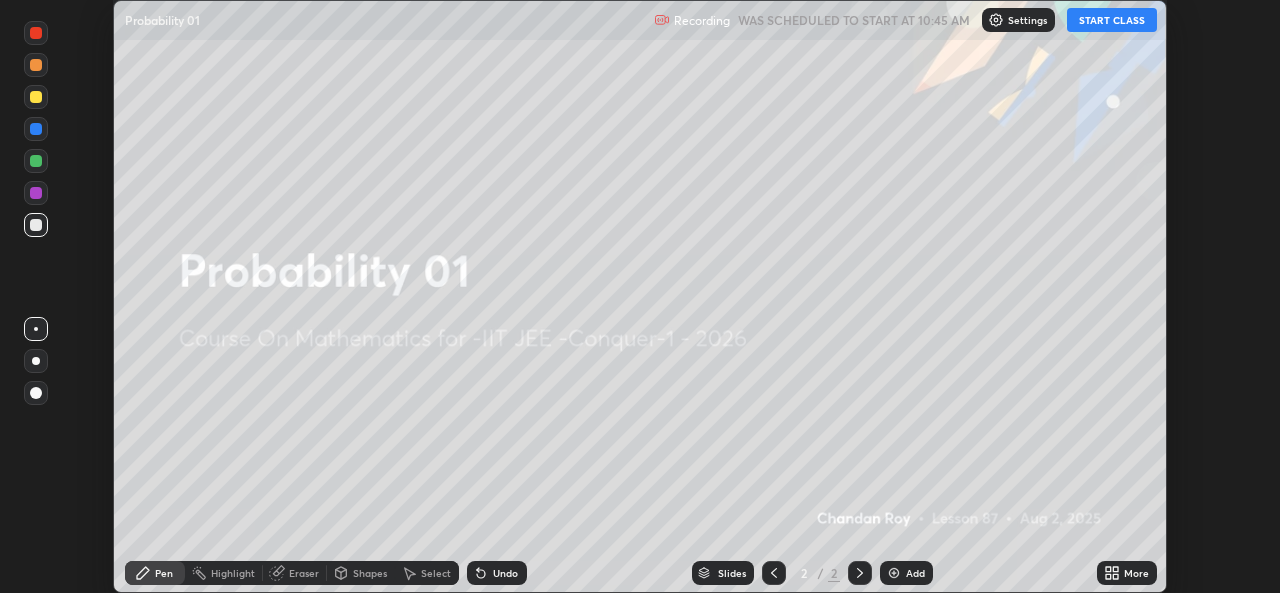 click 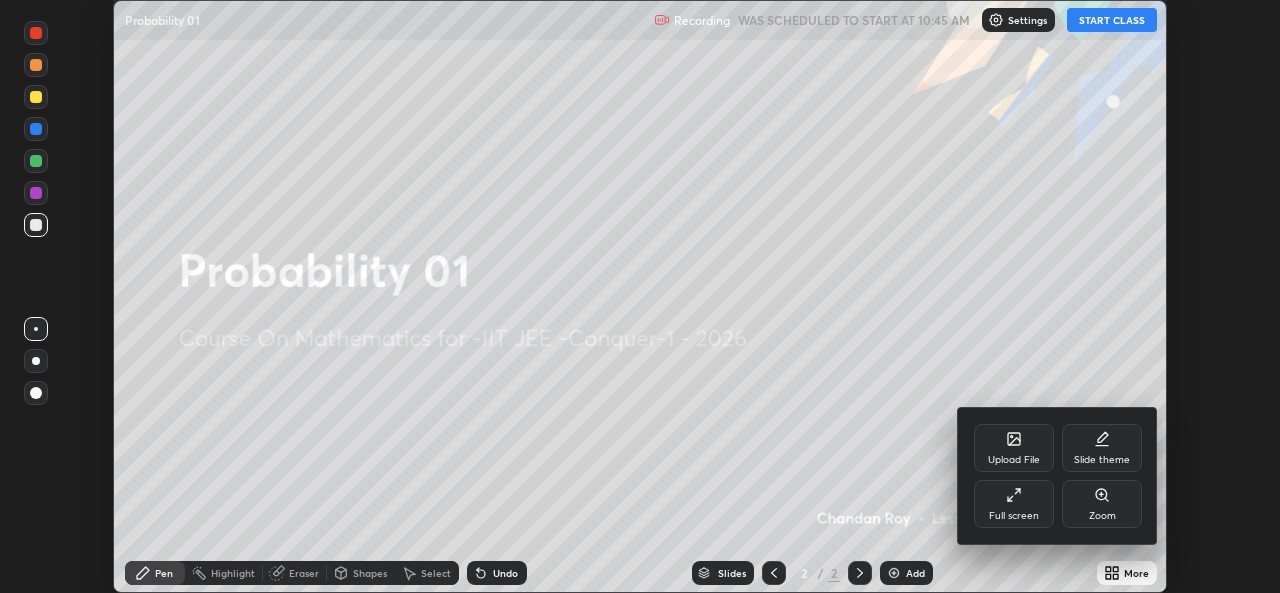 click on "Full screen" at bounding box center (1014, 516) 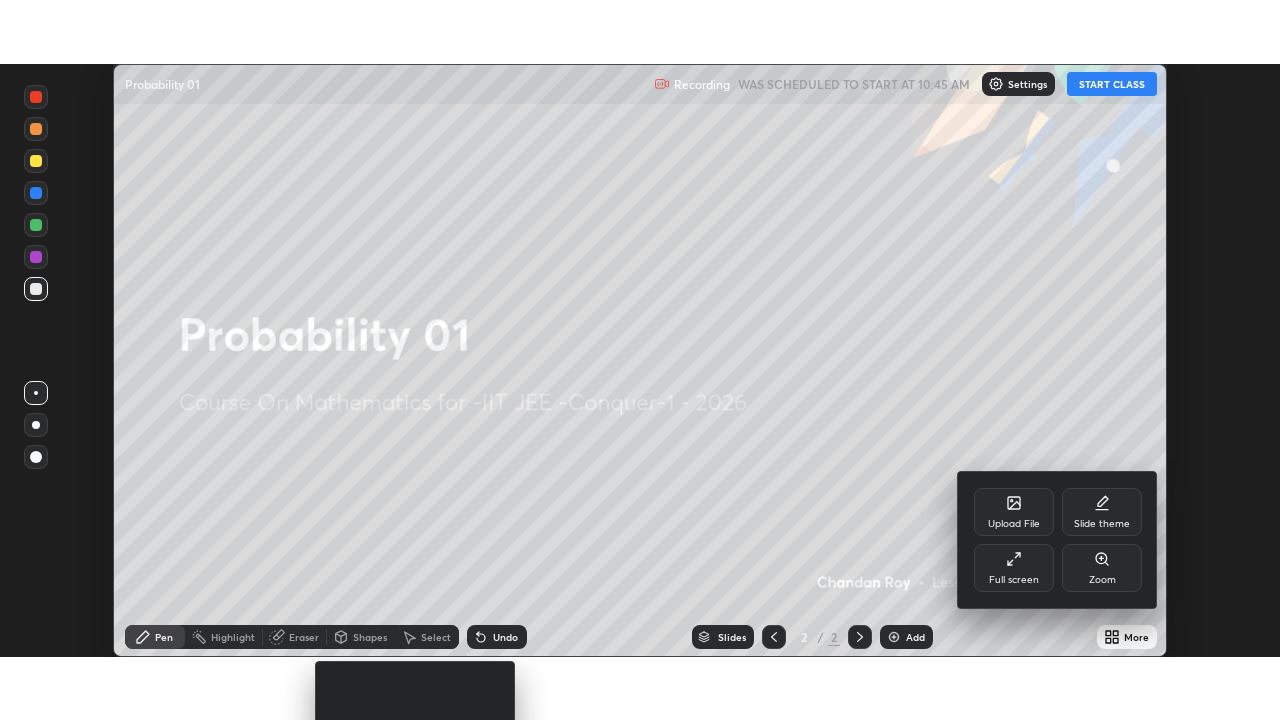 scroll, scrollTop: 99280, scrollLeft: 98720, axis: both 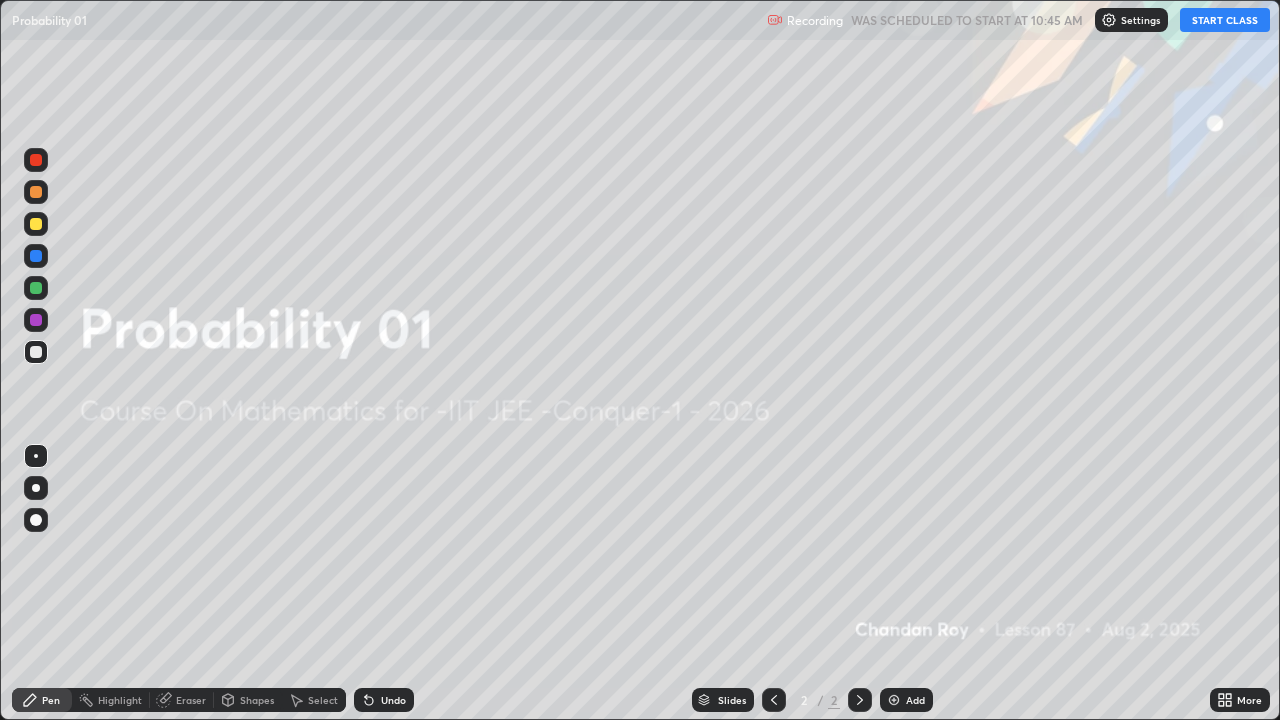 click on "START CLASS" at bounding box center (1225, 20) 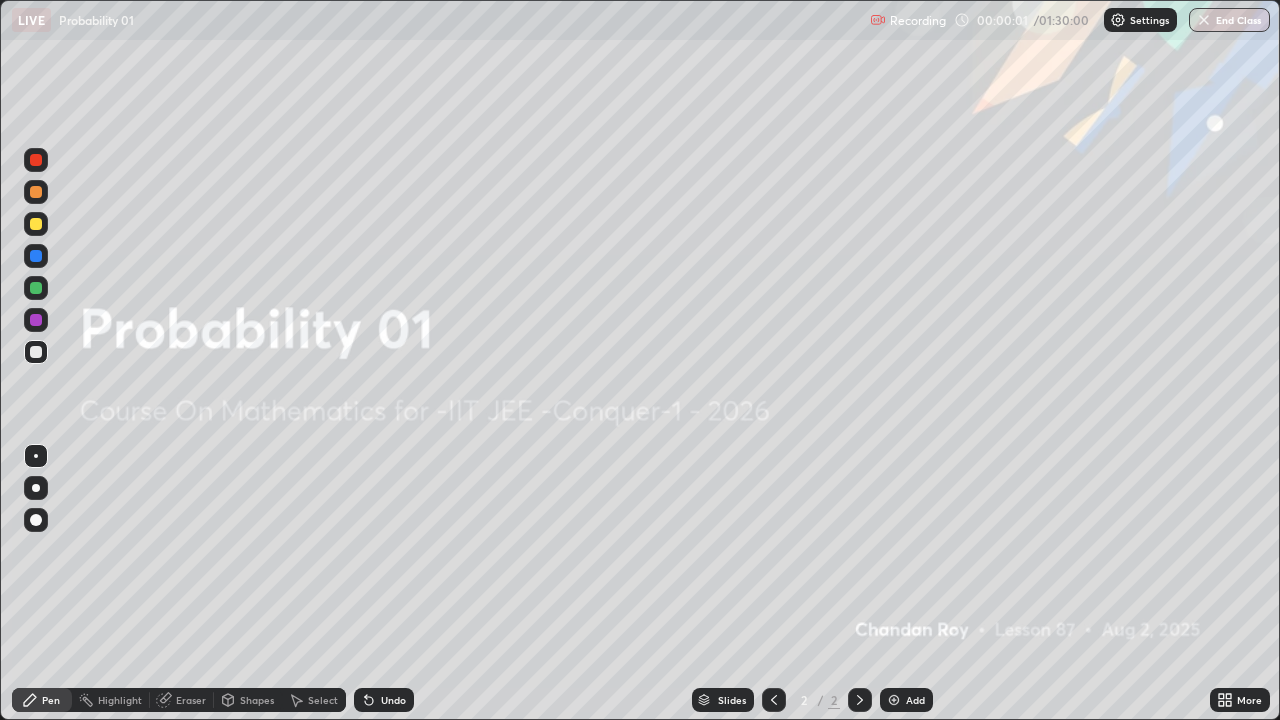 click 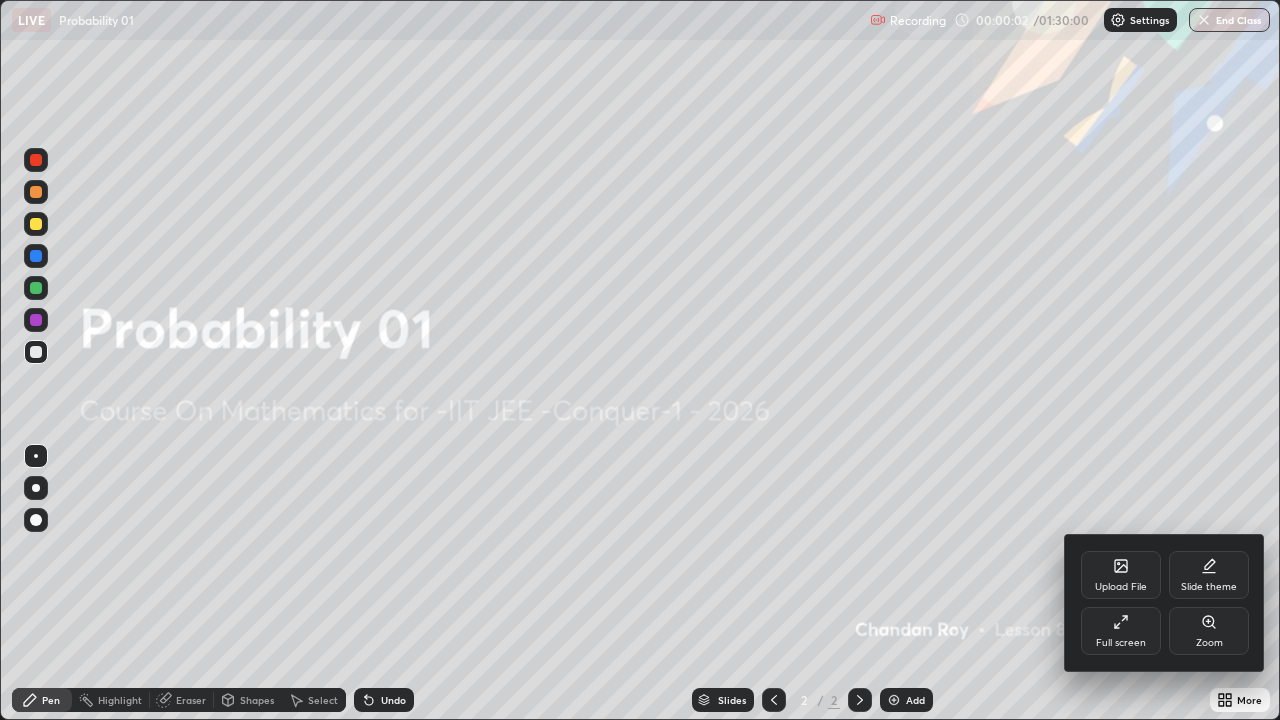 click 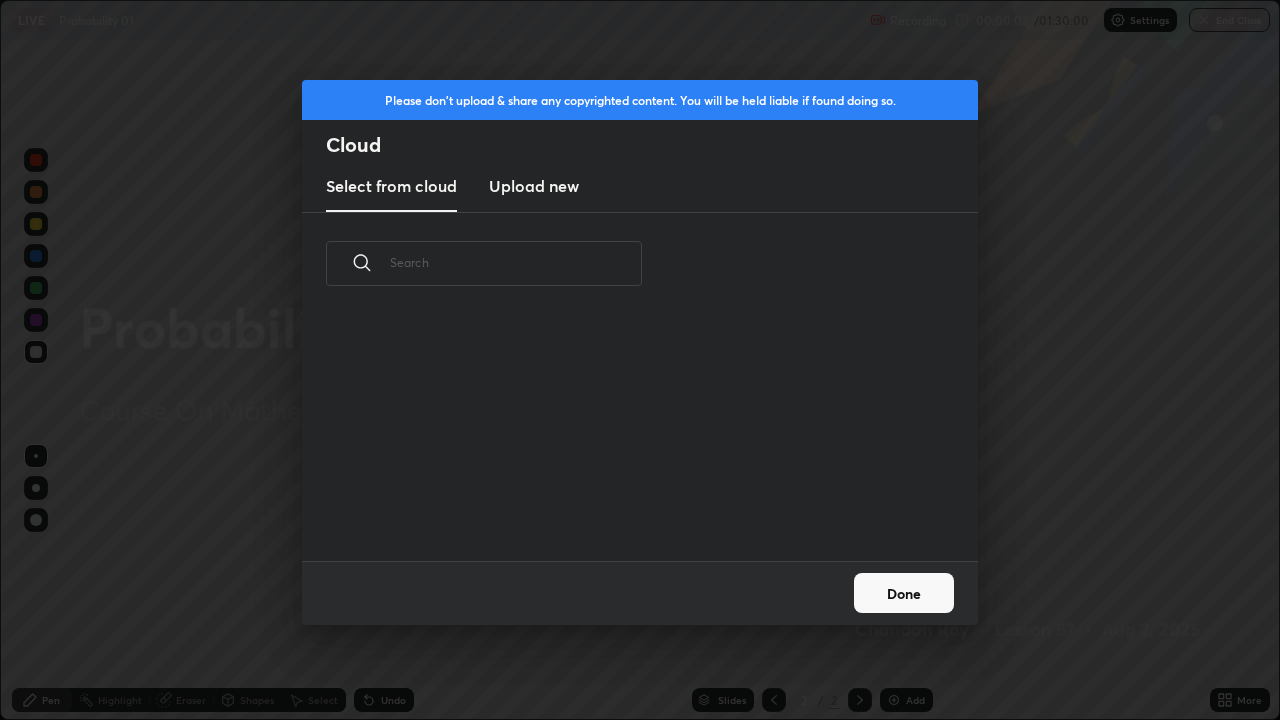 scroll, scrollTop: 7, scrollLeft: 11, axis: both 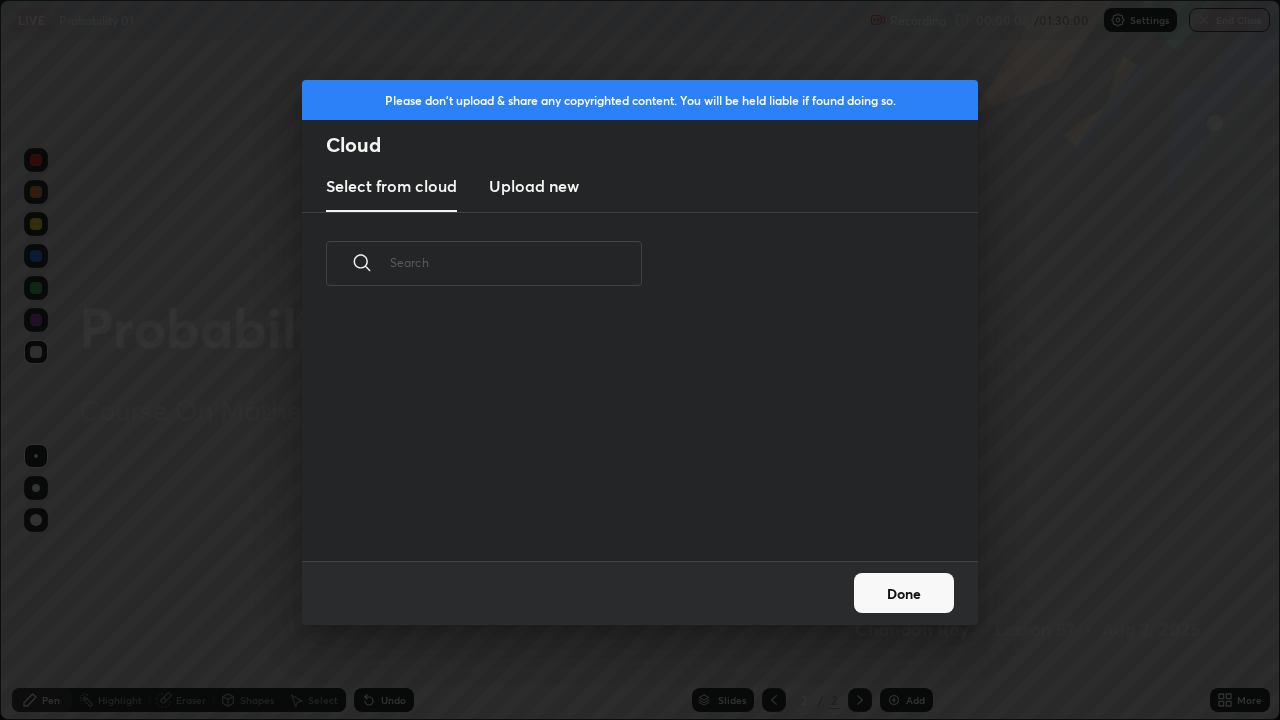 click on "Upload new" at bounding box center (534, 186) 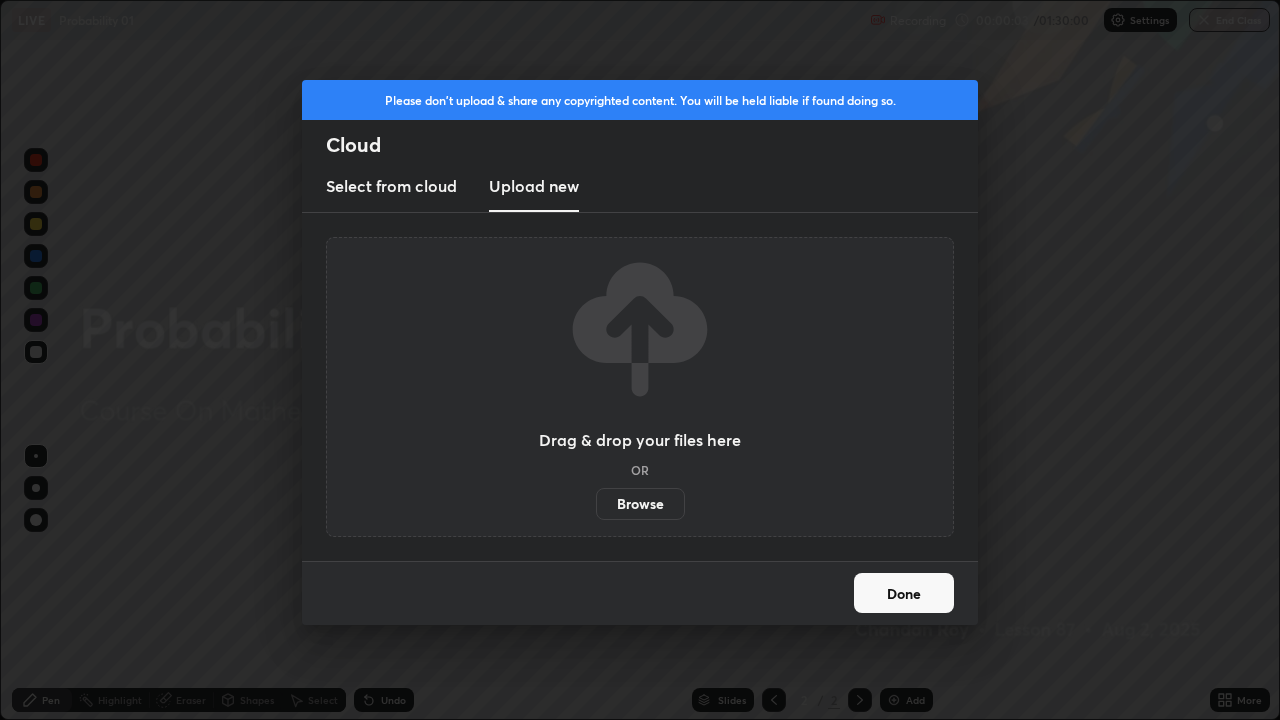 click on "Browse" at bounding box center (640, 504) 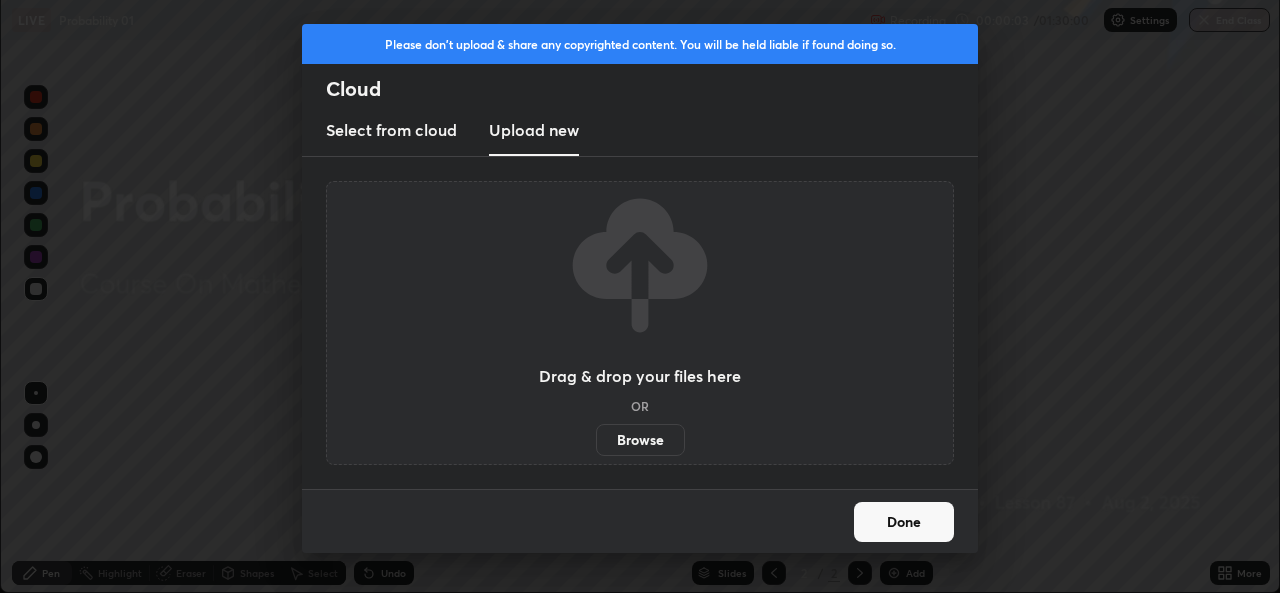 scroll, scrollTop: 593, scrollLeft: 1280, axis: both 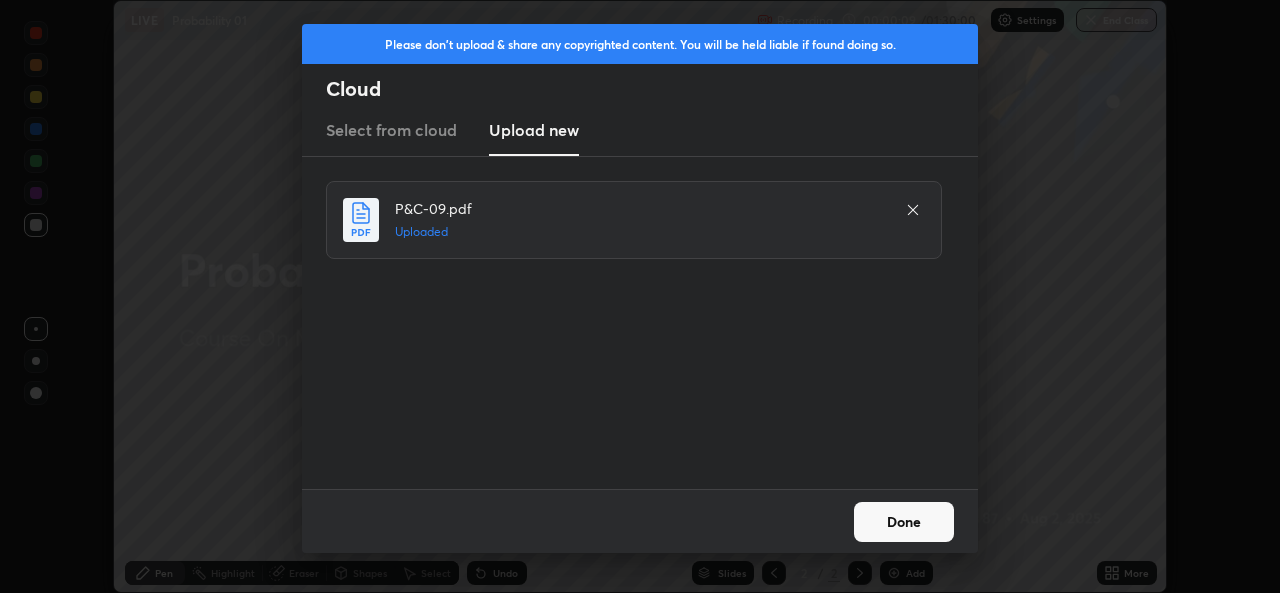 click on "Done" at bounding box center [904, 522] 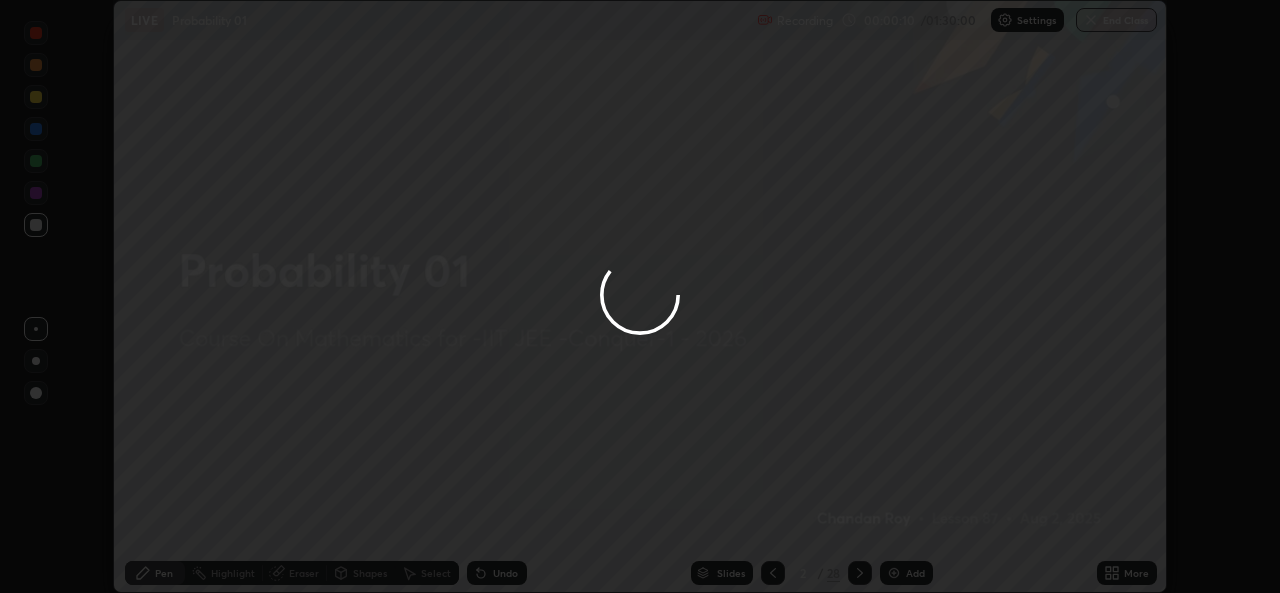 click 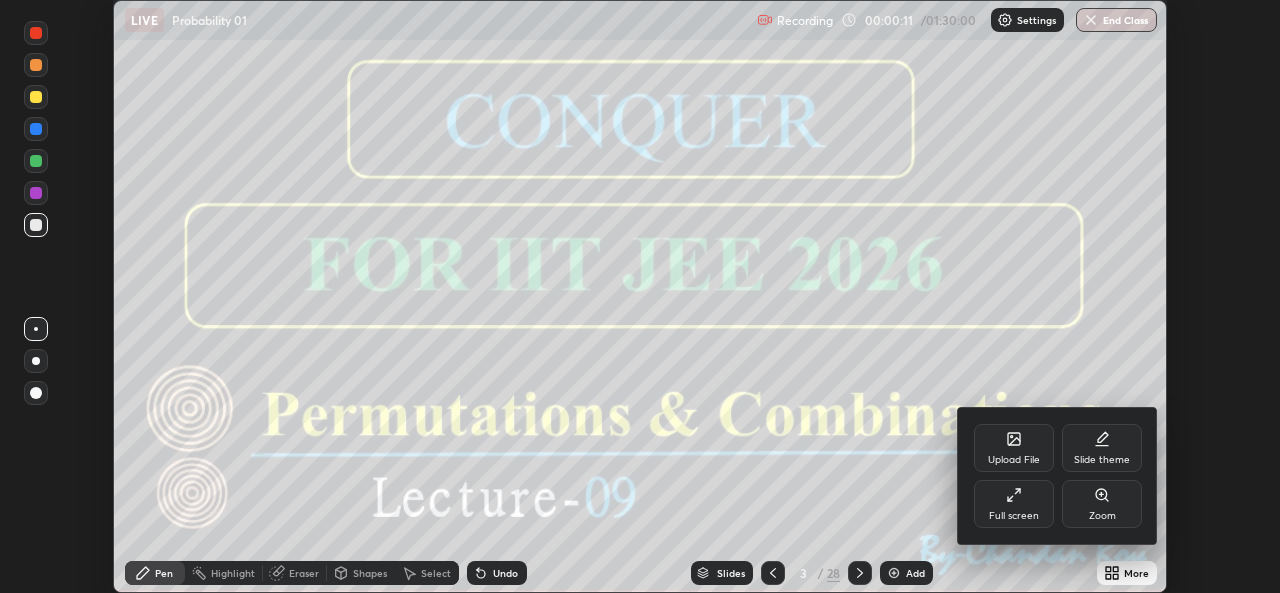 click on "Full screen" at bounding box center [1014, 504] 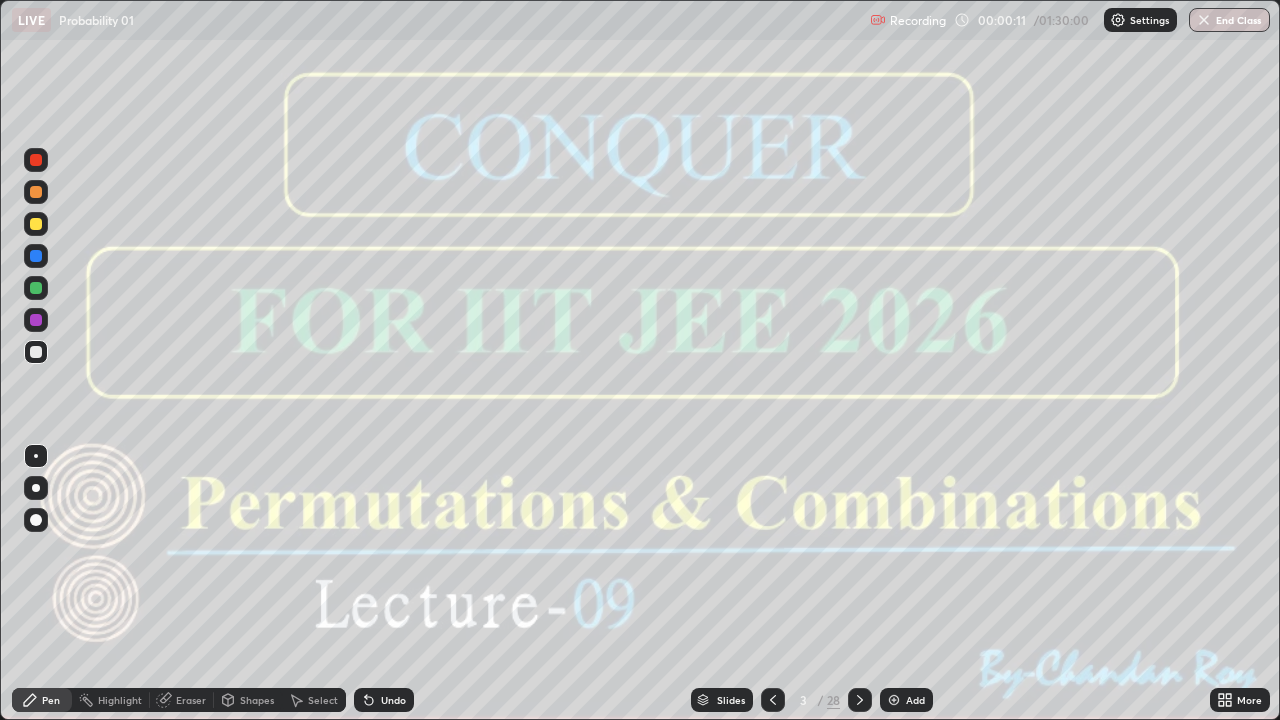 scroll, scrollTop: 99280, scrollLeft: 98720, axis: both 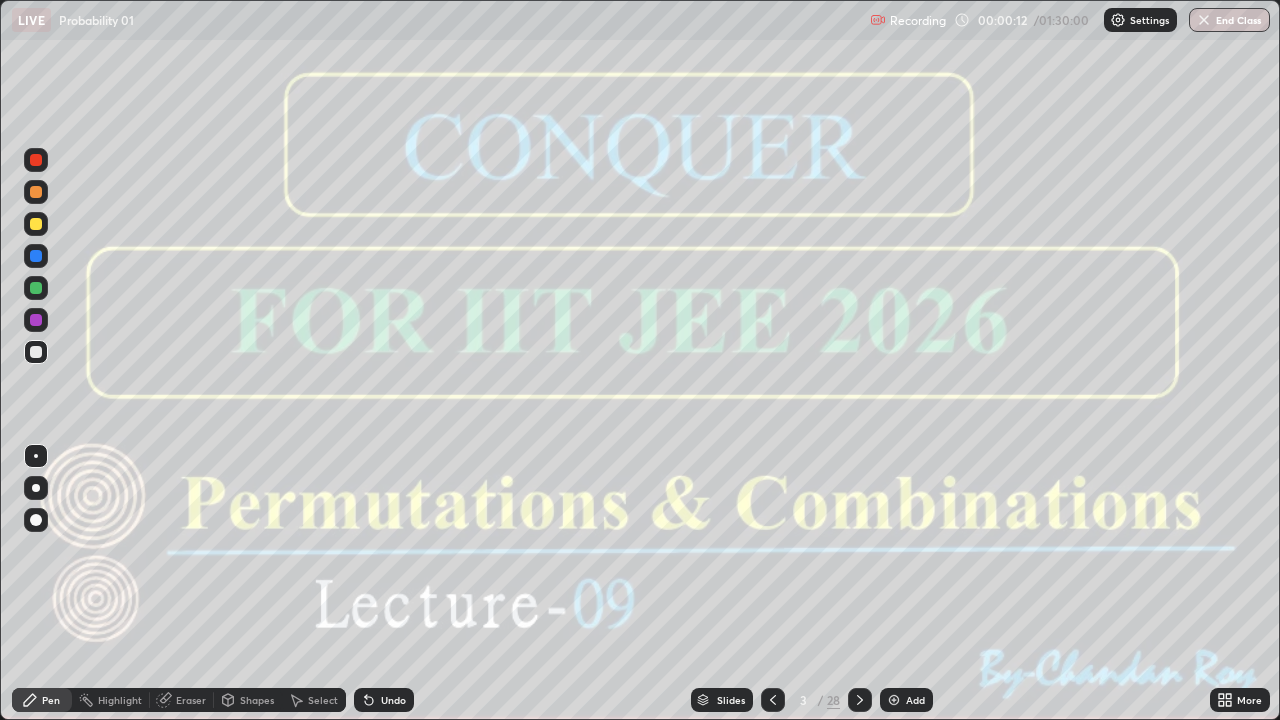 click 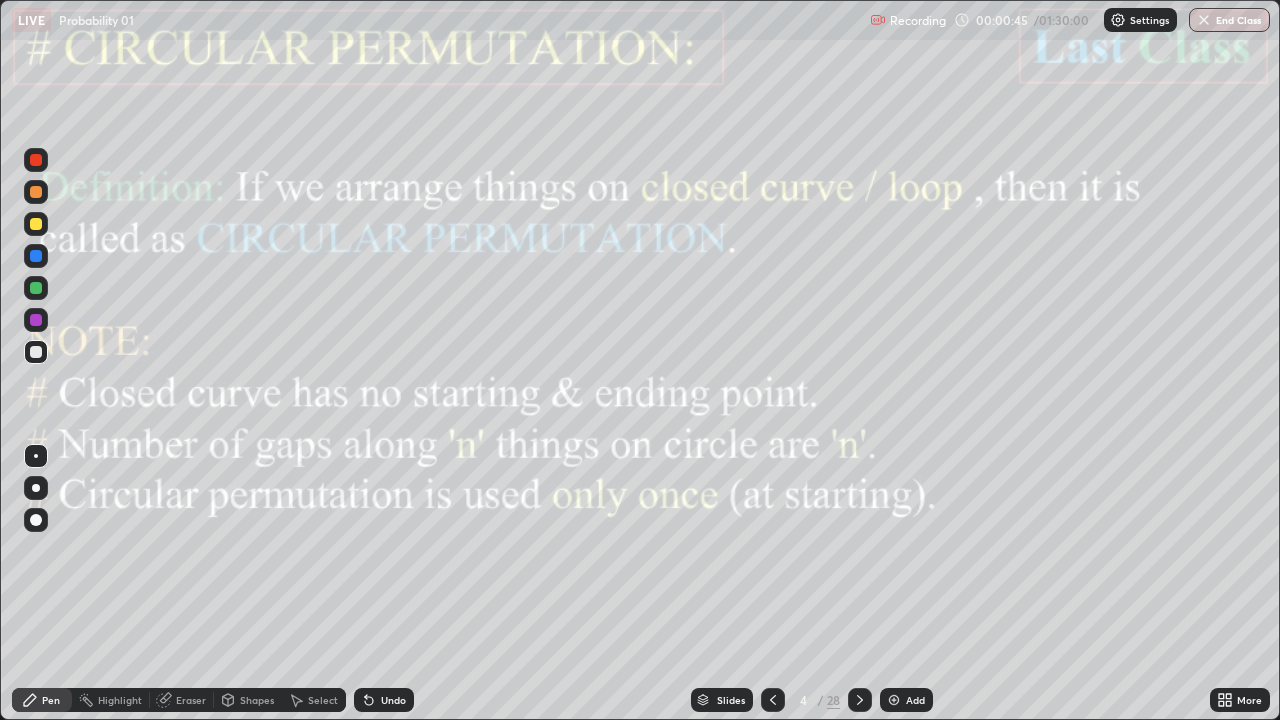 click 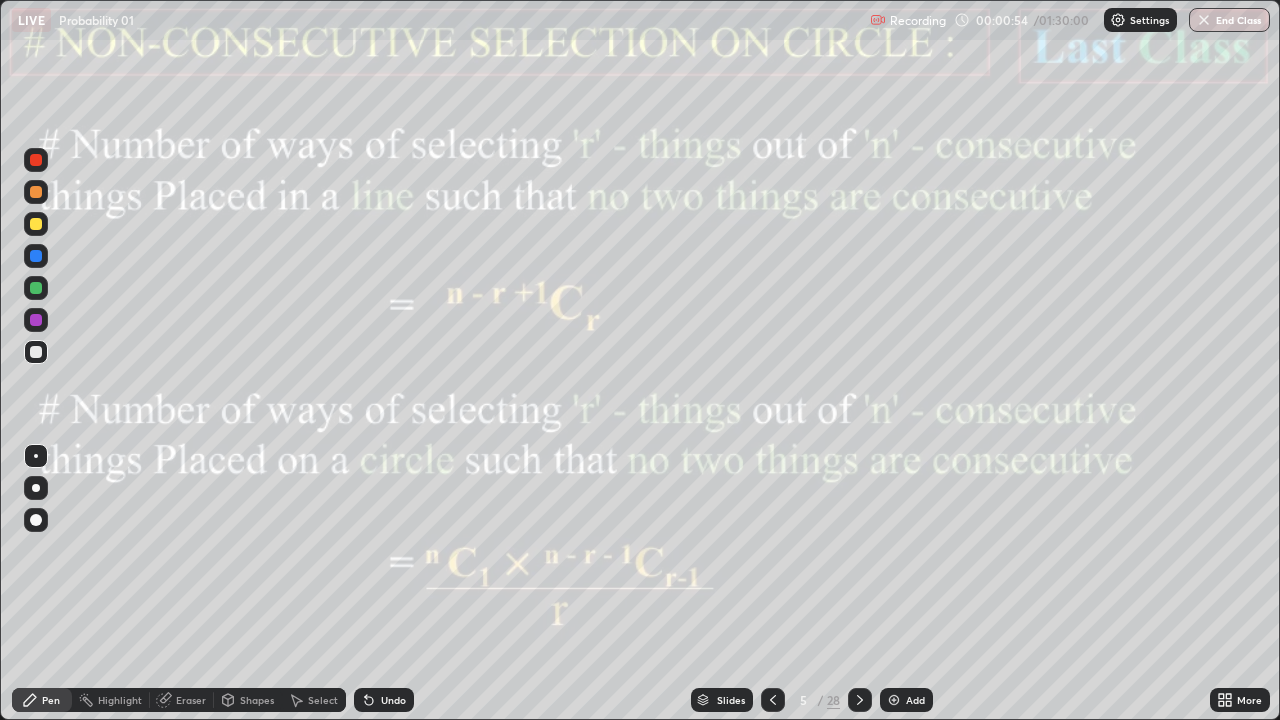 click at bounding box center [860, 700] 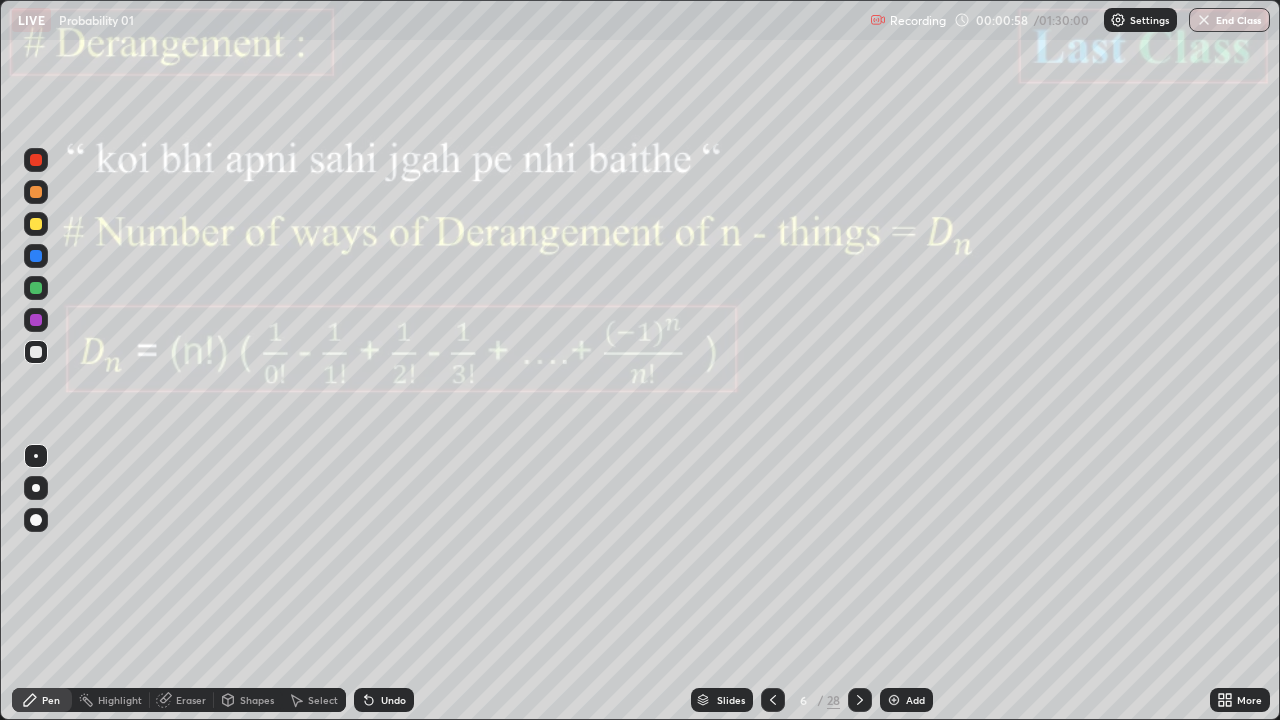 click 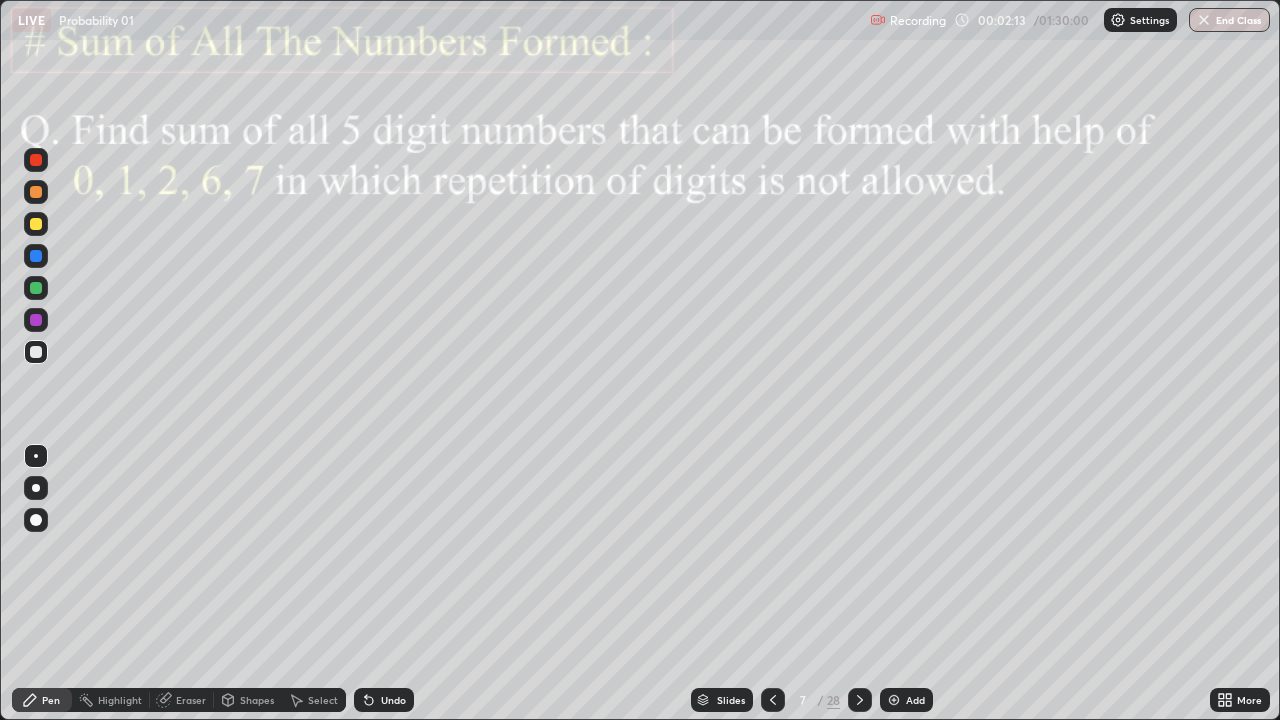 click at bounding box center (860, 700) 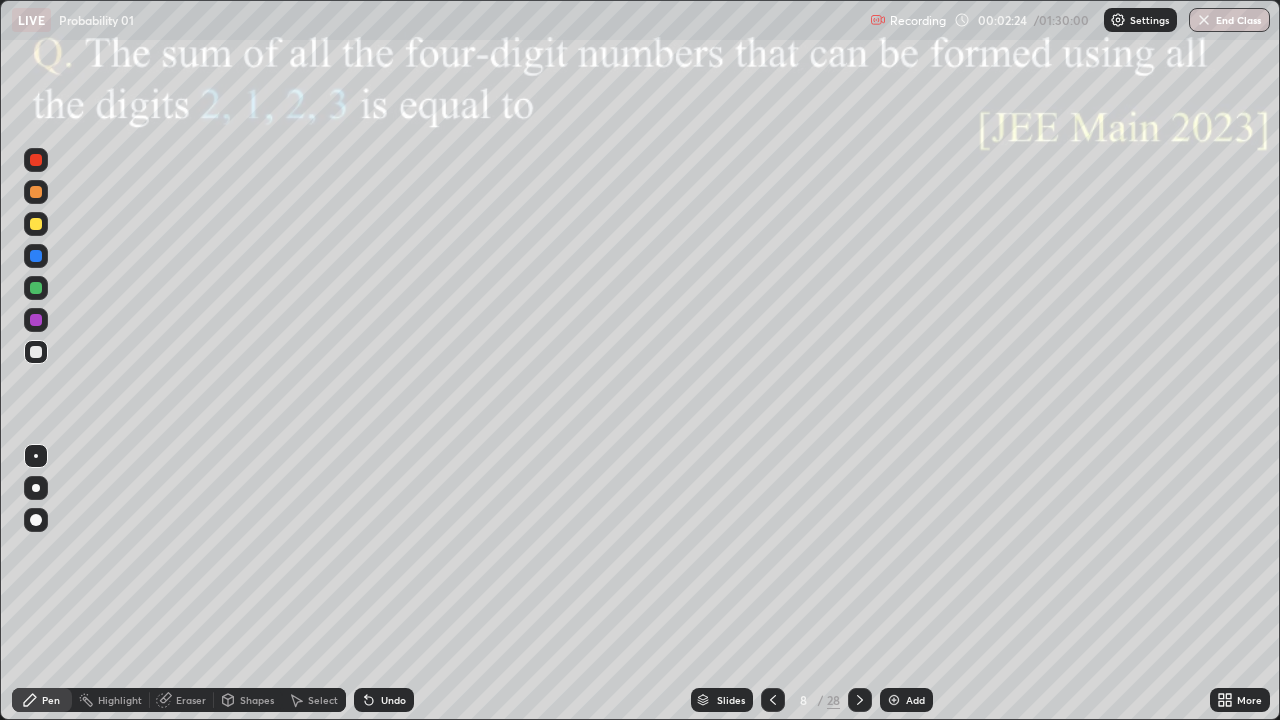 click 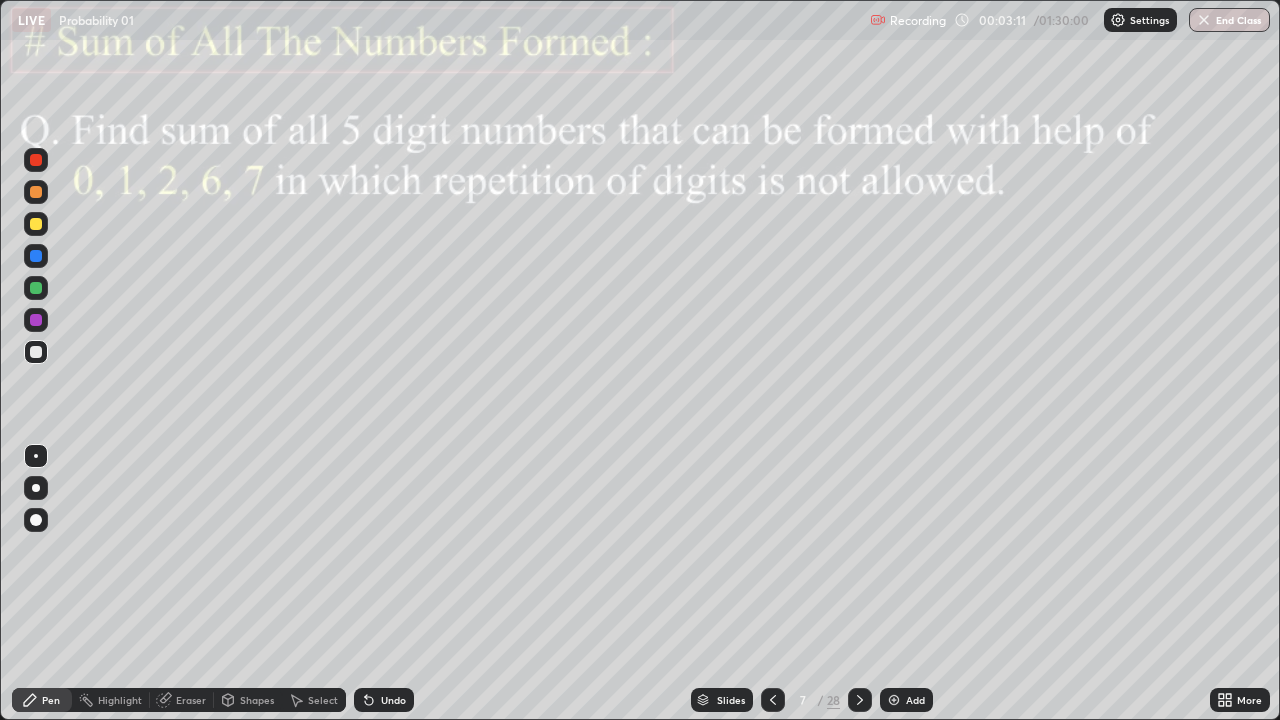 click on "Shapes" at bounding box center [257, 700] 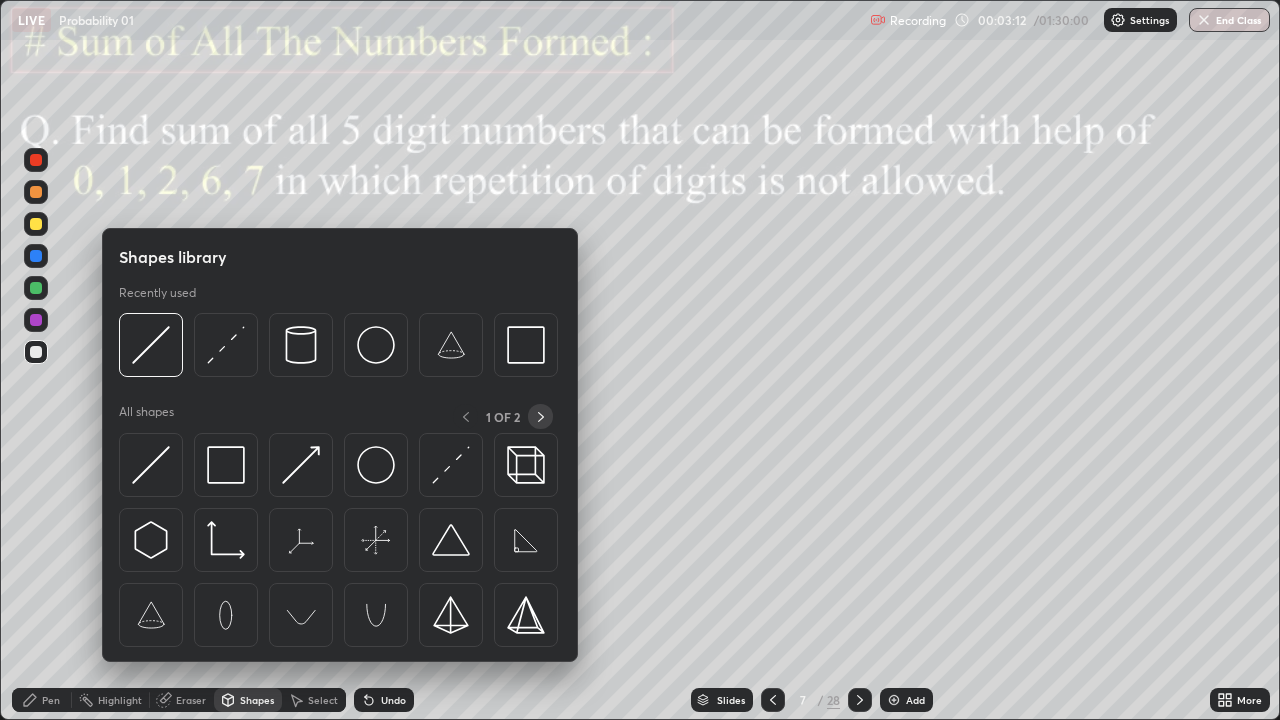 click 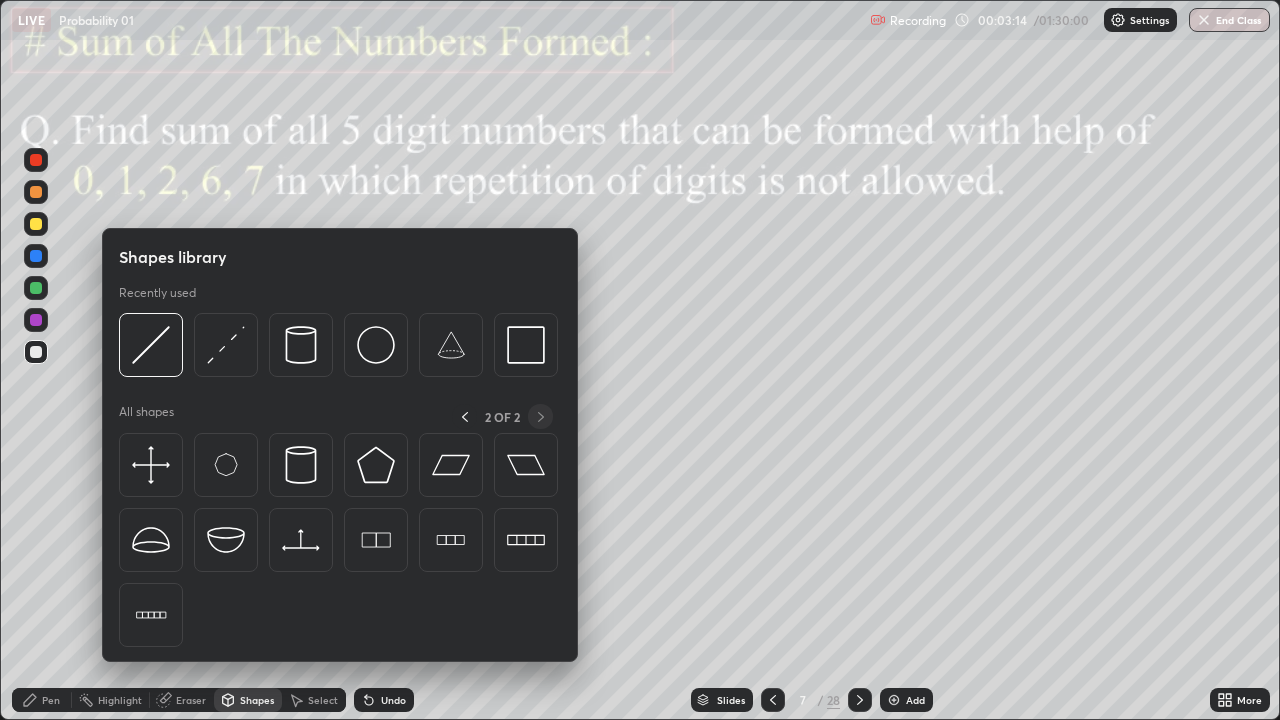 click at bounding box center [526, 540] 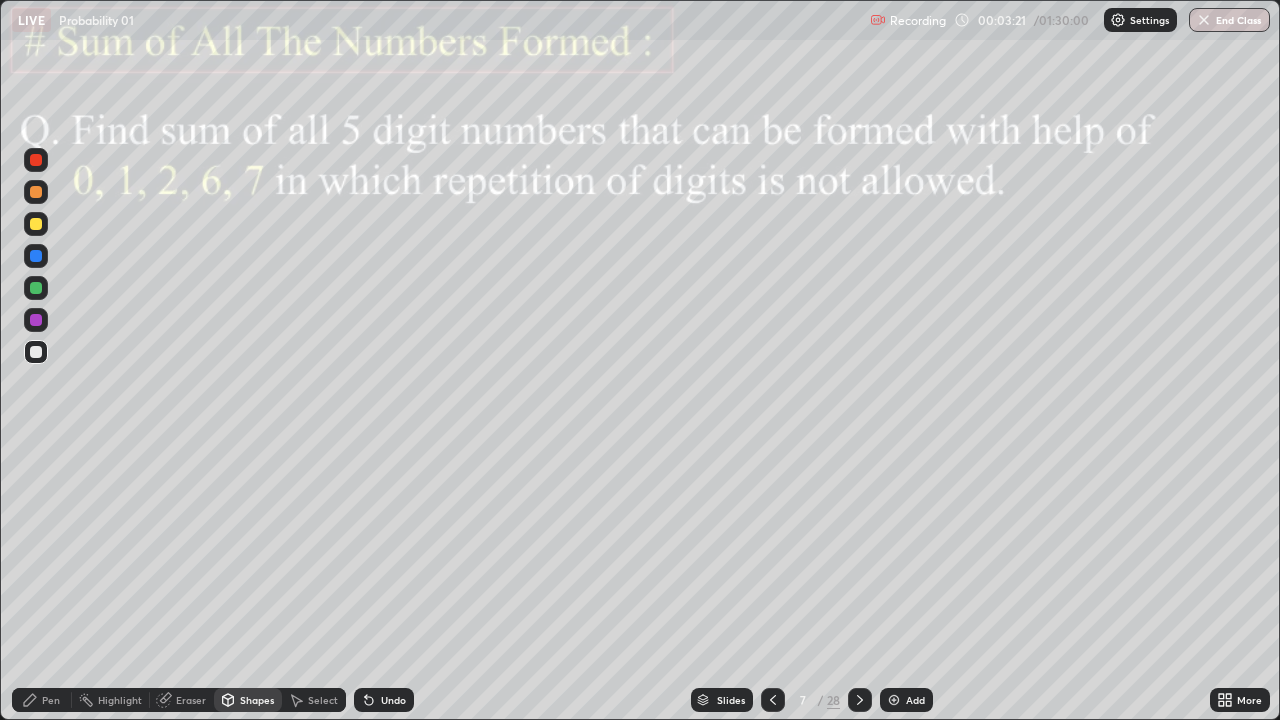 click on "Undo" at bounding box center (393, 700) 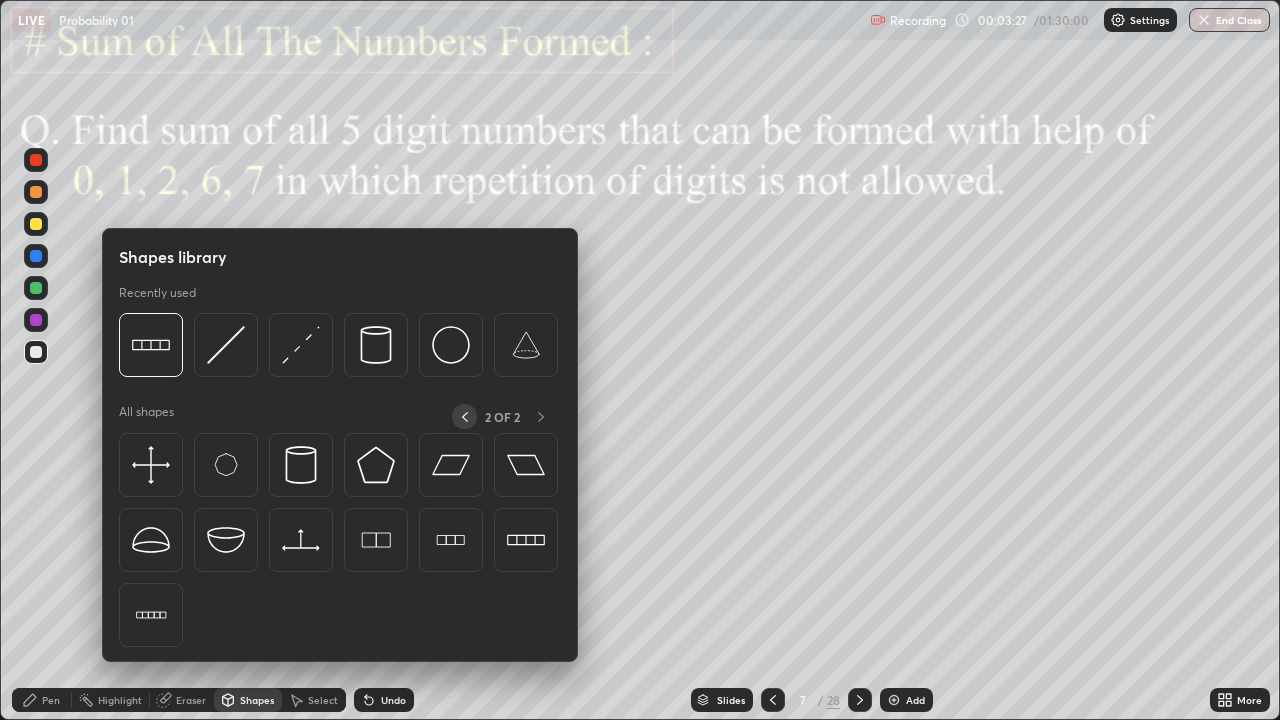 click 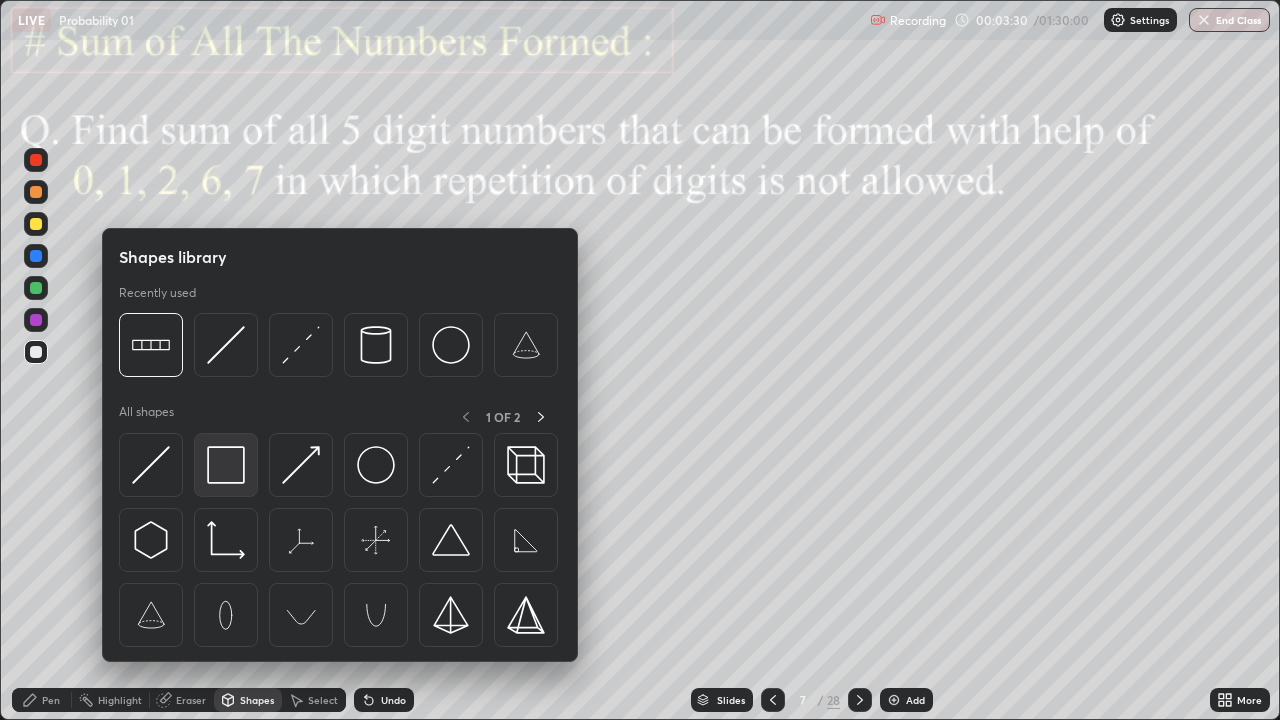 click at bounding box center [226, 465] 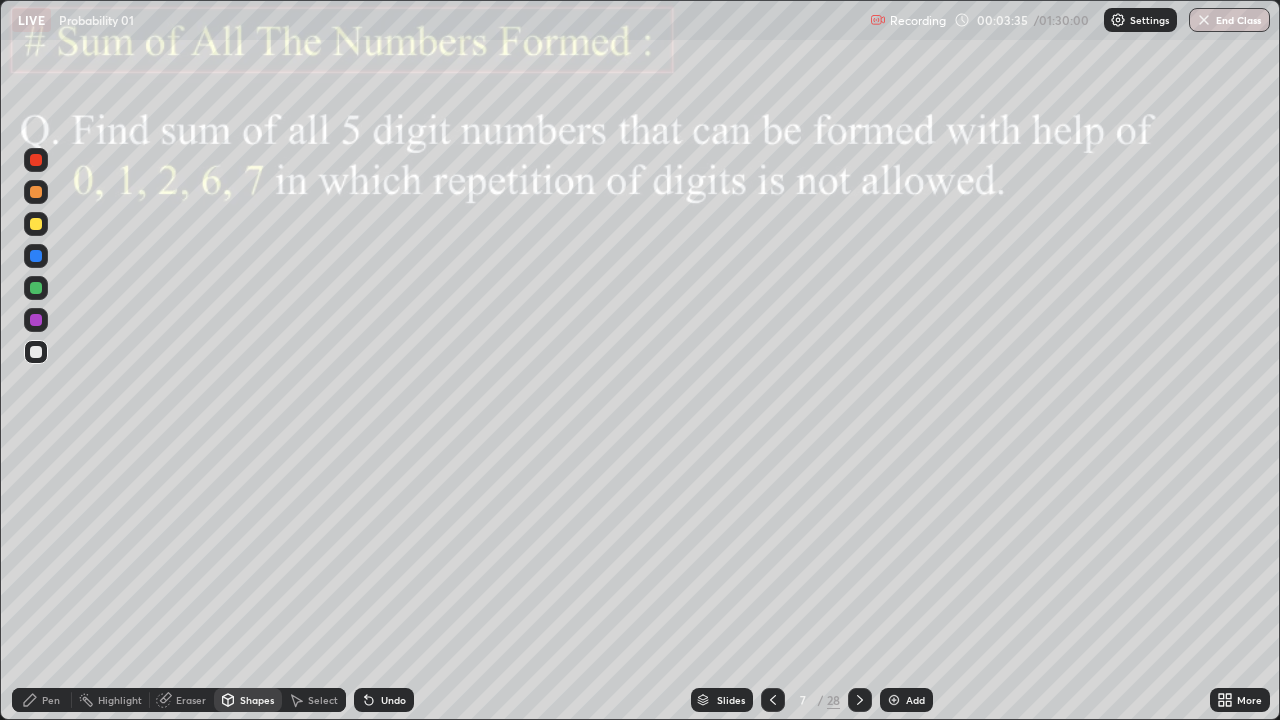 click on "Select" at bounding box center [323, 700] 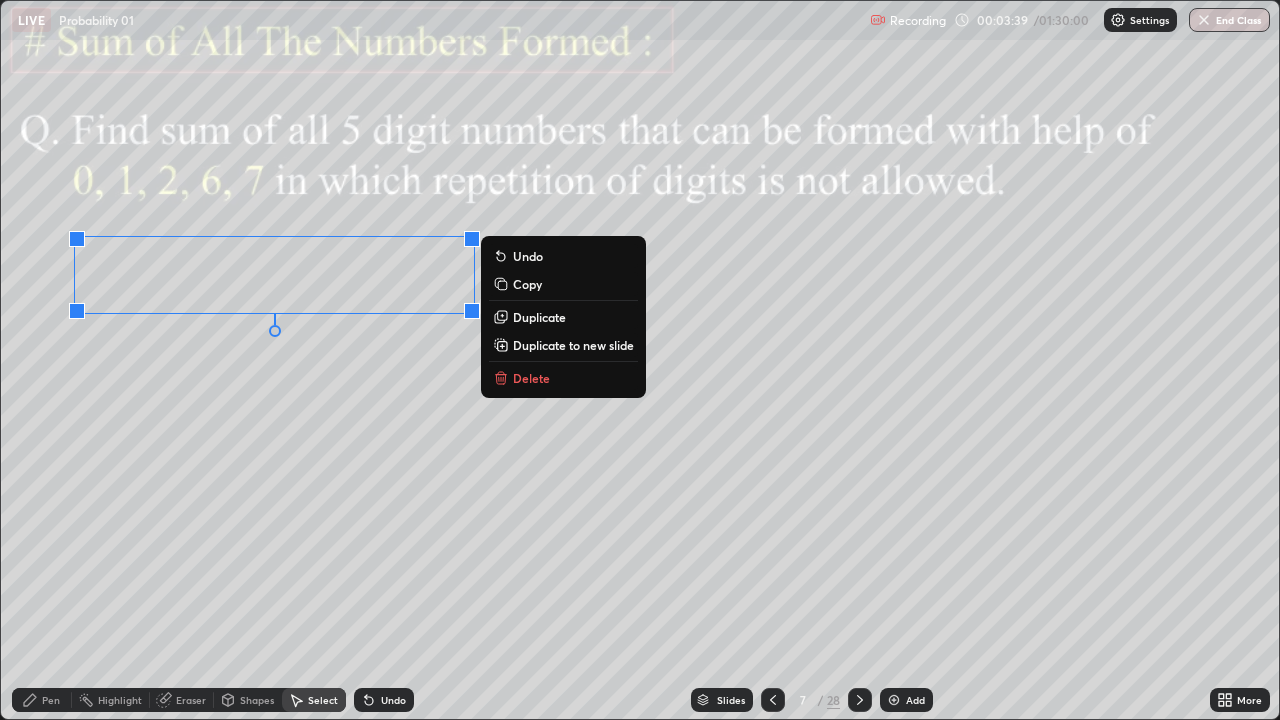 click on "0 ° Undo Copy Duplicate Duplicate to new slide Delete" at bounding box center (640, 360) 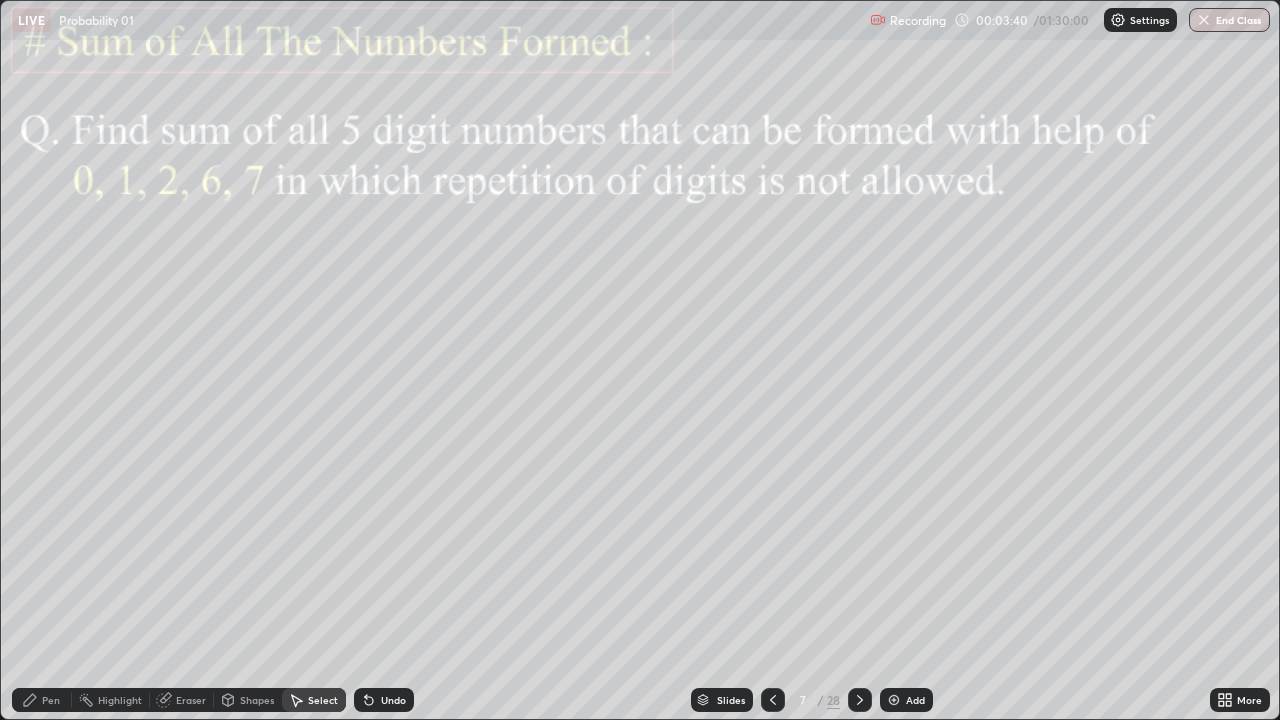 click on "Pen" at bounding box center [42, 700] 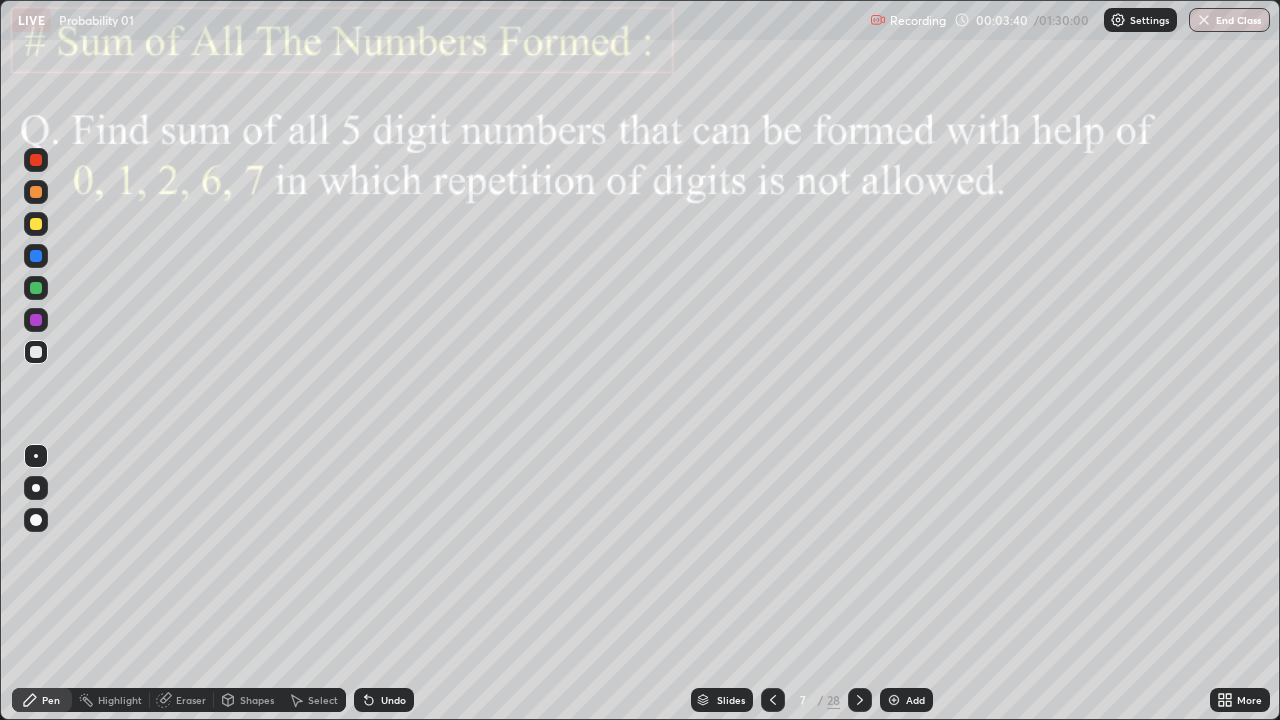 click at bounding box center (36, 320) 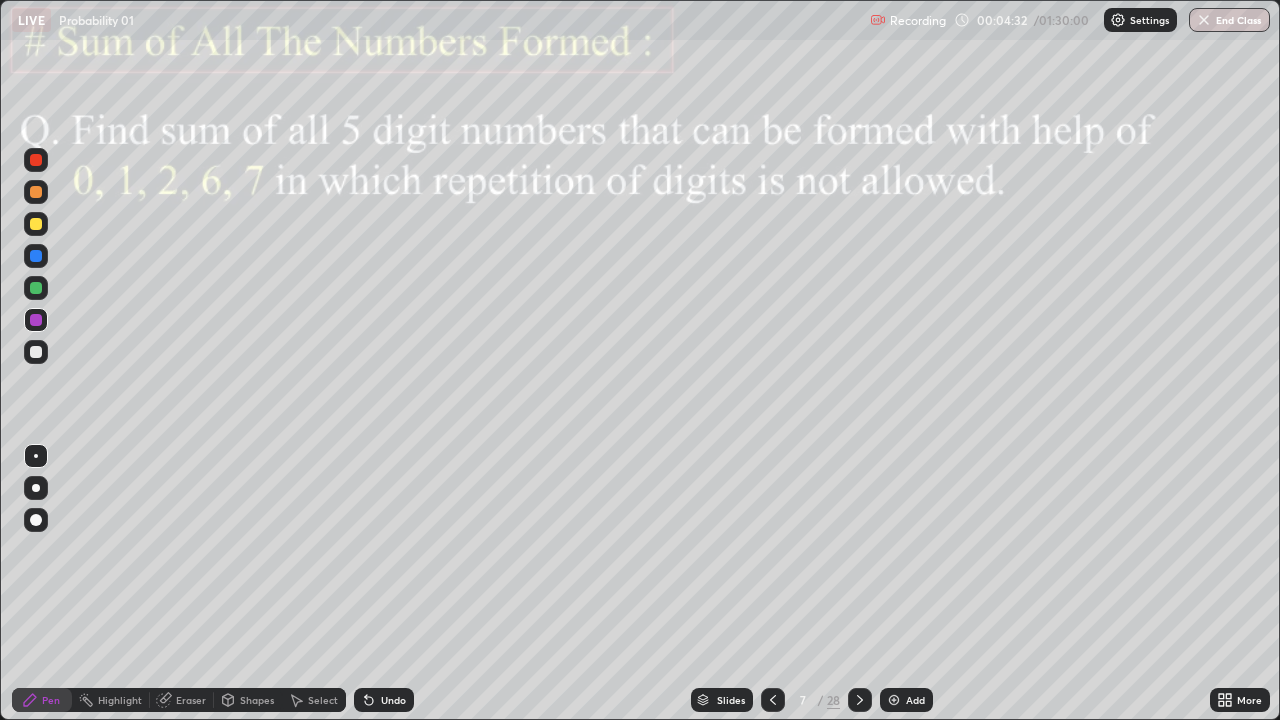 click on "Select" at bounding box center (323, 700) 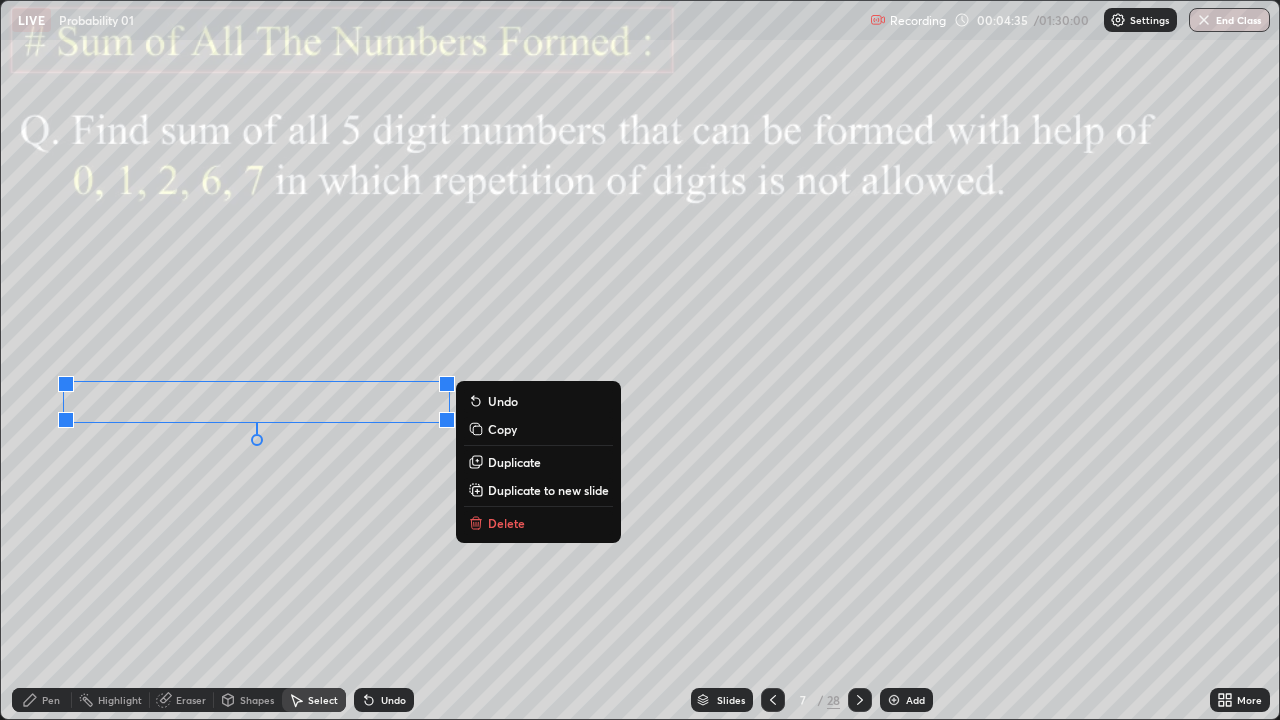 click on "0 ° Undo Copy Duplicate Duplicate to new slide Delete" at bounding box center [640, 360] 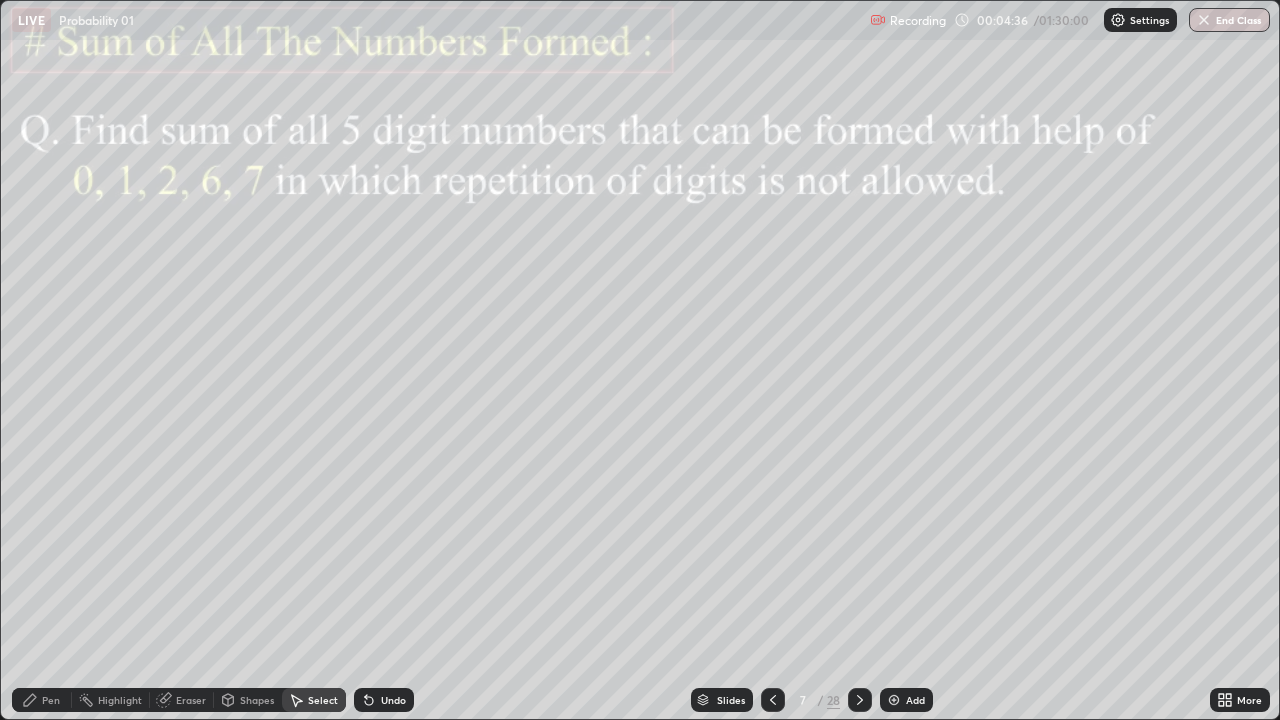 click on "Pen" at bounding box center (42, 700) 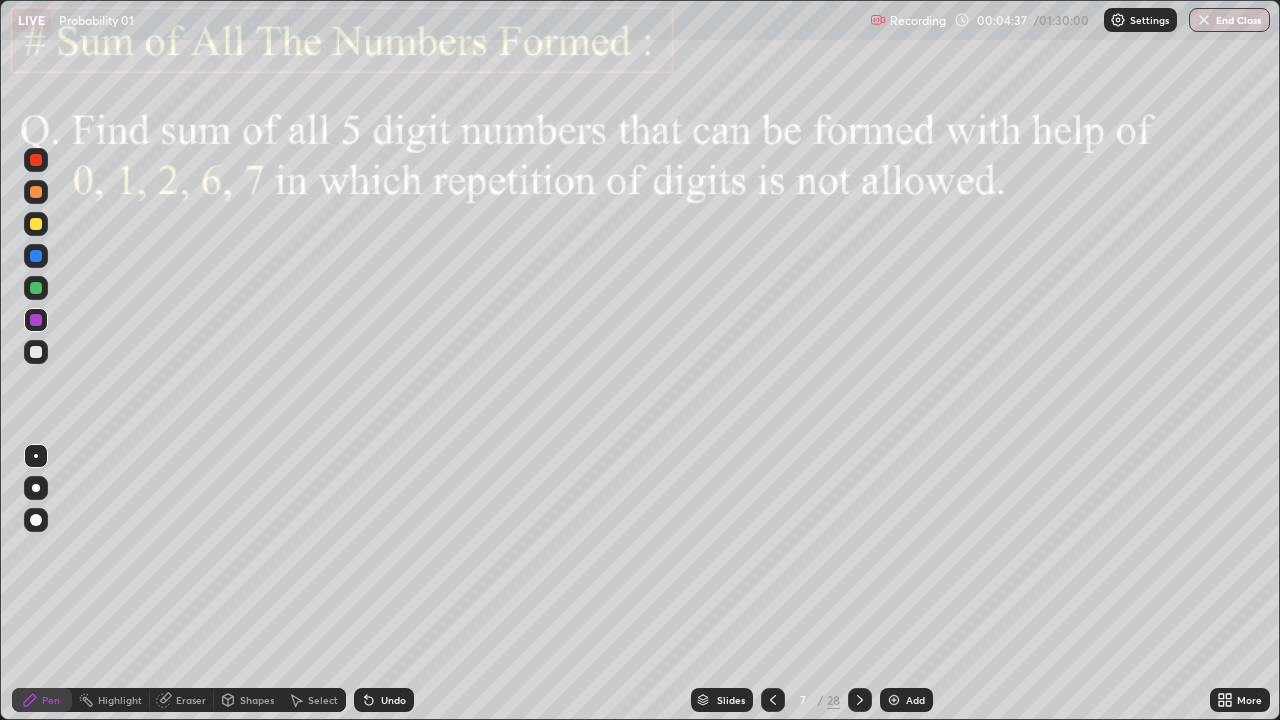 click at bounding box center [36, 288] 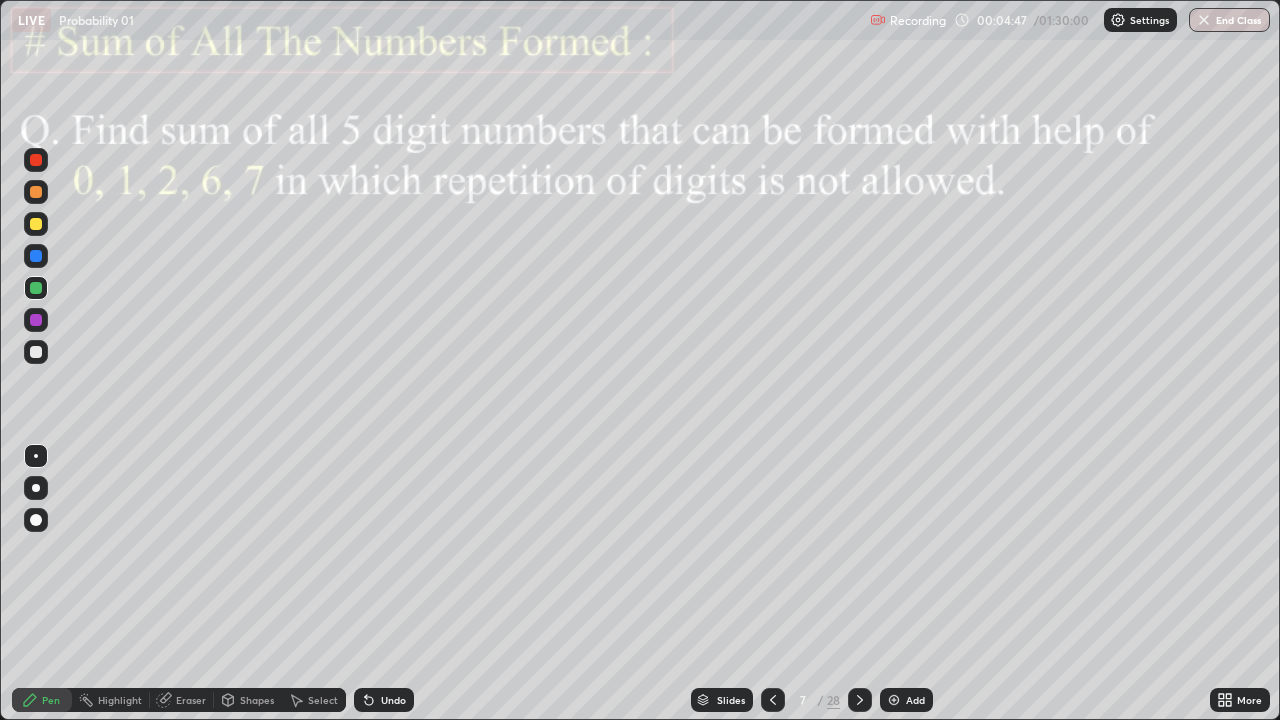 click at bounding box center (36, 224) 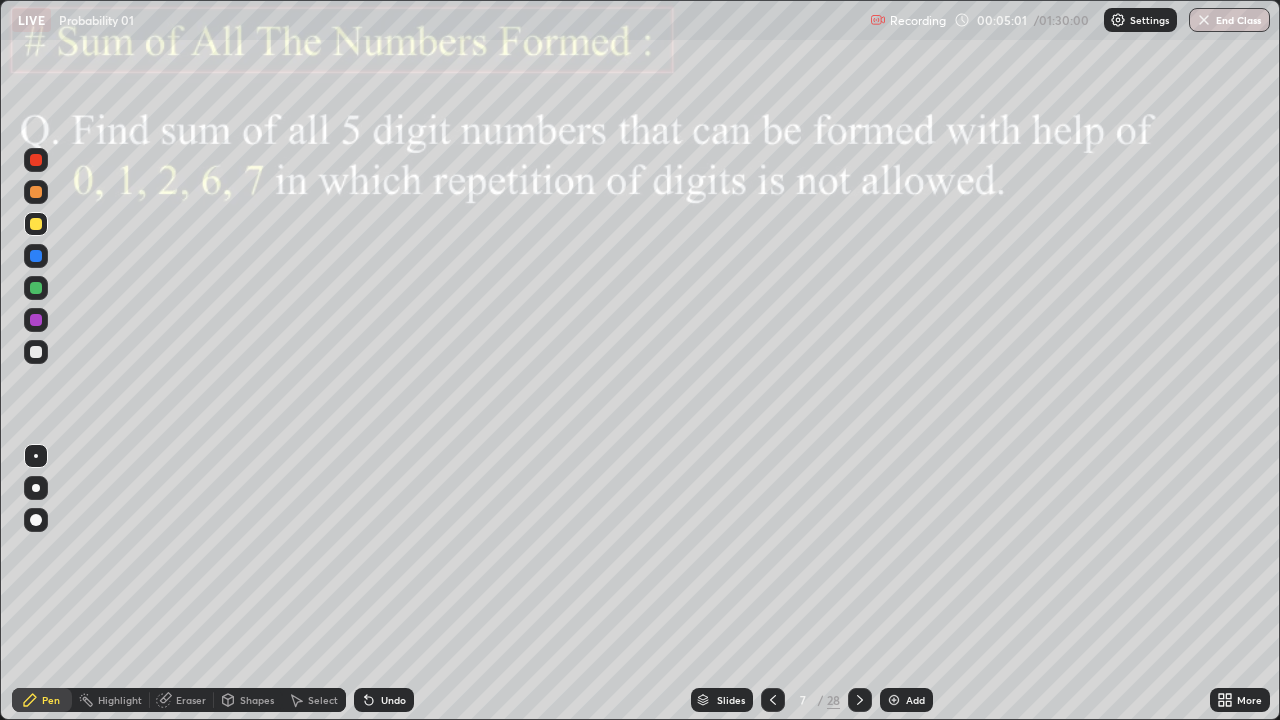click on "Undo" at bounding box center [393, 700] 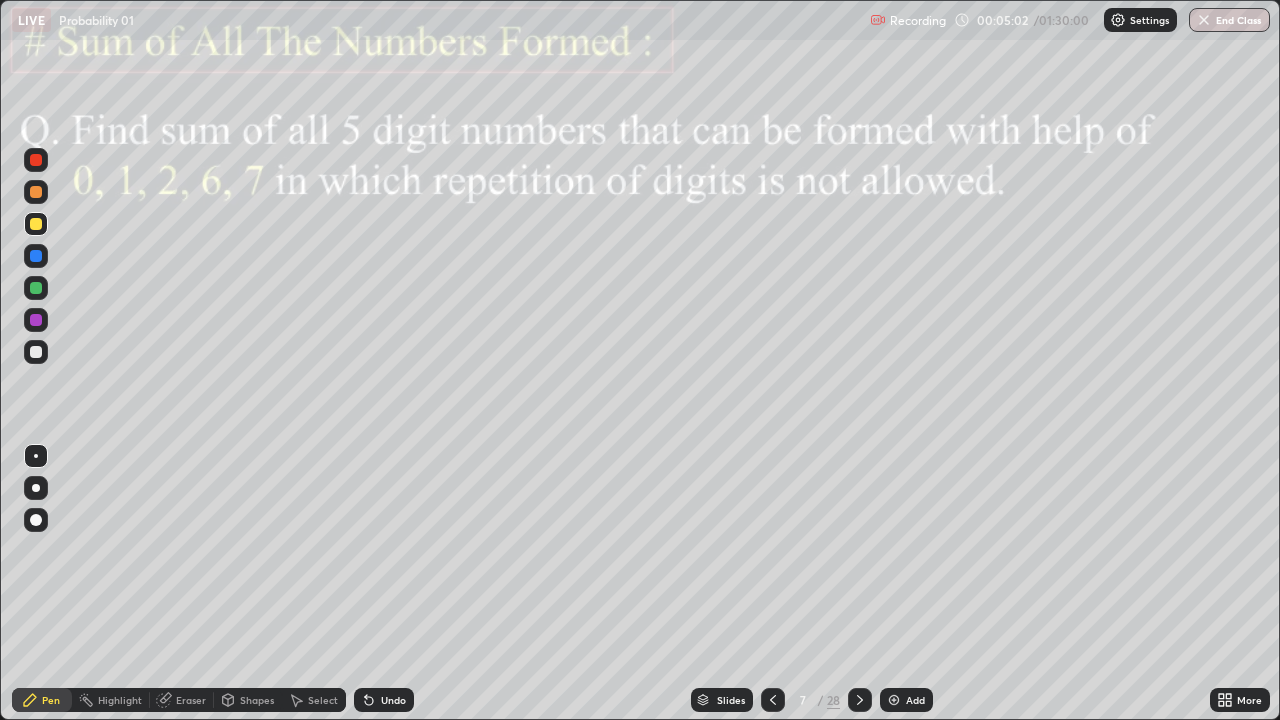 click at bounding box center (36, 288) 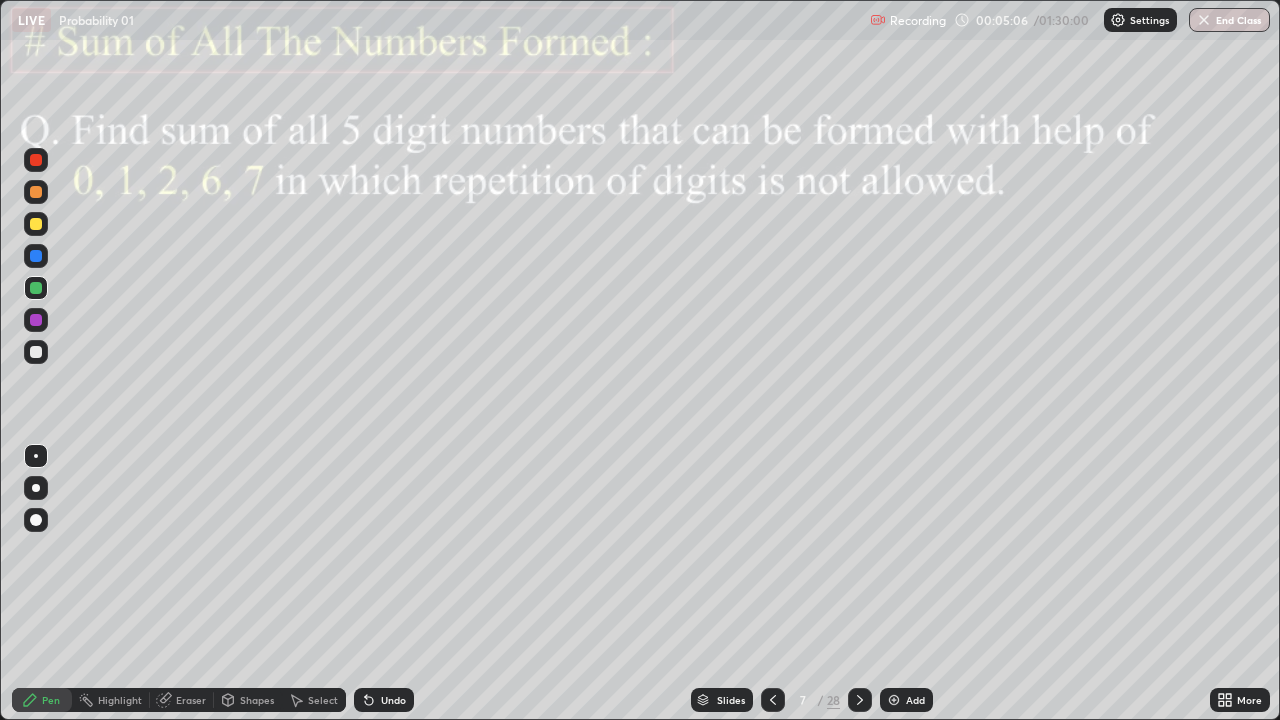 click on "Undo" at bounding box center (384, 700) 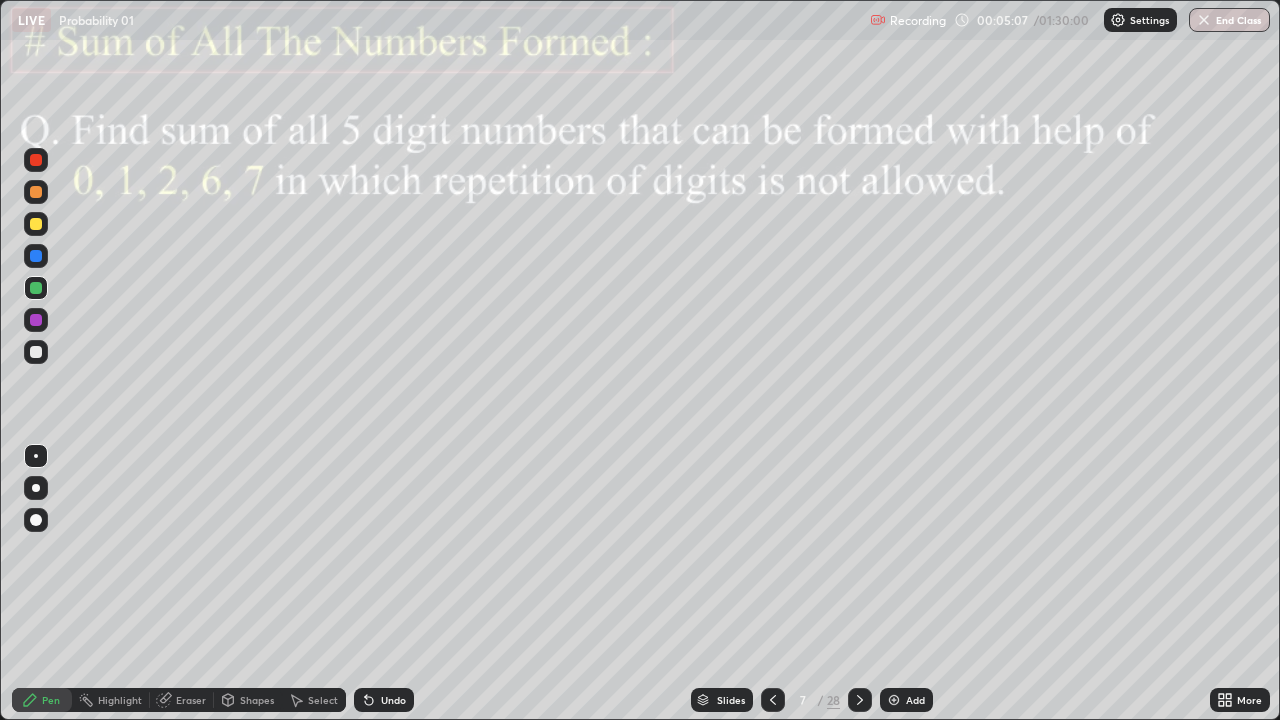 click on "Undo" at bounding box center (384, 700) 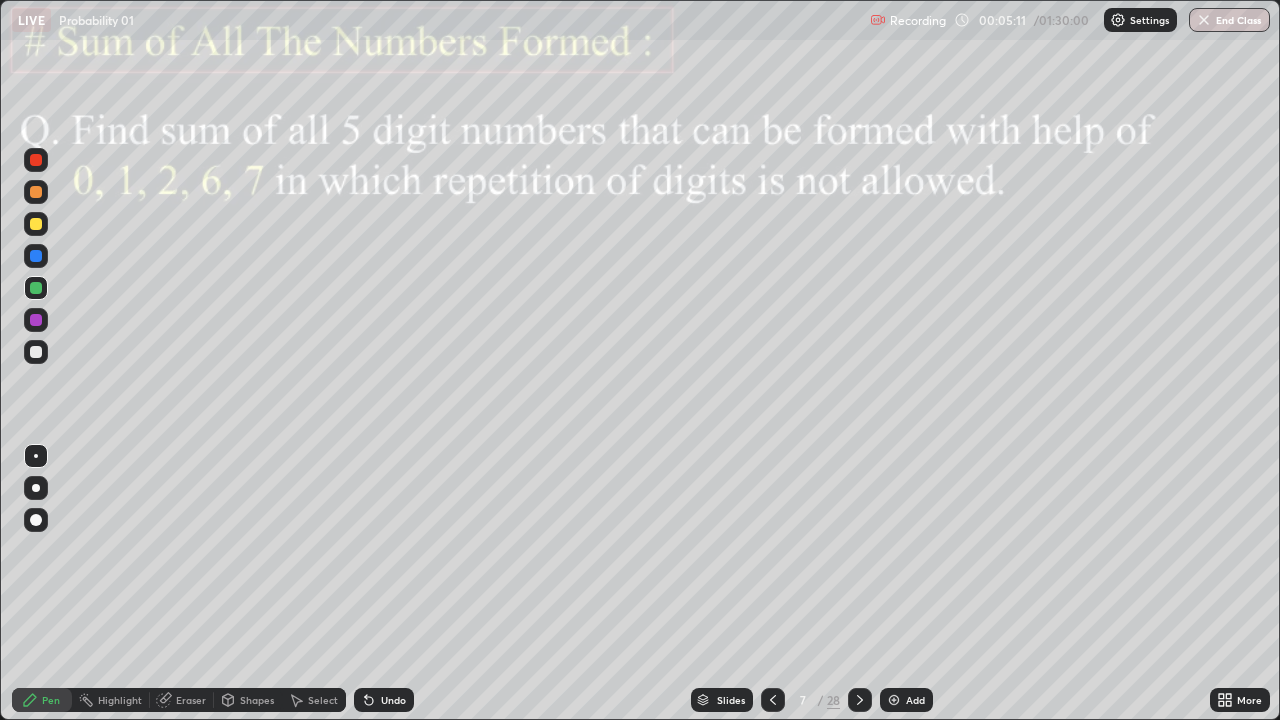click at bounding box center [36, 224] 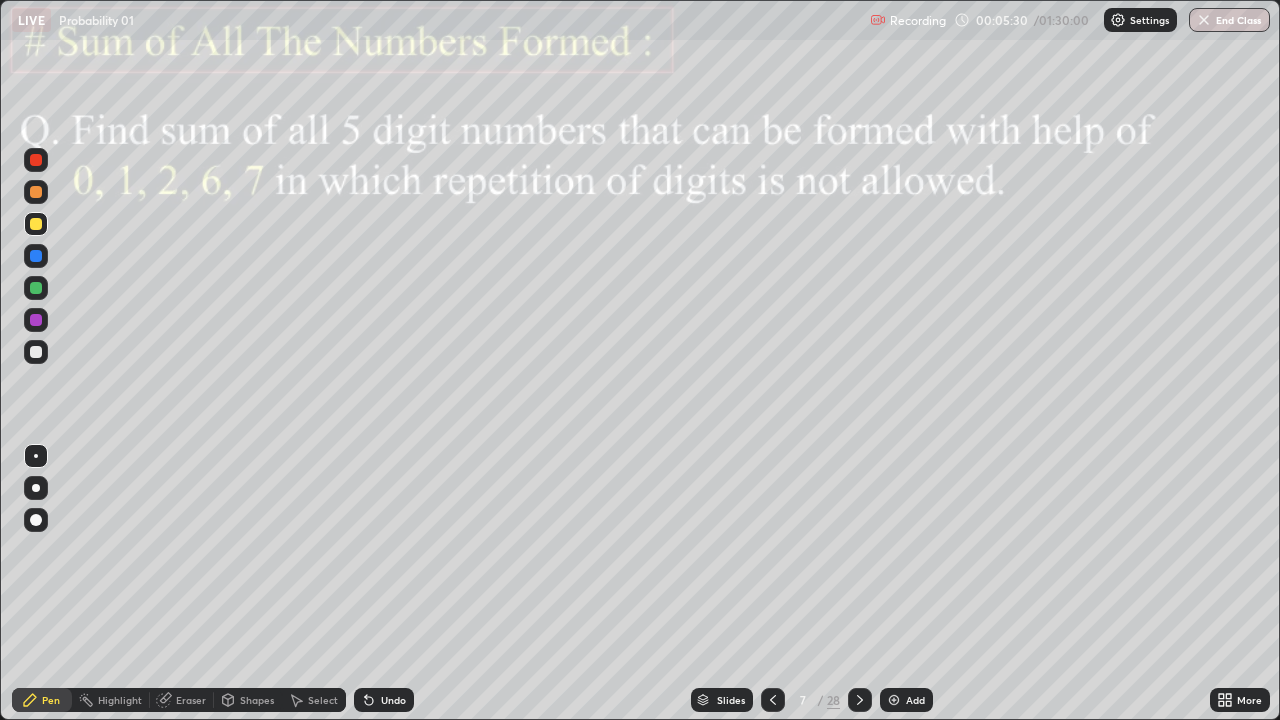 click on "Undo" at bounding box center [393, 700] 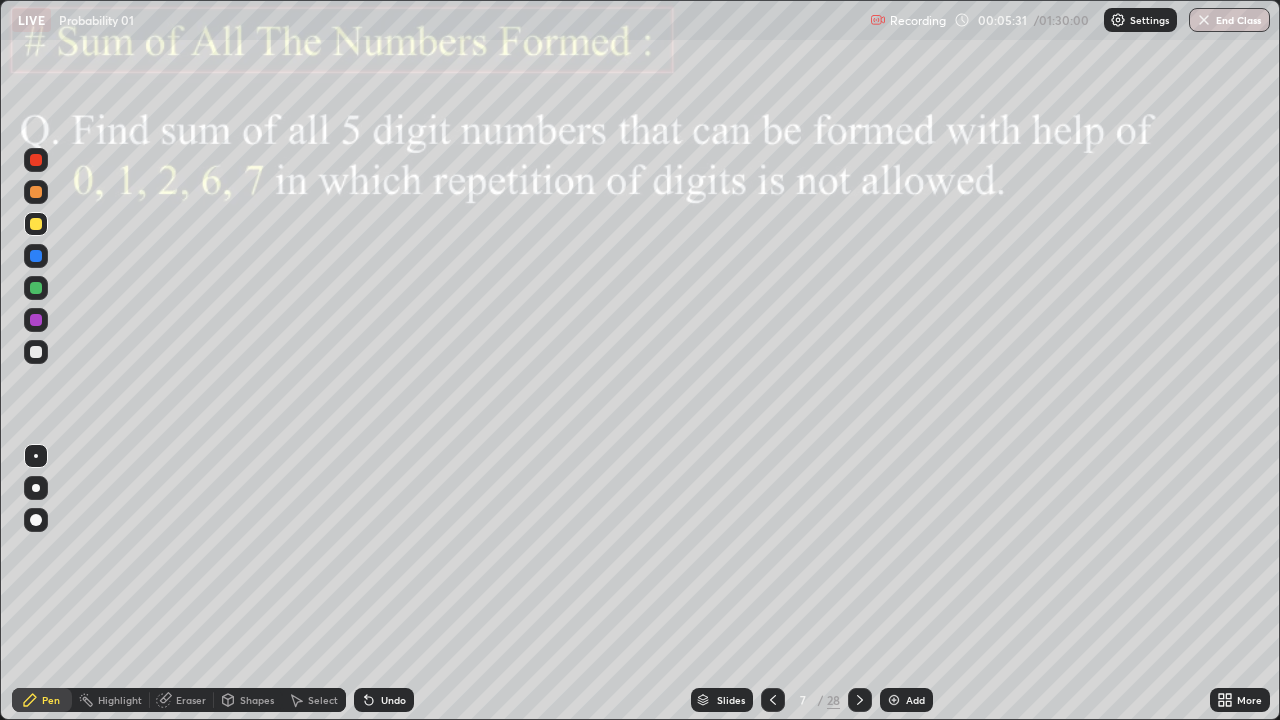 click on "Undo" at bounding box center (393, 700) 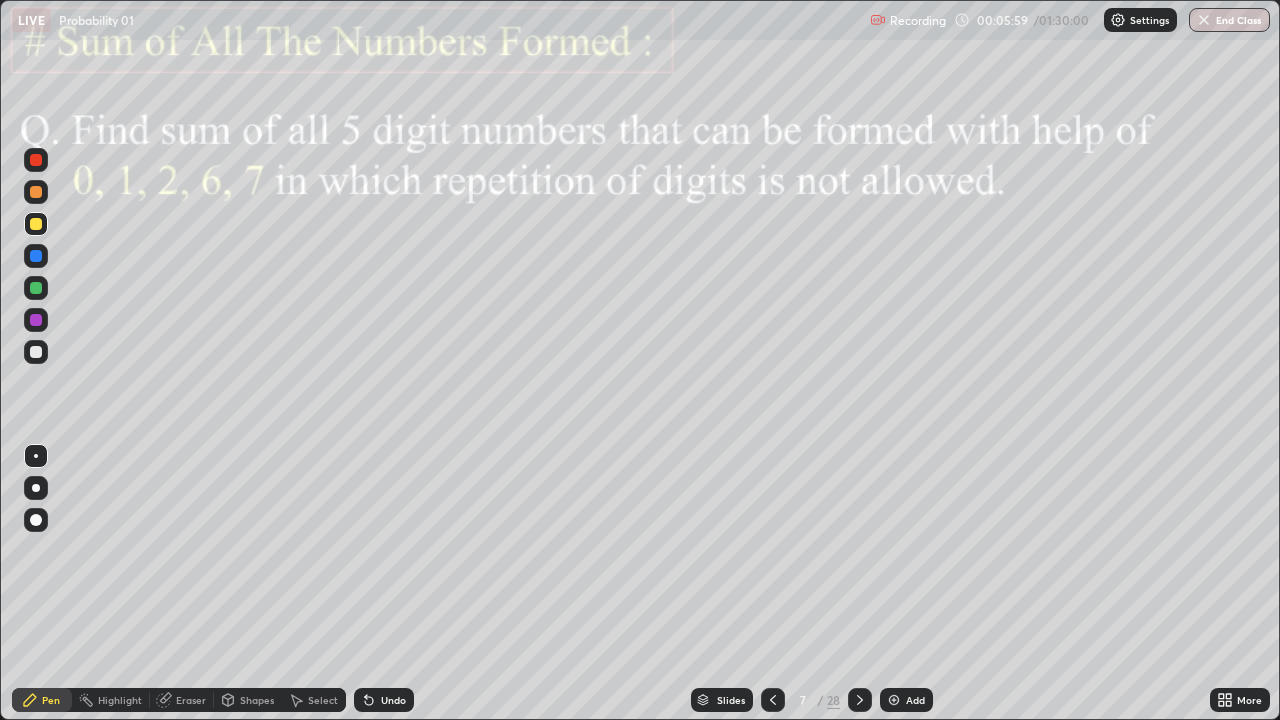click at bounding box center [36, 256] 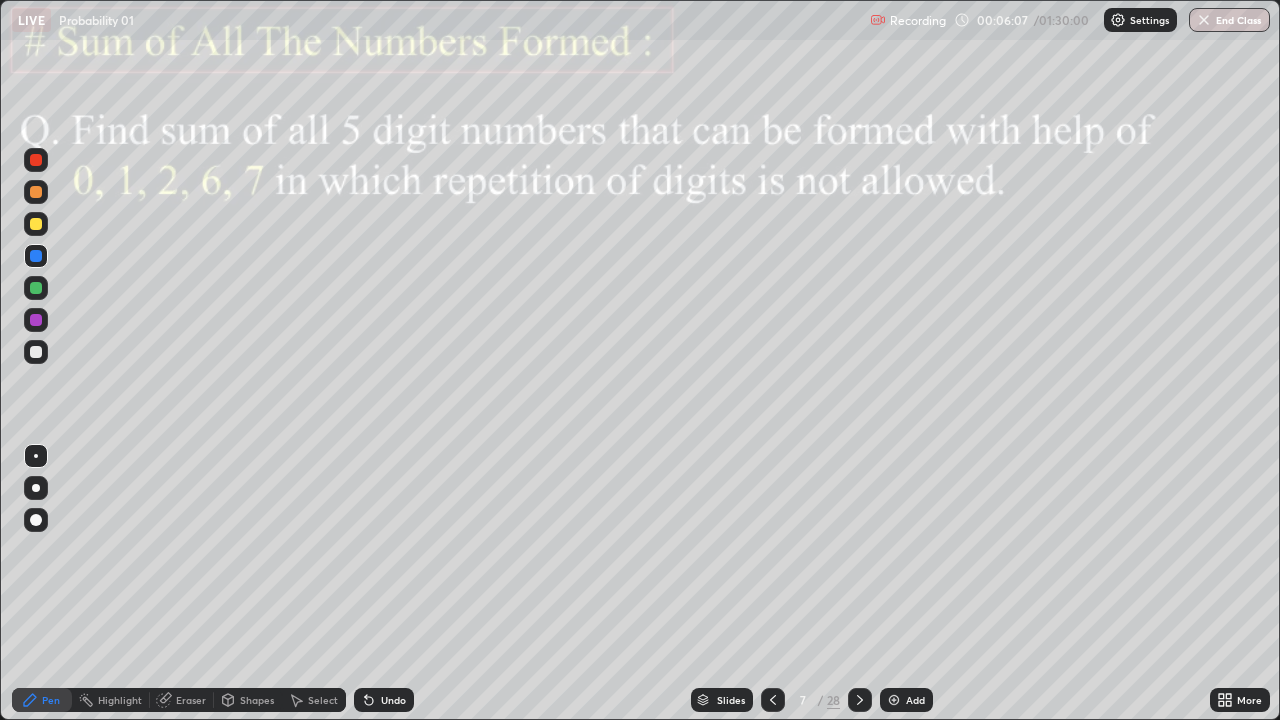 click at bounding box center (36, 288) 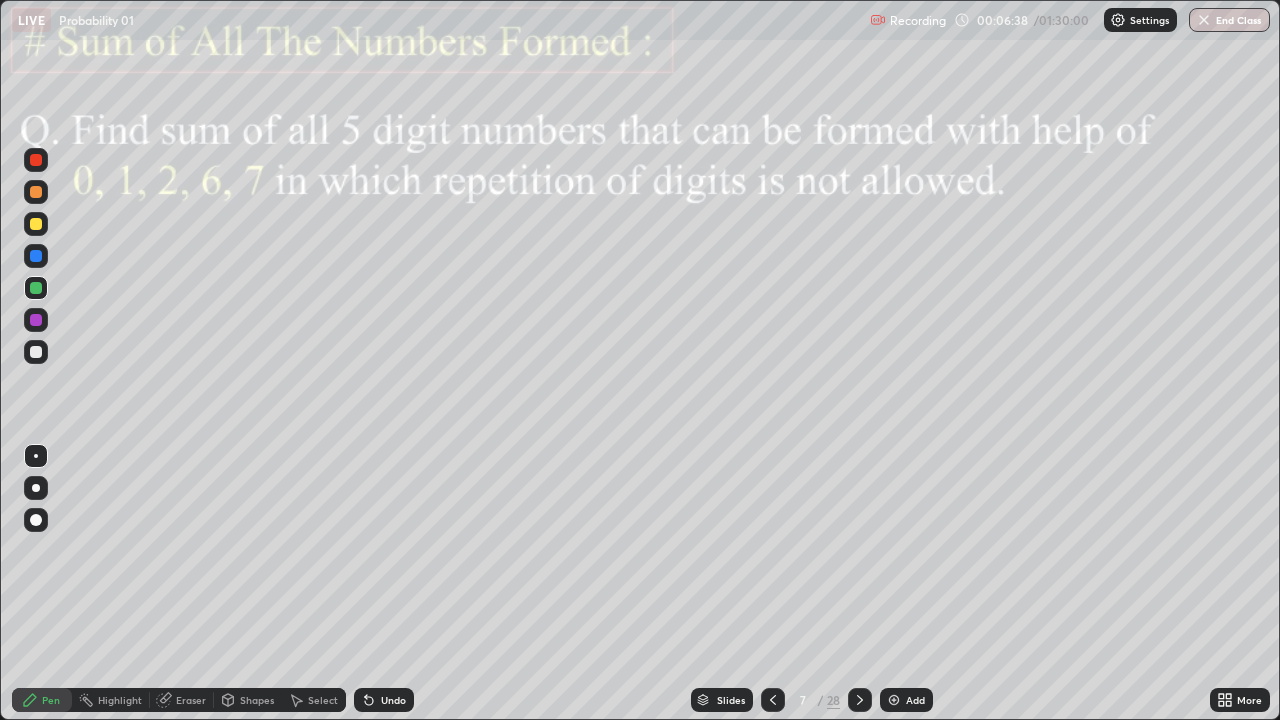 click at bounding box center (36, 256) 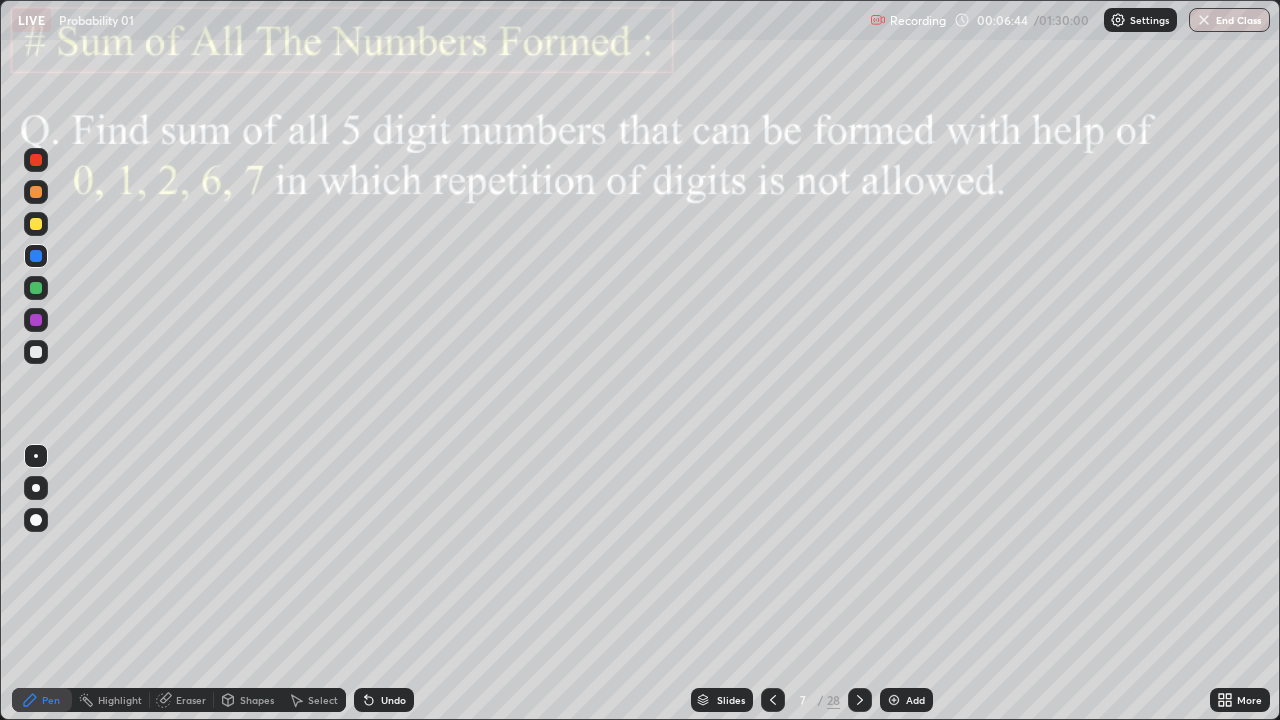 click at bounding box center [36, 256] 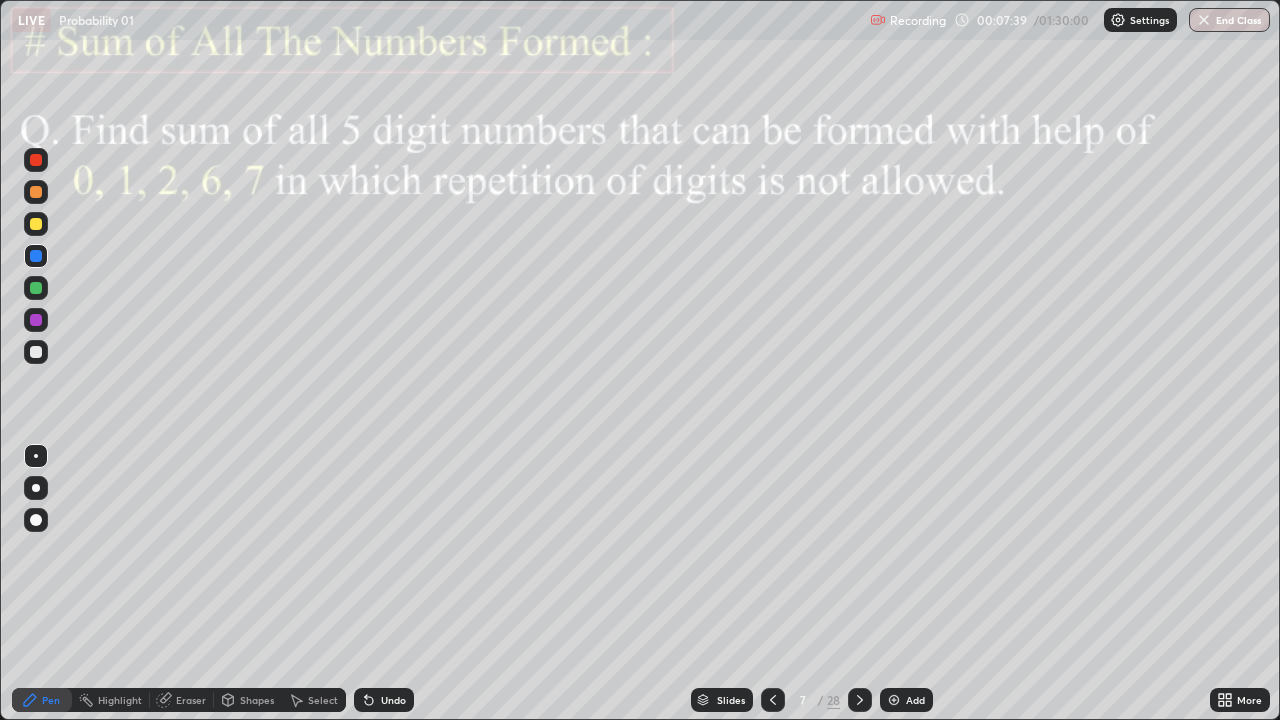 click at bounding box center [36, 320] 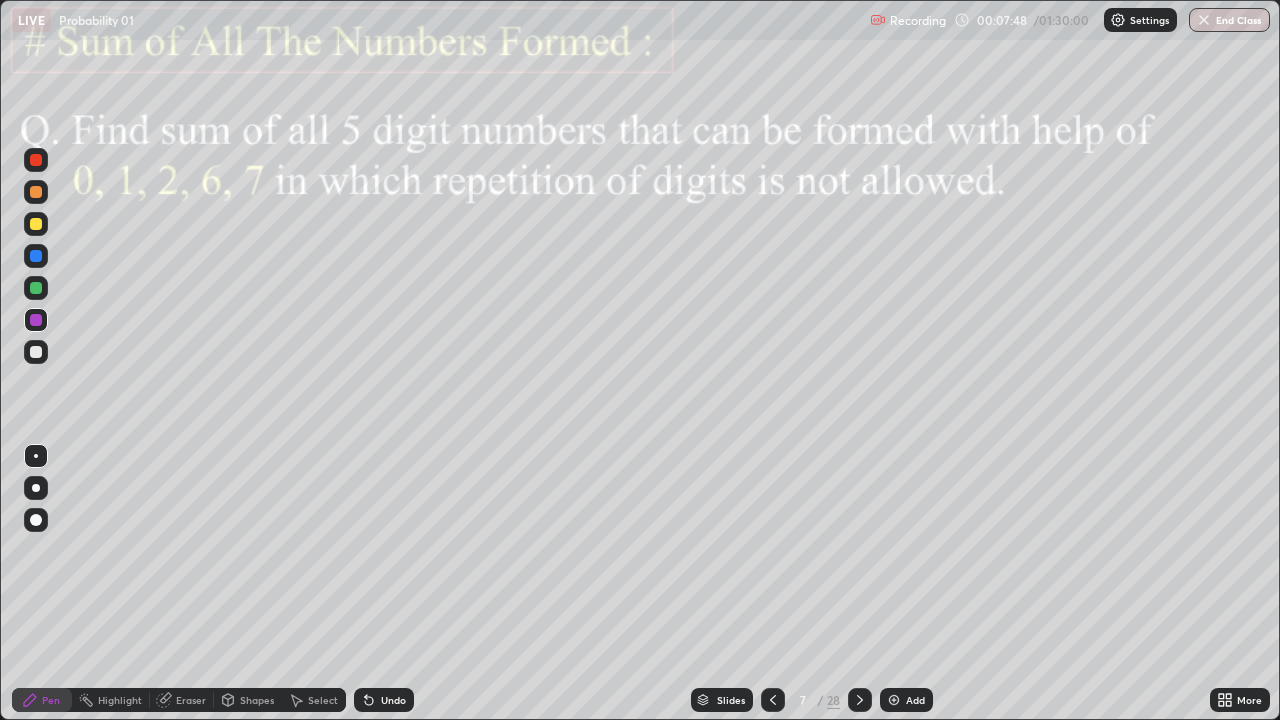 click at bounding box center (36, 160) 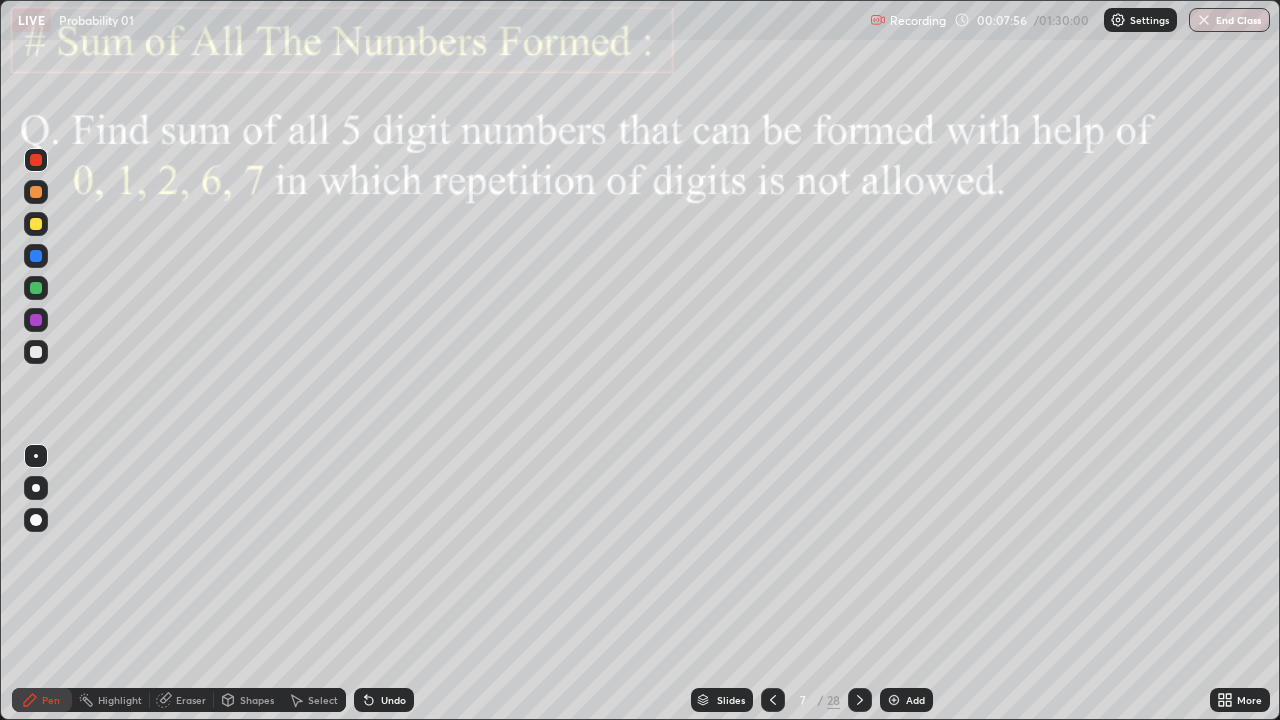 click at bounding box center (36, 352) 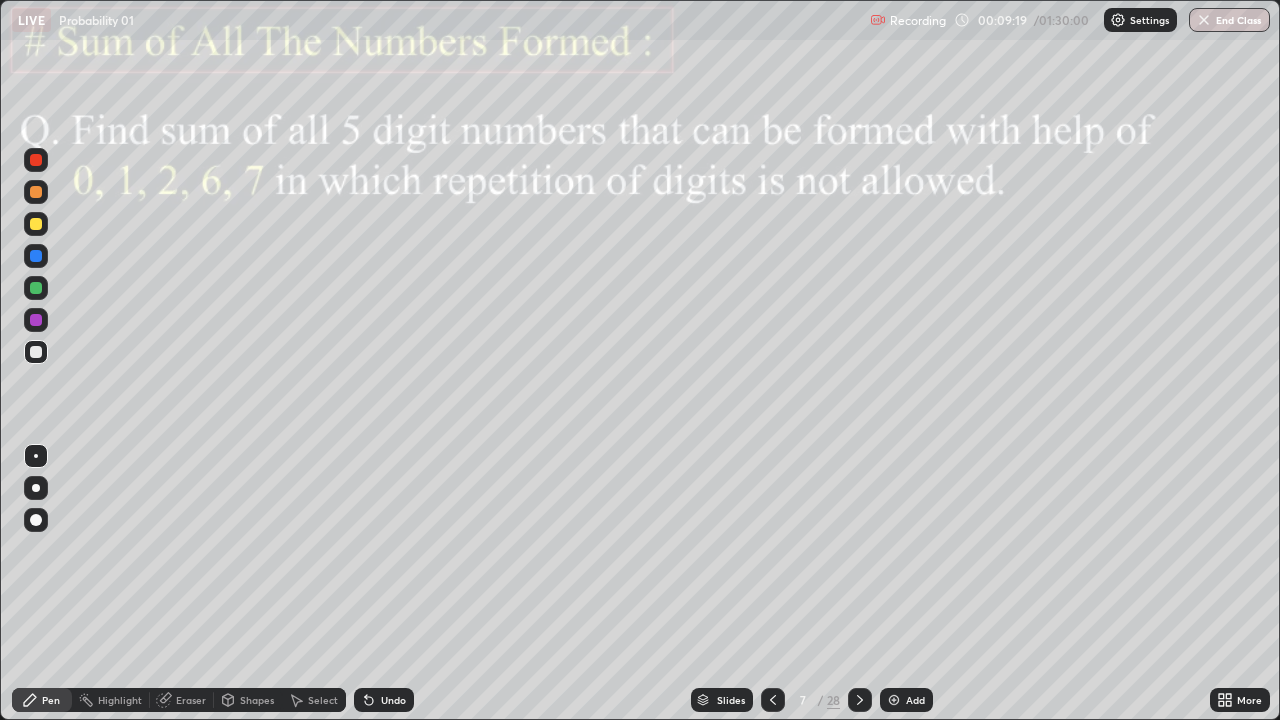 click at bounding box center (36, 224) 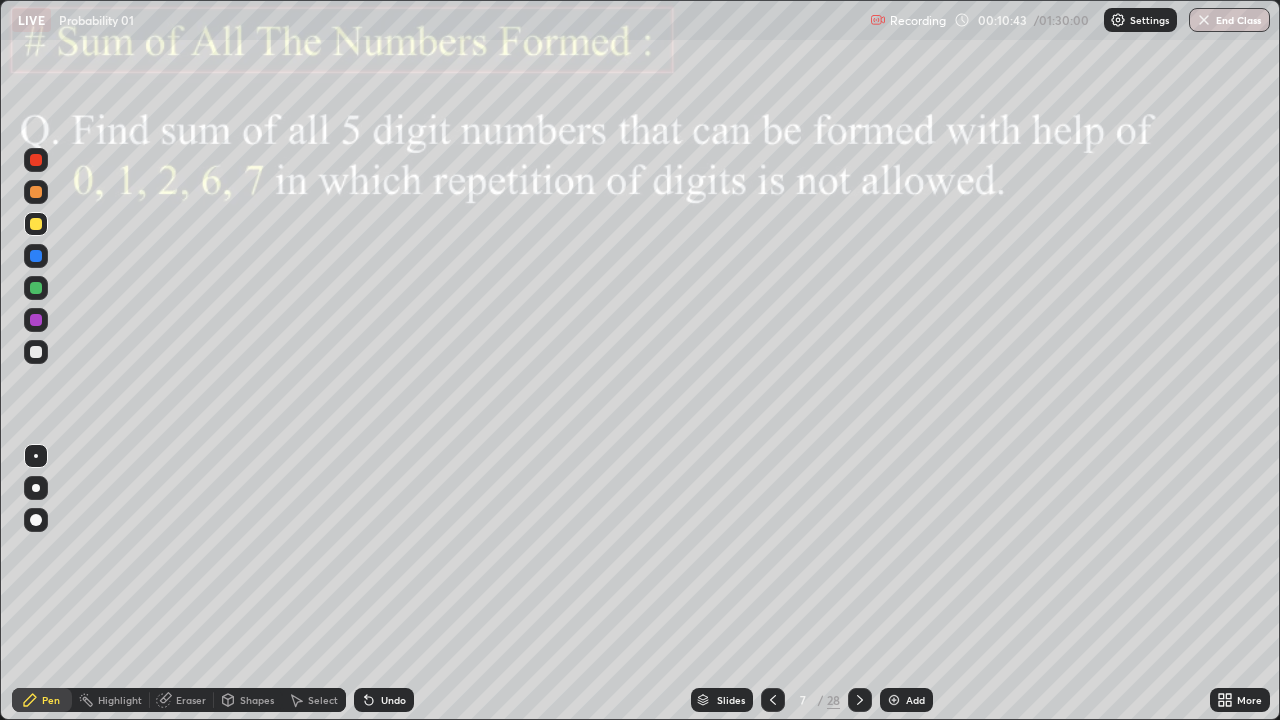 click on "Undo" at bounding box center [384, 700] 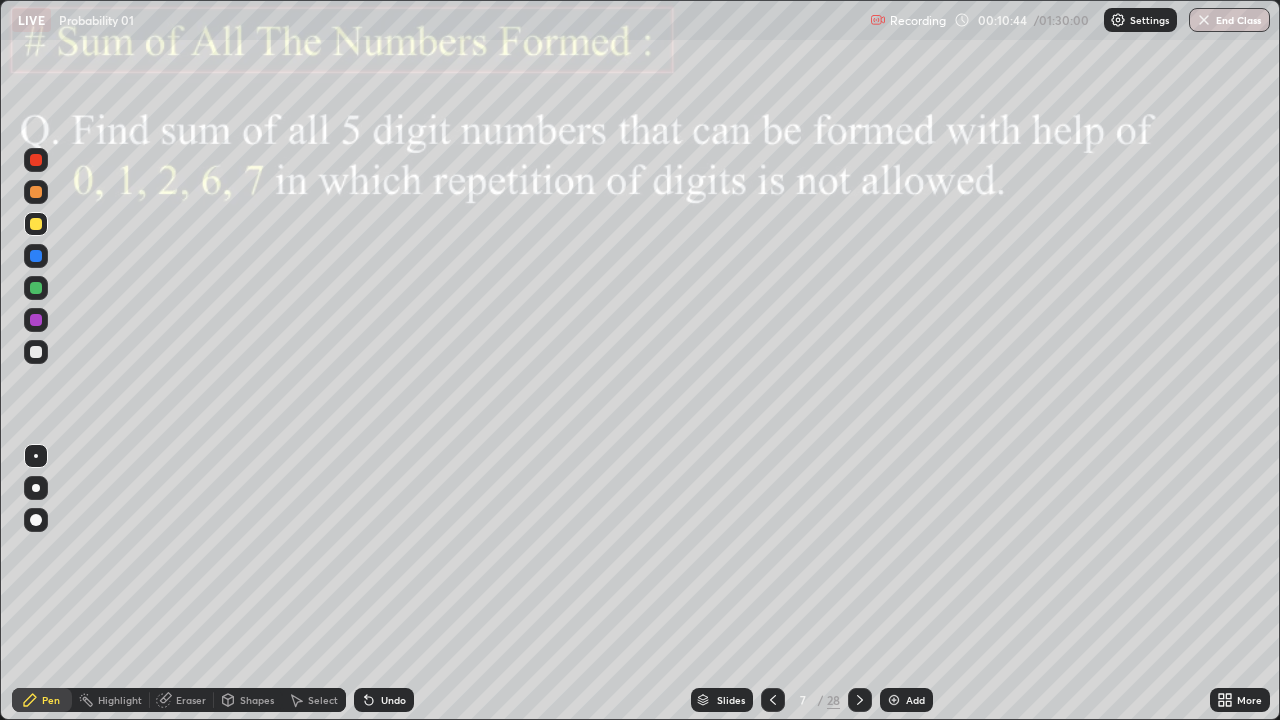 click on "Undo" at bounding box center [384, 700] 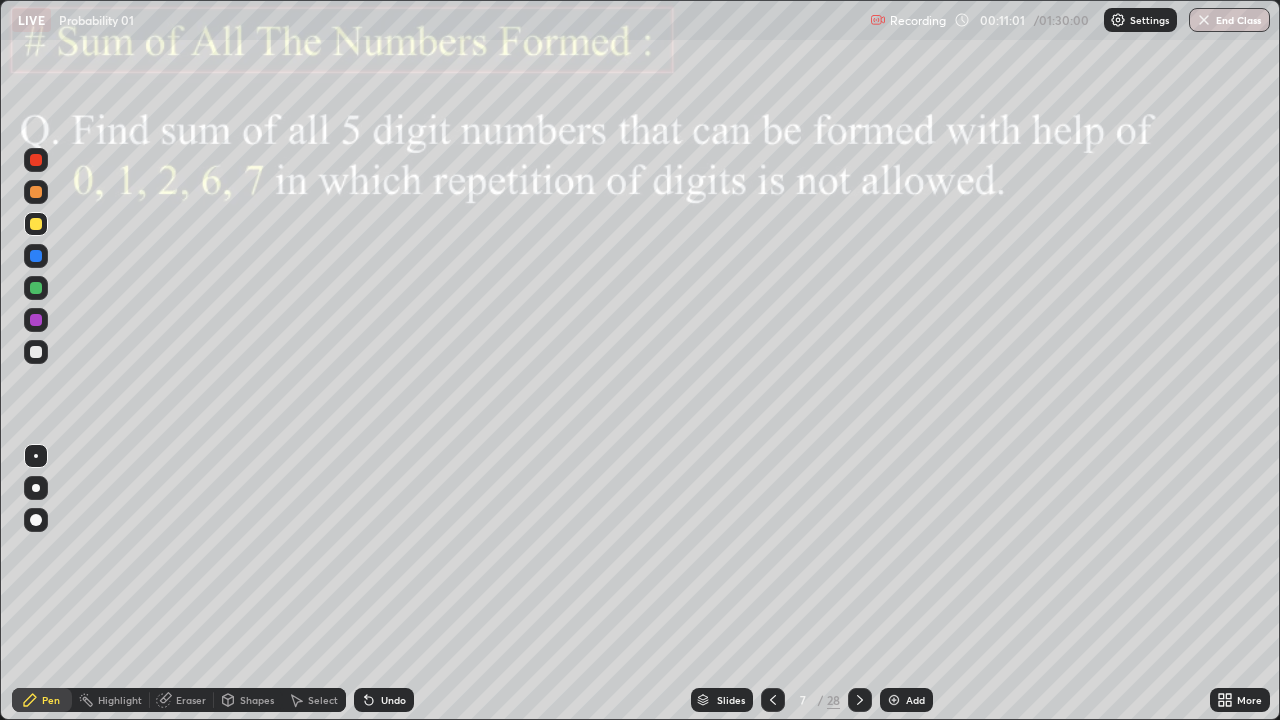 click on "Eraser" at bounding box center [191, 700] 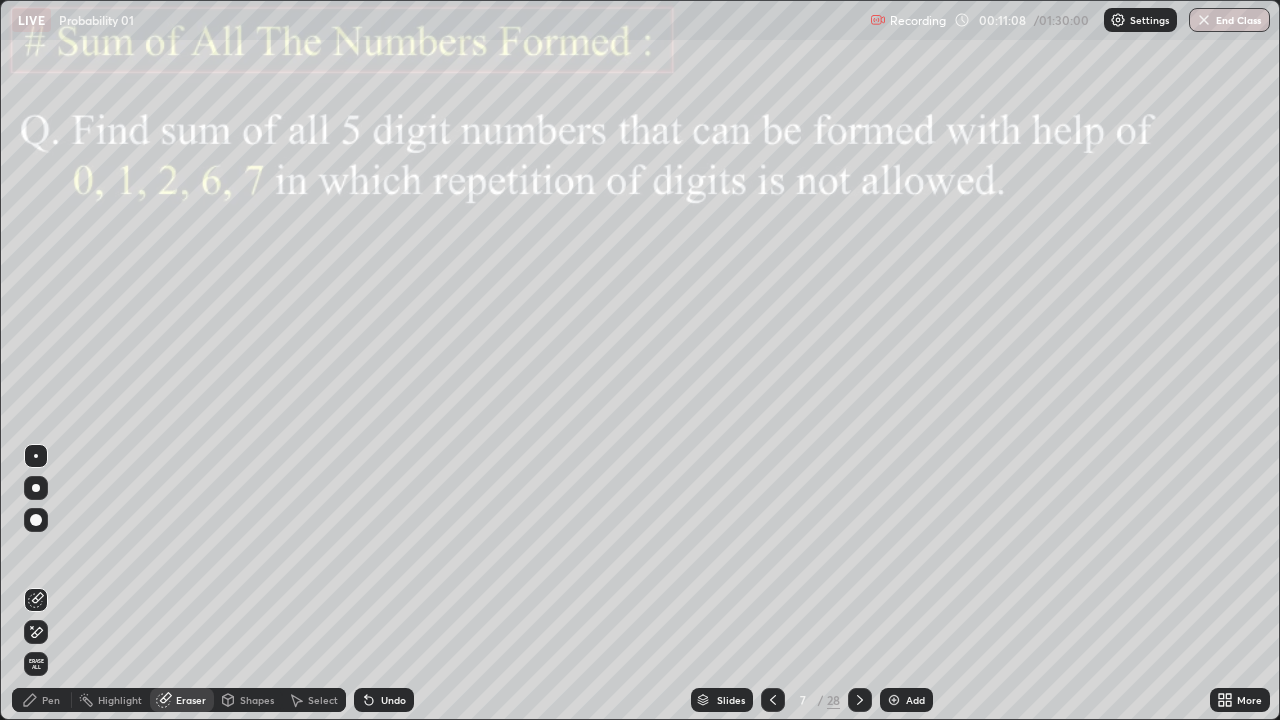 click 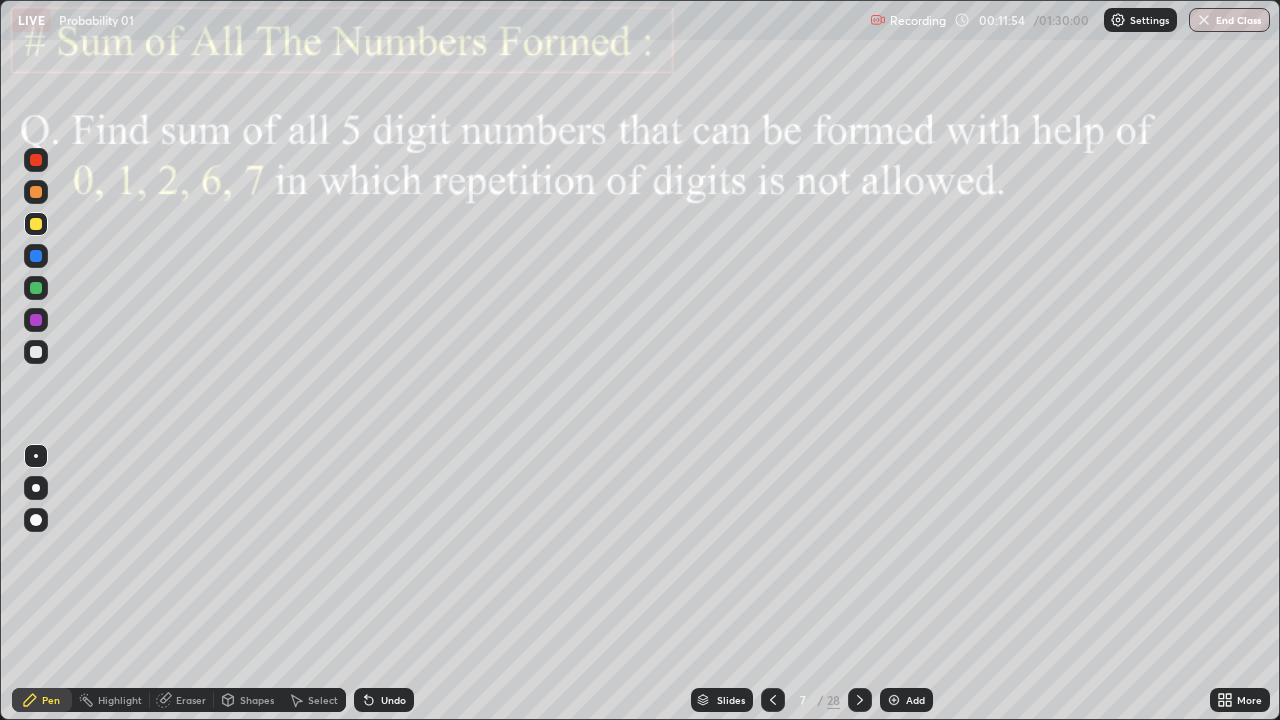 click on "Undo" at bounding box center [384, 700] 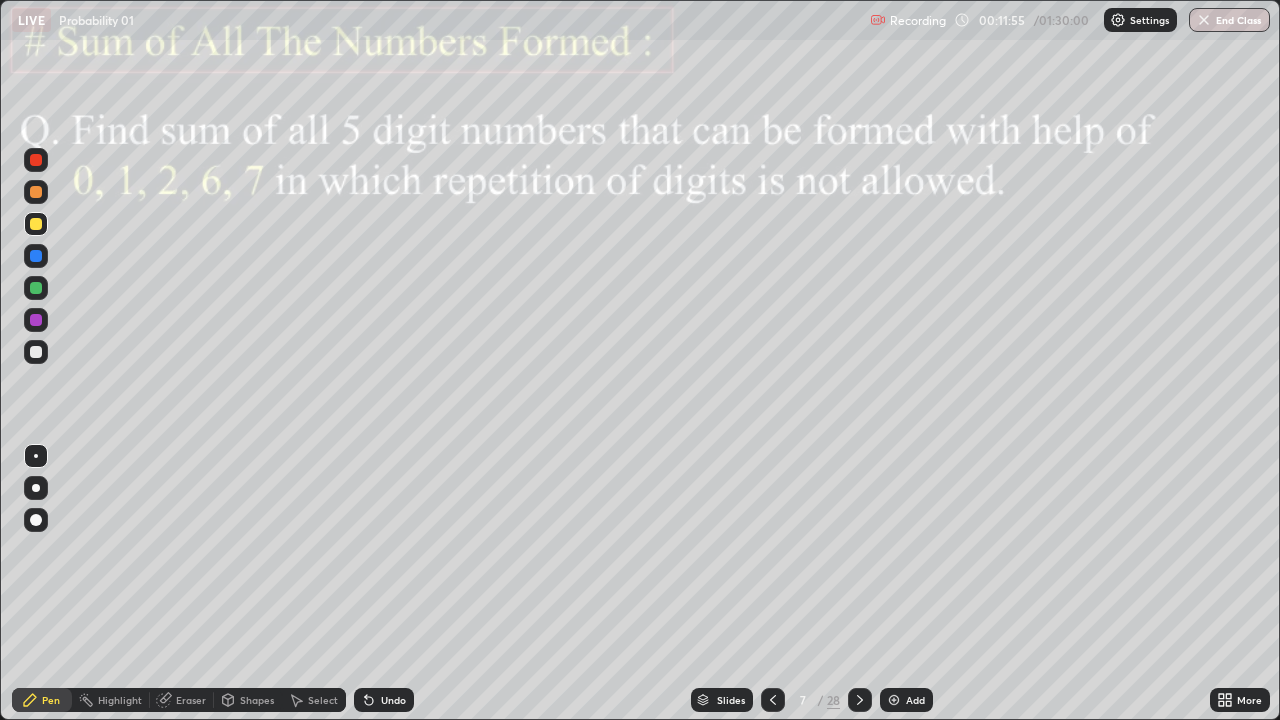 click on "Undo" at bounding box center [384, 700] 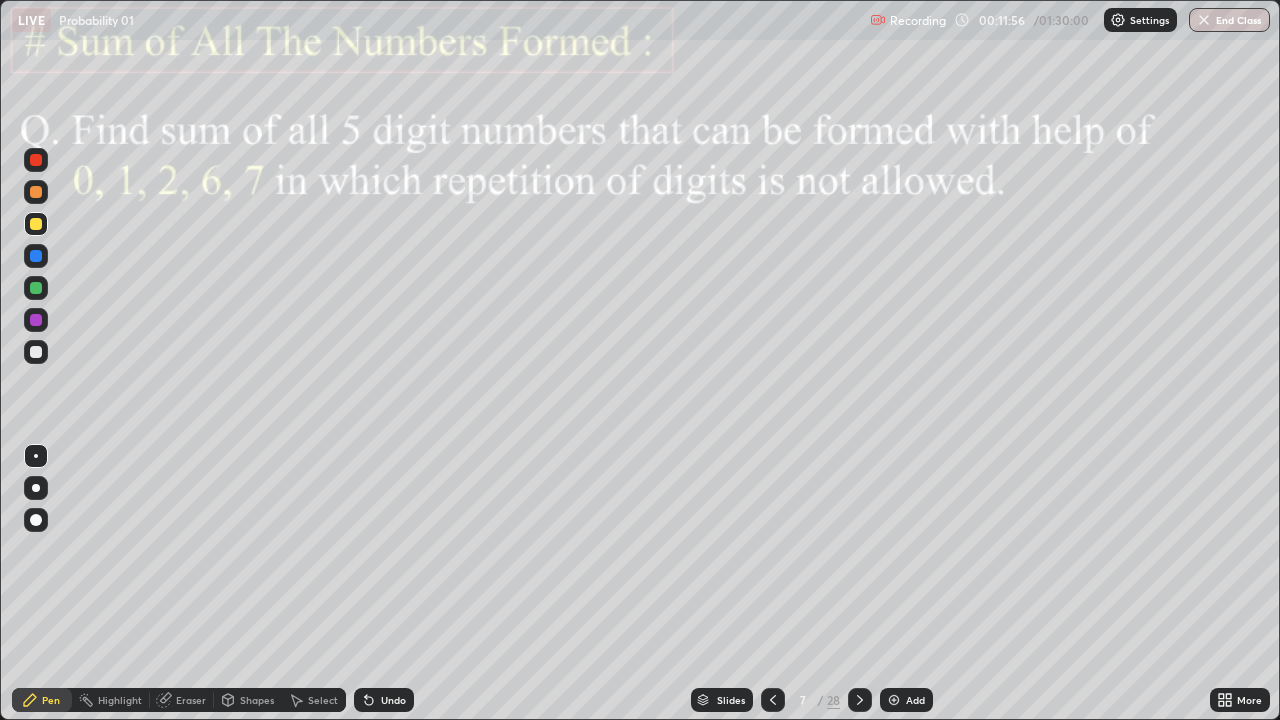 click on "Undo" at bounding box center (384, 700) 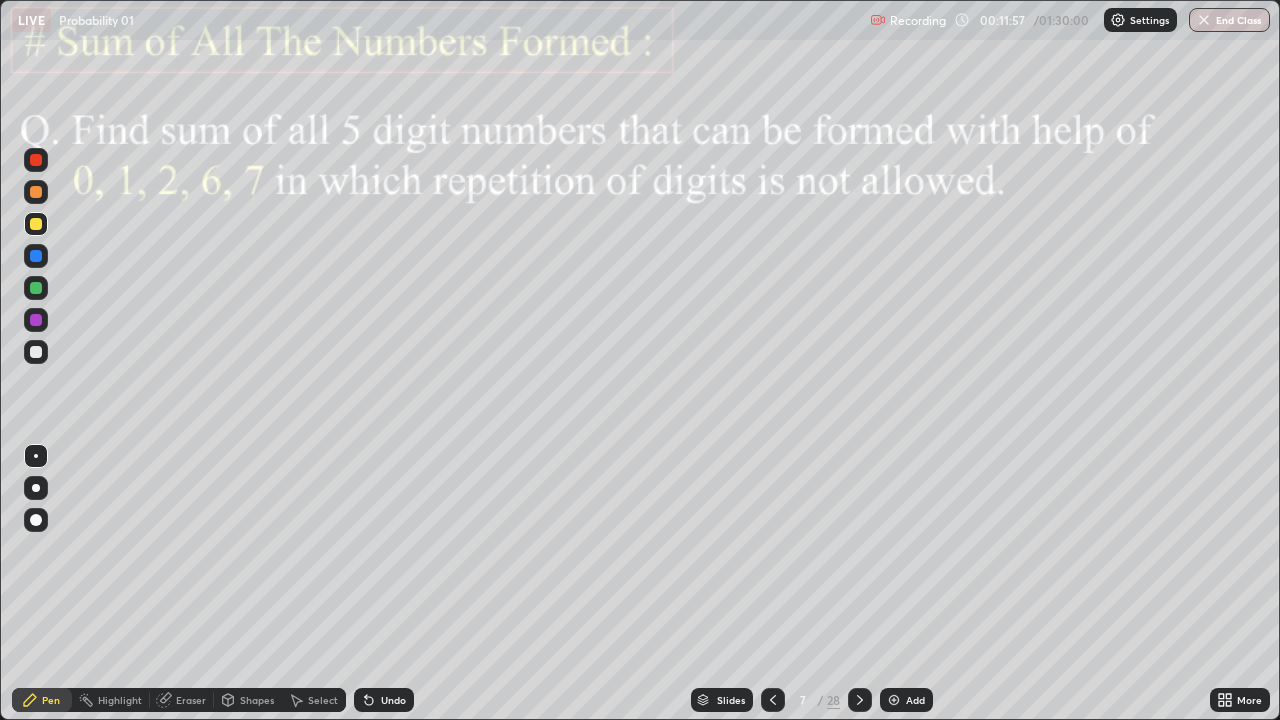 click 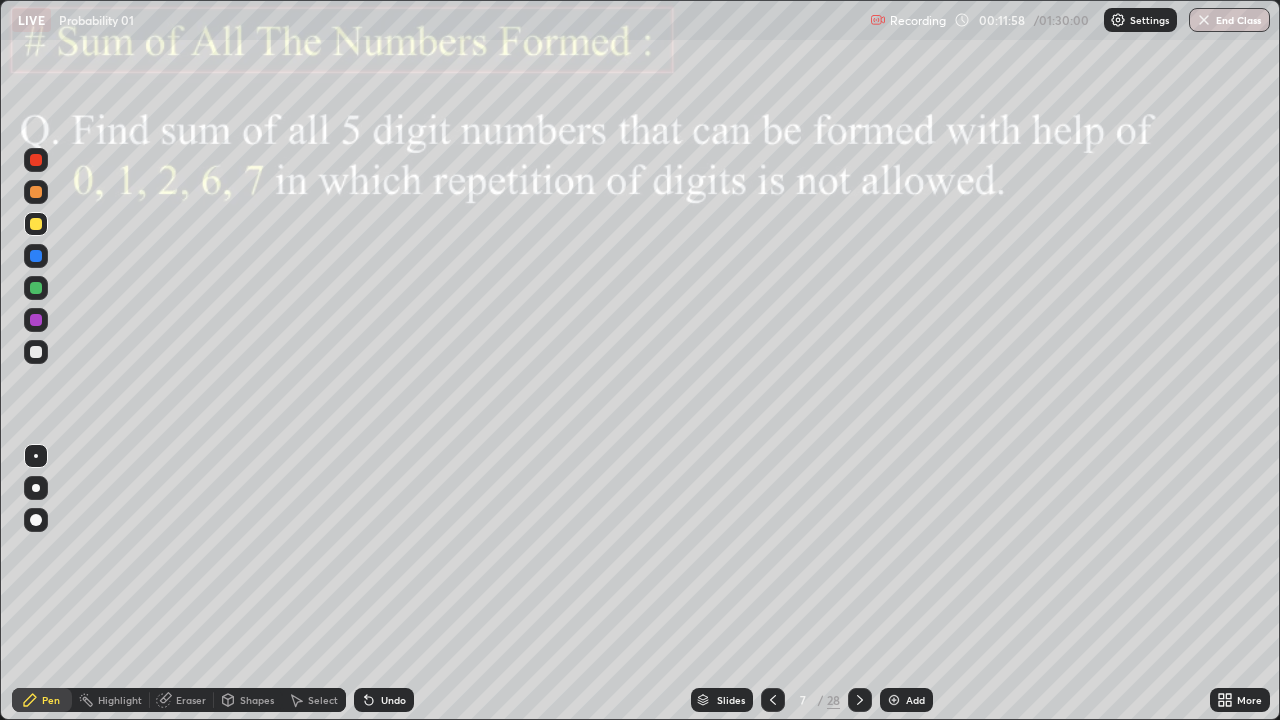 click on "Undo" at bounding box center [384, 700] 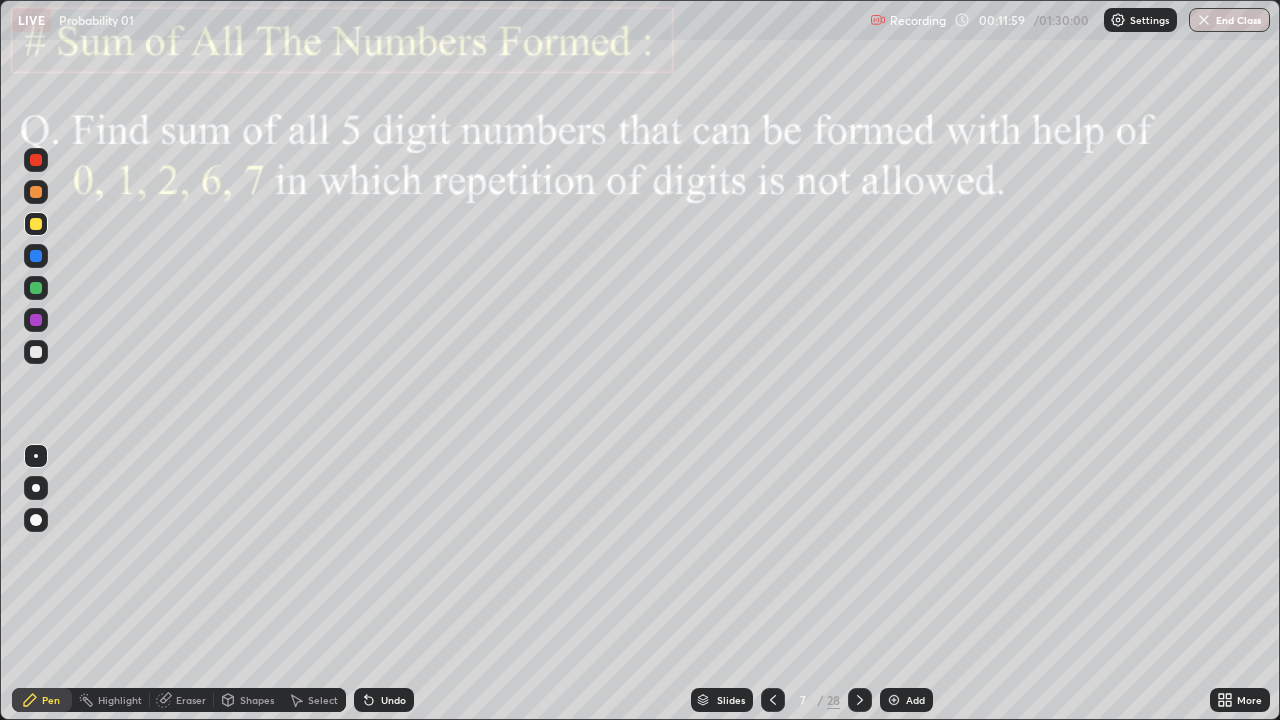 click on "Undo" at bounding box center (384, 700) 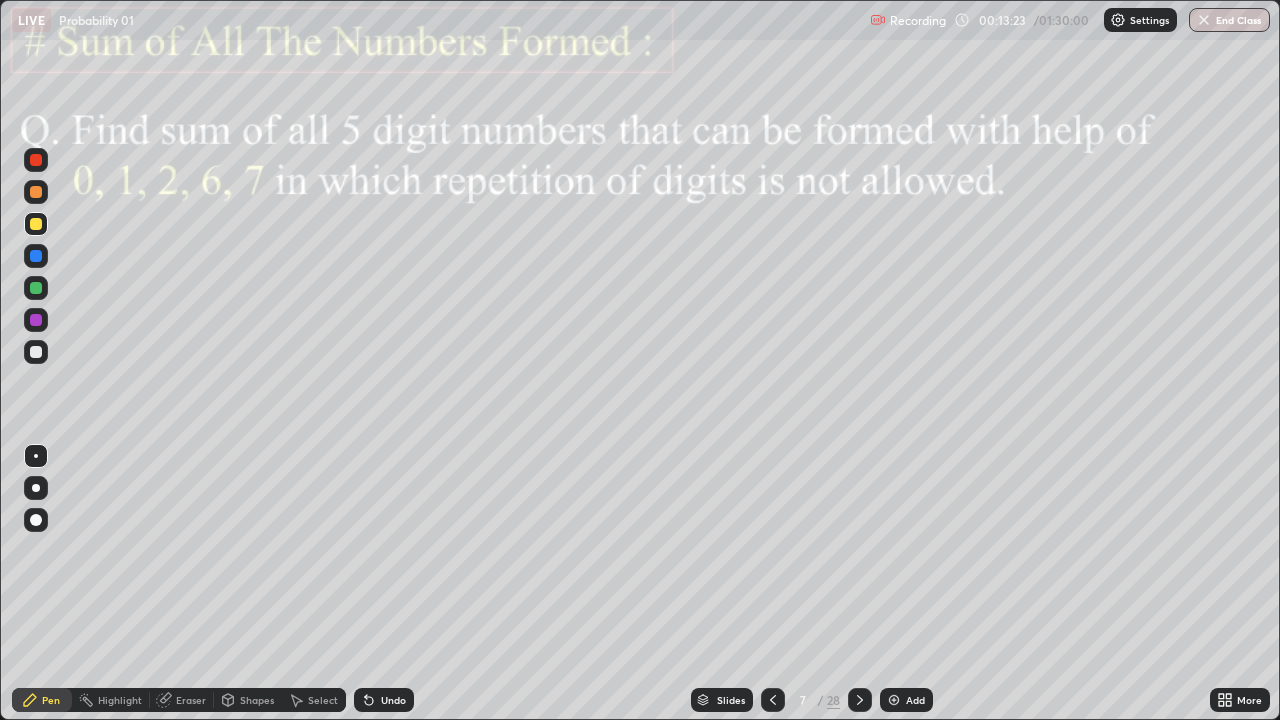click at bounding box center [36, 288] 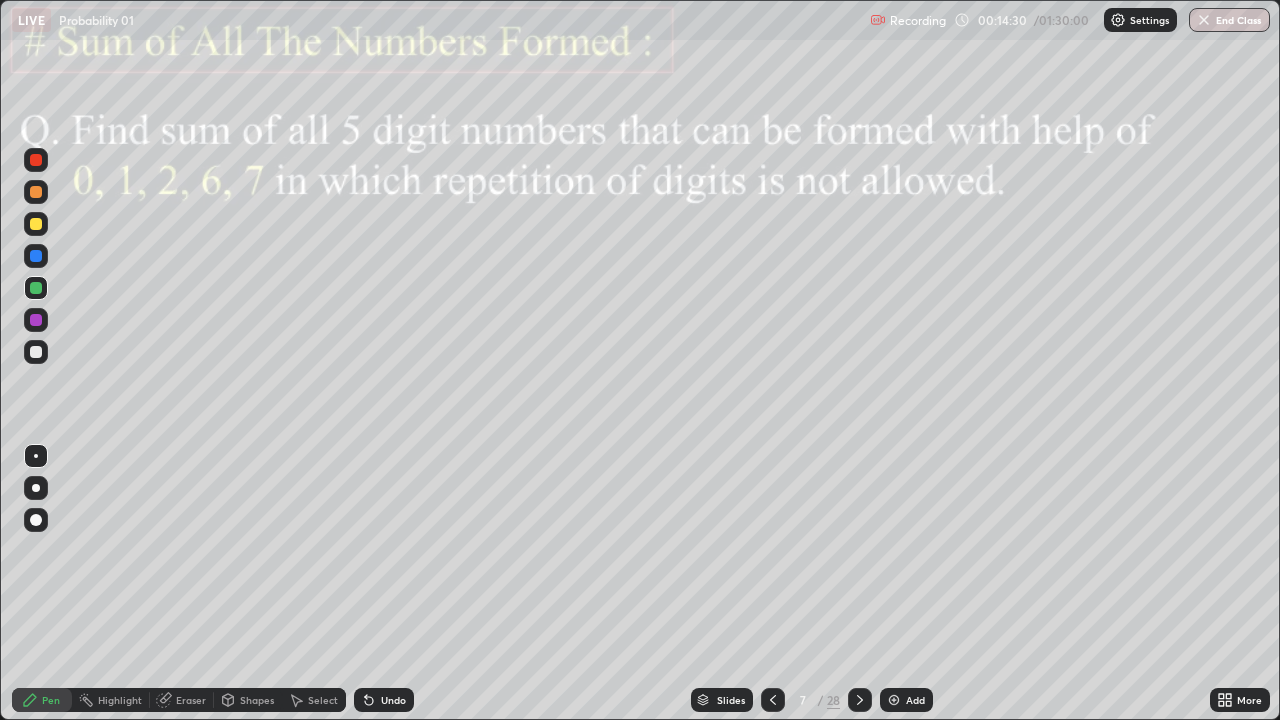click at bounding box center [36, 160] 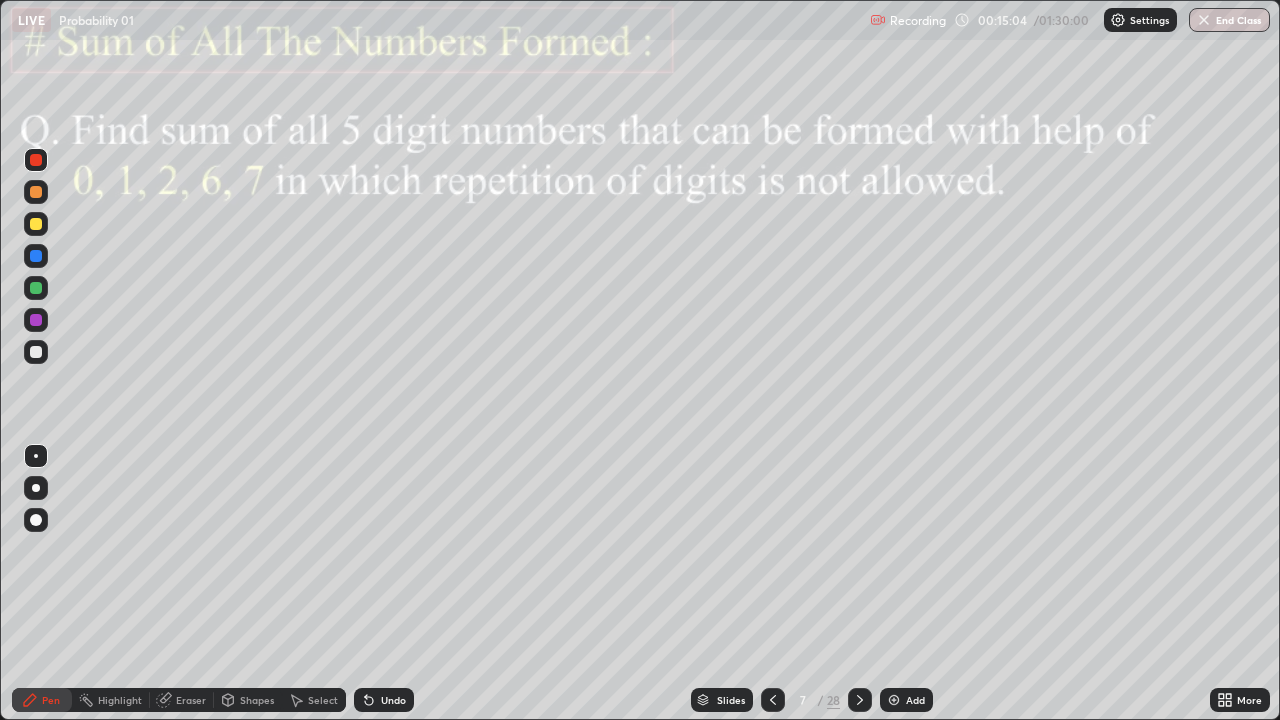 click on "LIVE Probability 01" at bounding box center [437, 20] 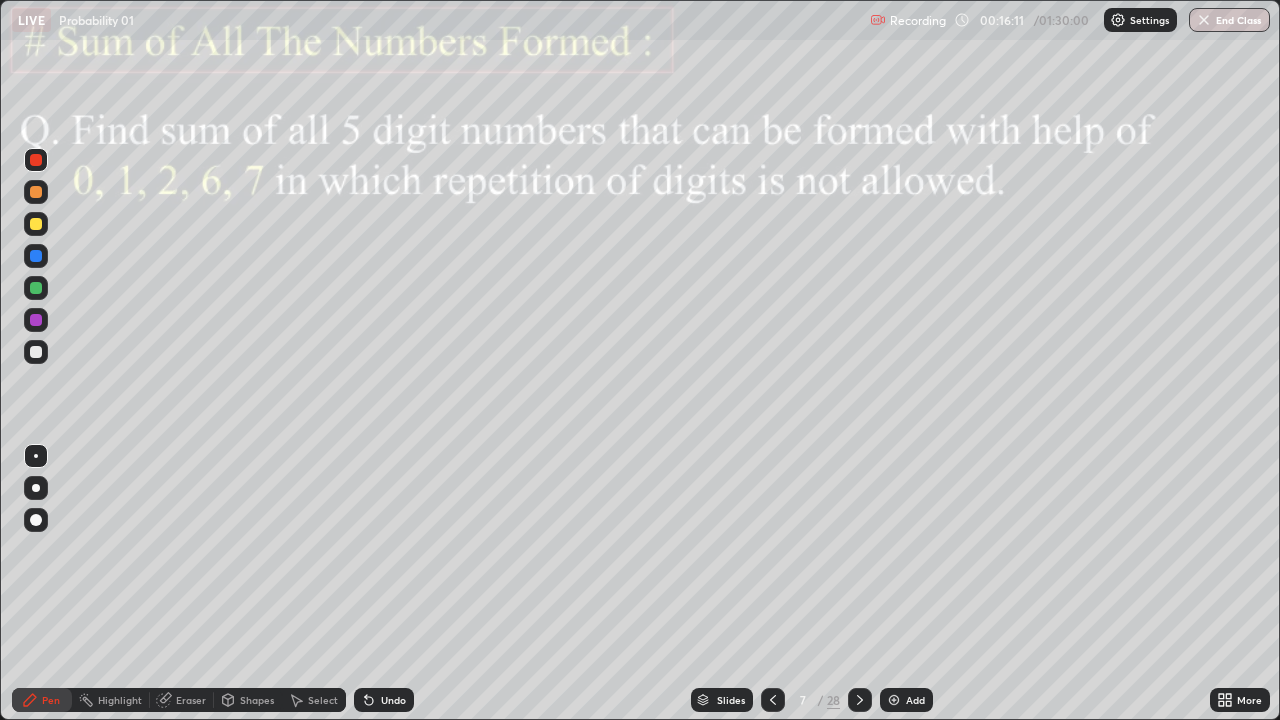 click on "Add" at bounding box center (915, 700) 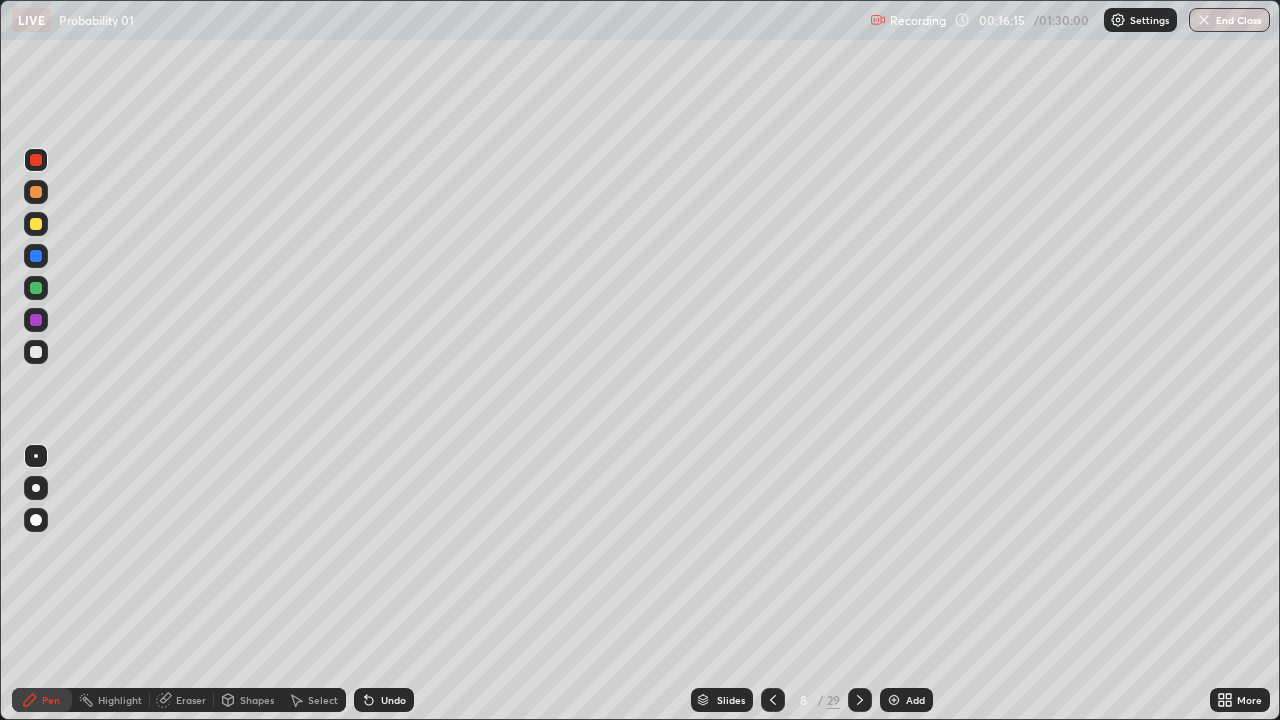 click on "Pen" at bounding box center [51, 700] 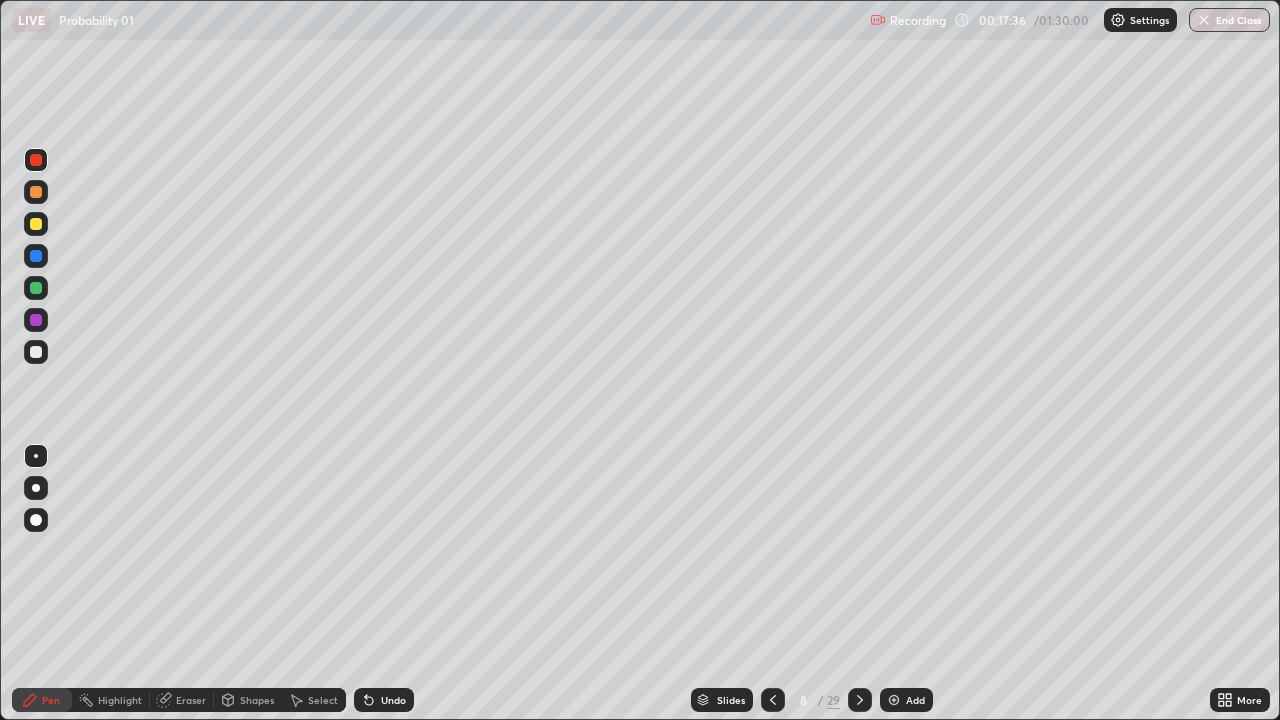 click 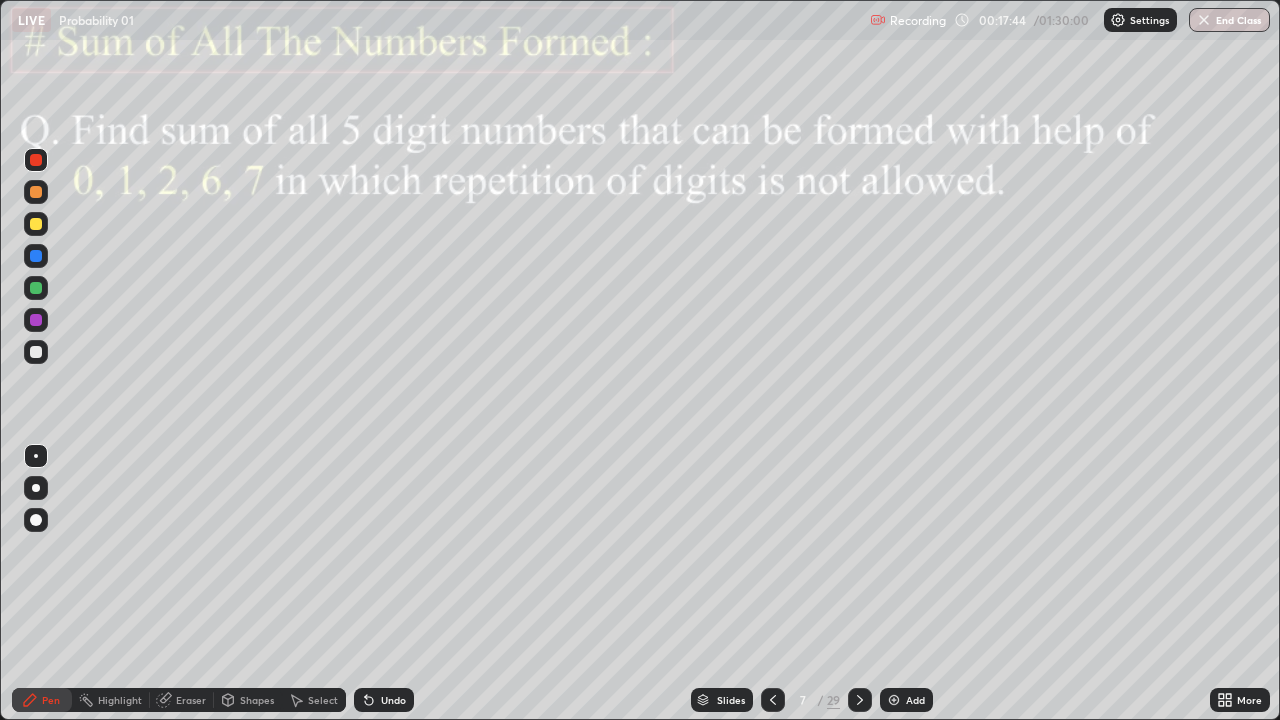 click 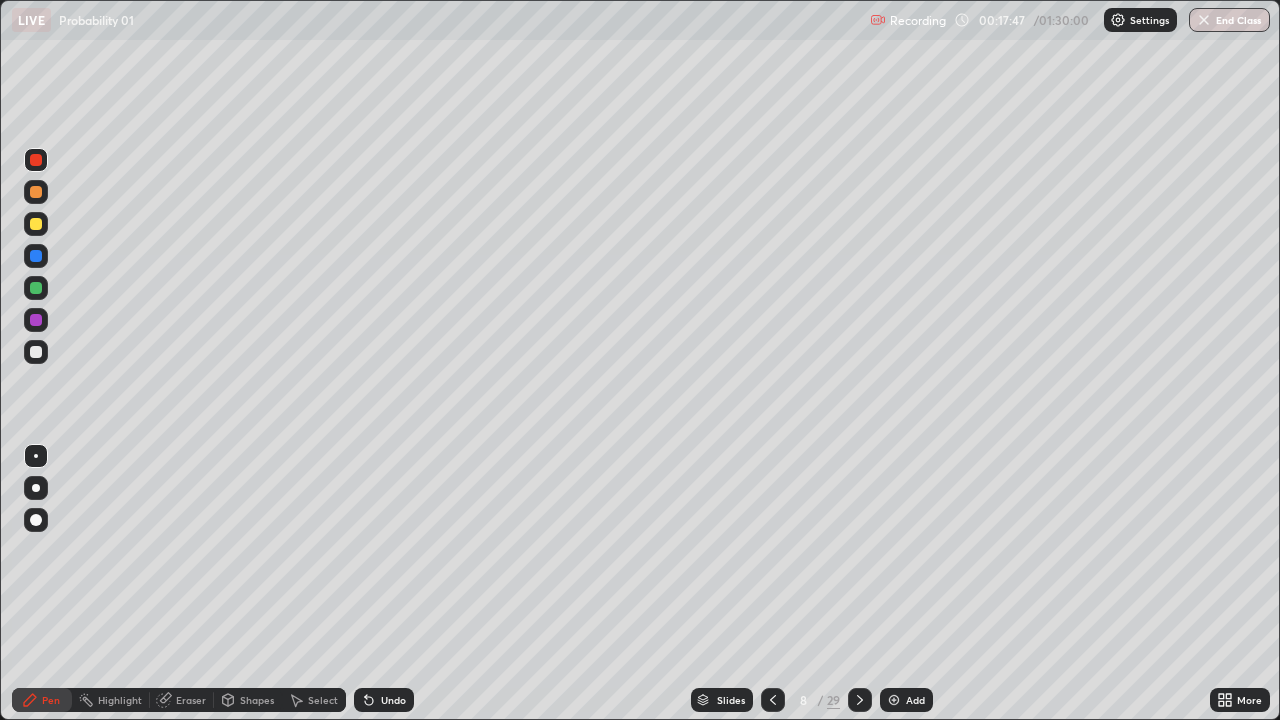 click on "Select" at bounding box center (323, 700) 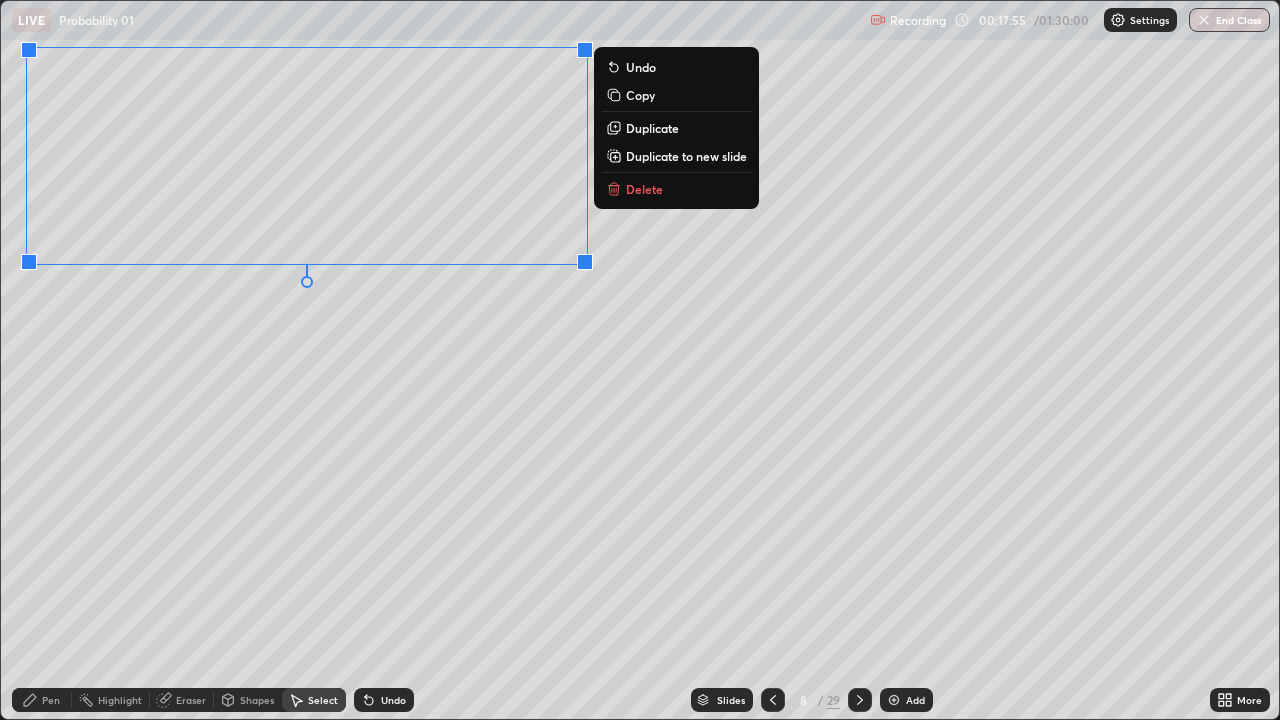 click on "0 ° Undo Copy Duplicate Duplicate to new slide Delete" at bounding box center [640, 360] 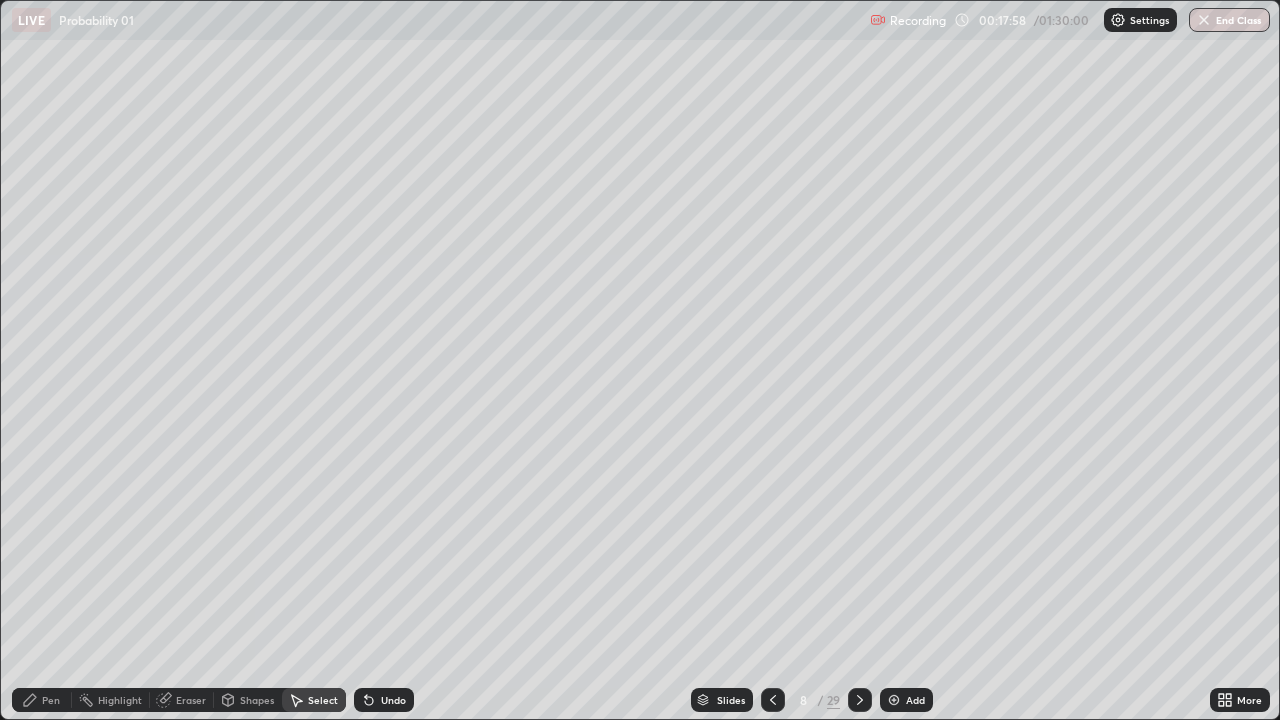 click on "Pen" at bounding box center [51, 700] 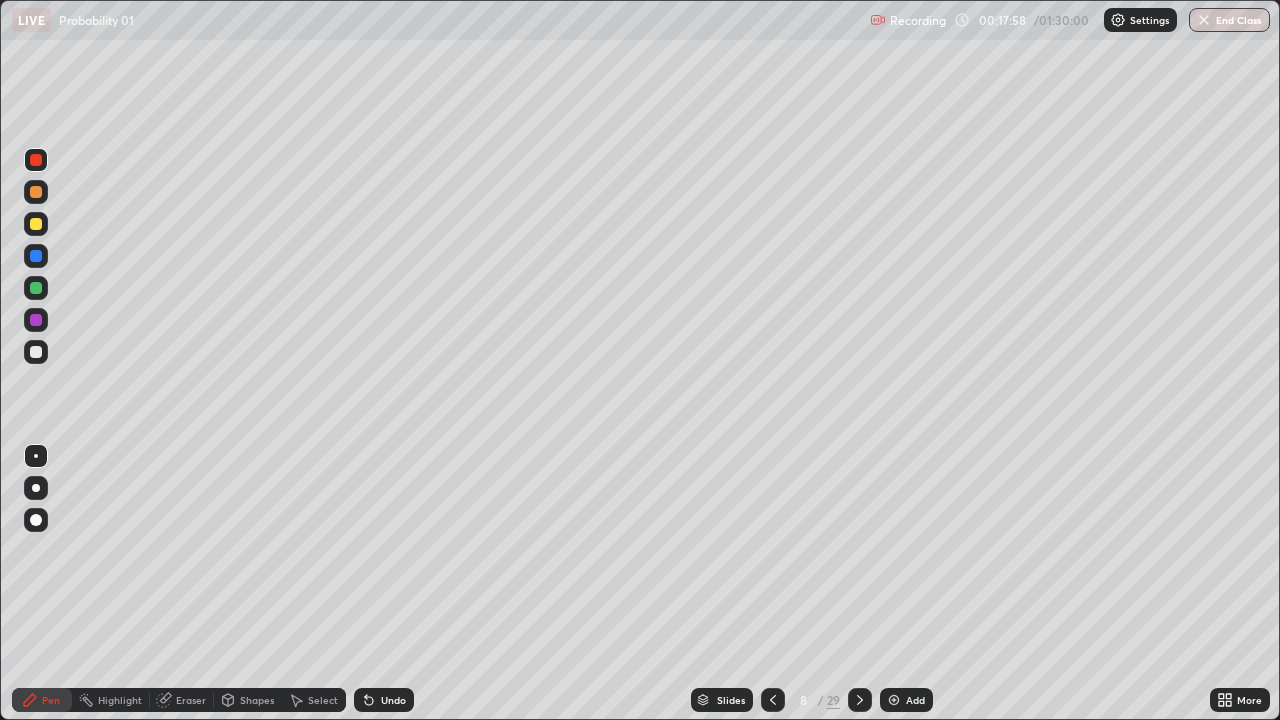 click at bounding box center (36, 320) 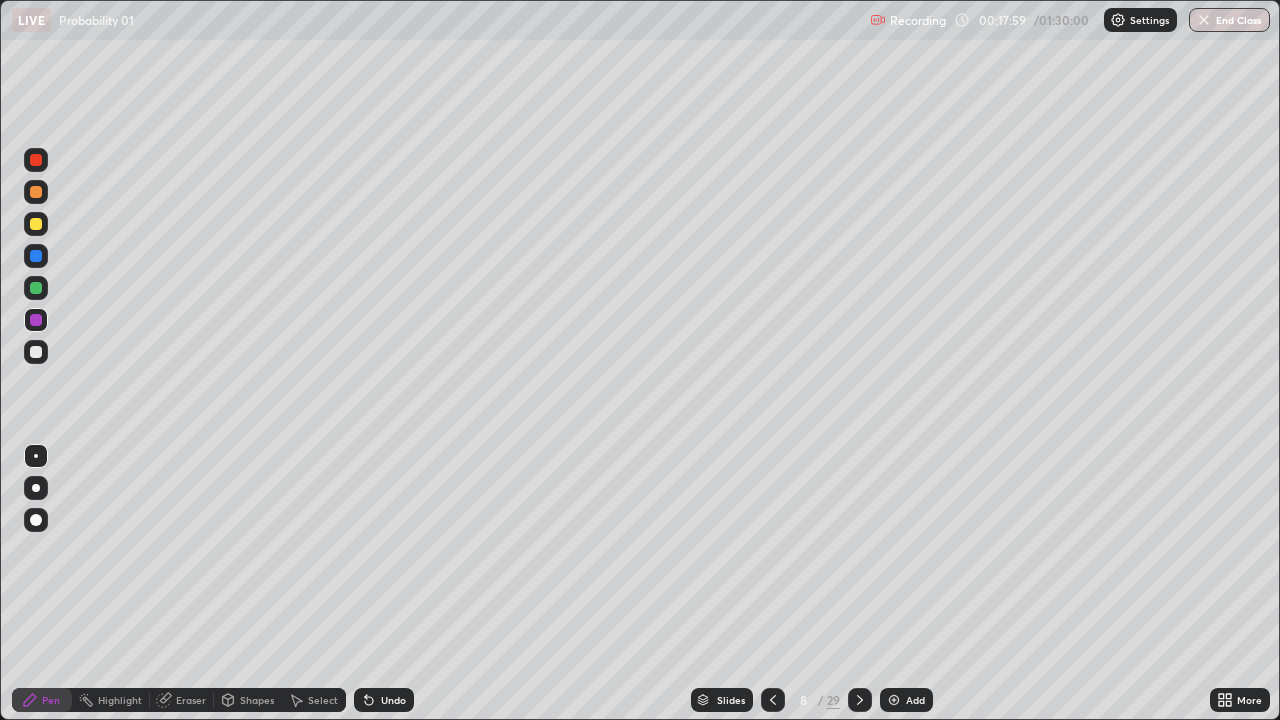 click at bounding box center (36, 288) 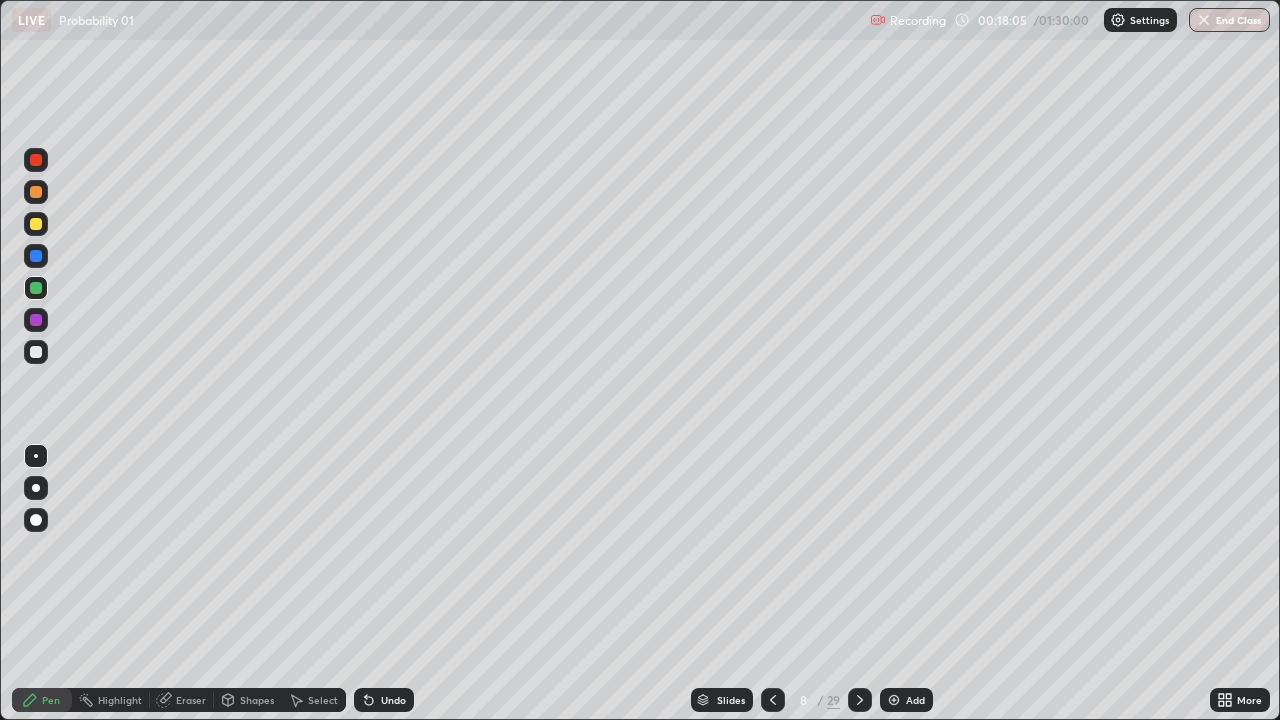 click at bounding box center [36, 320] 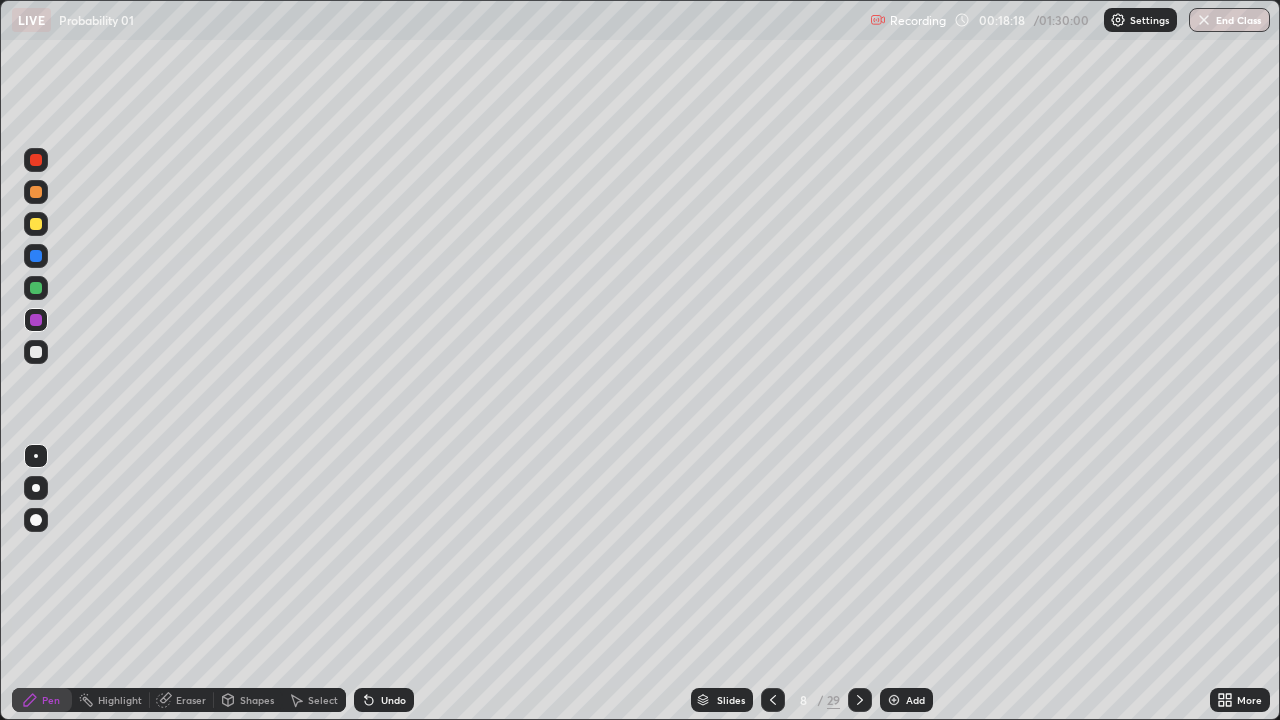 click 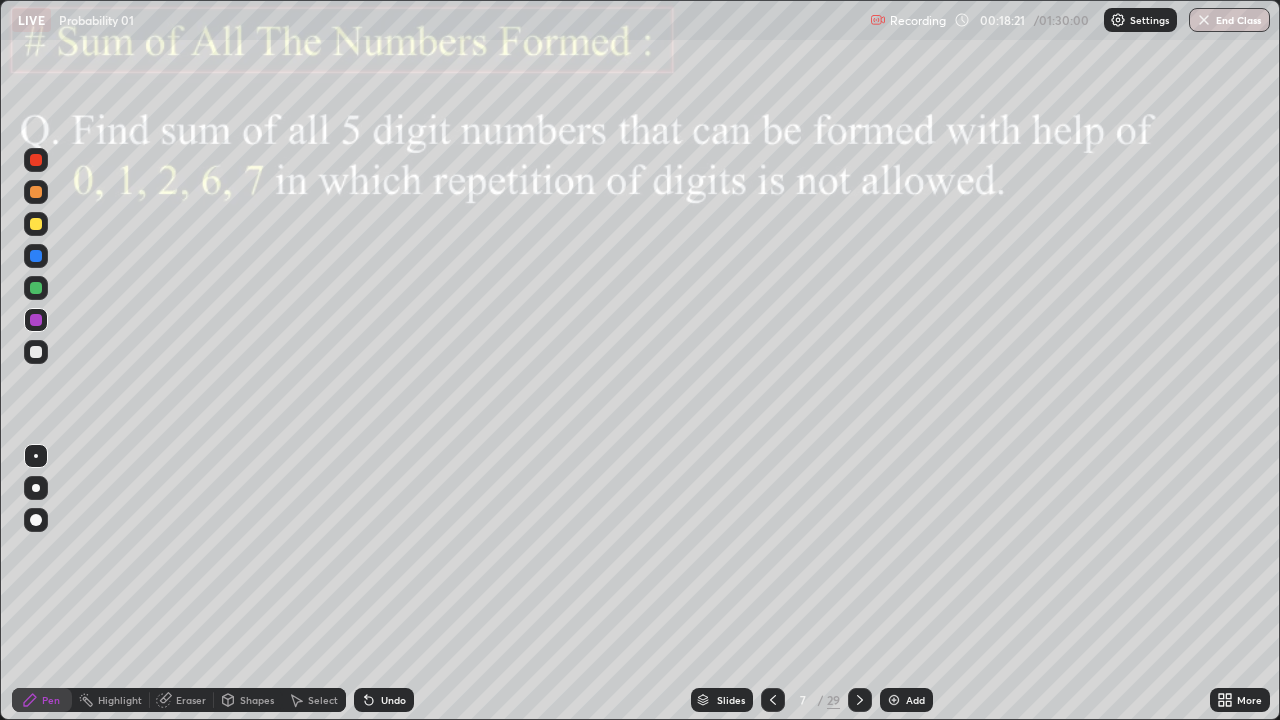 click 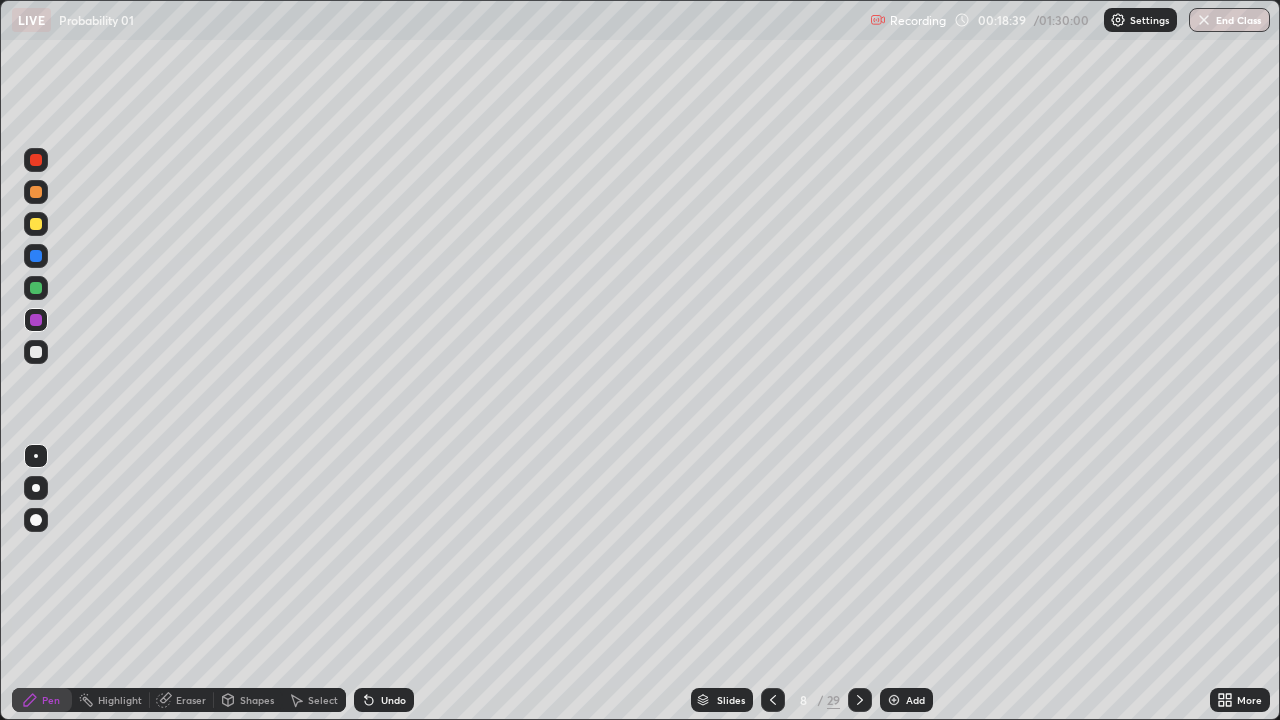 click on "Undo" at bounding box center [393, 700] 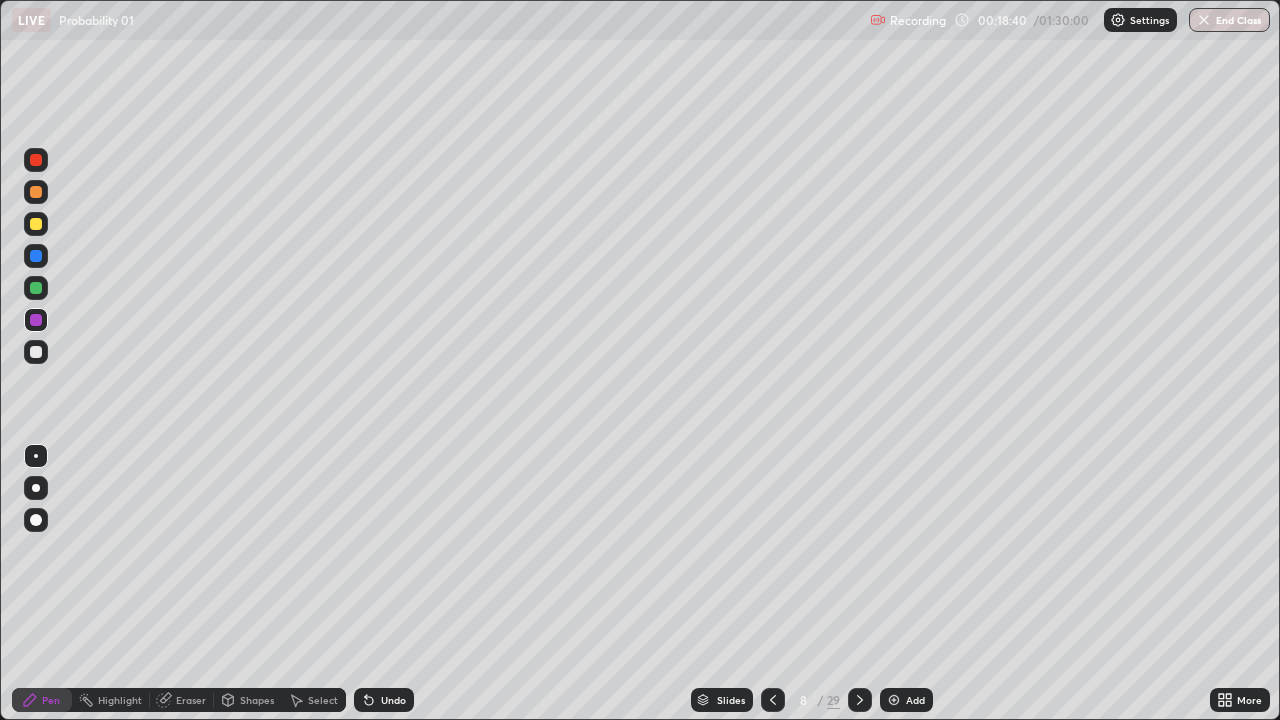 click on "Undo" at bounding box center [393, 700] 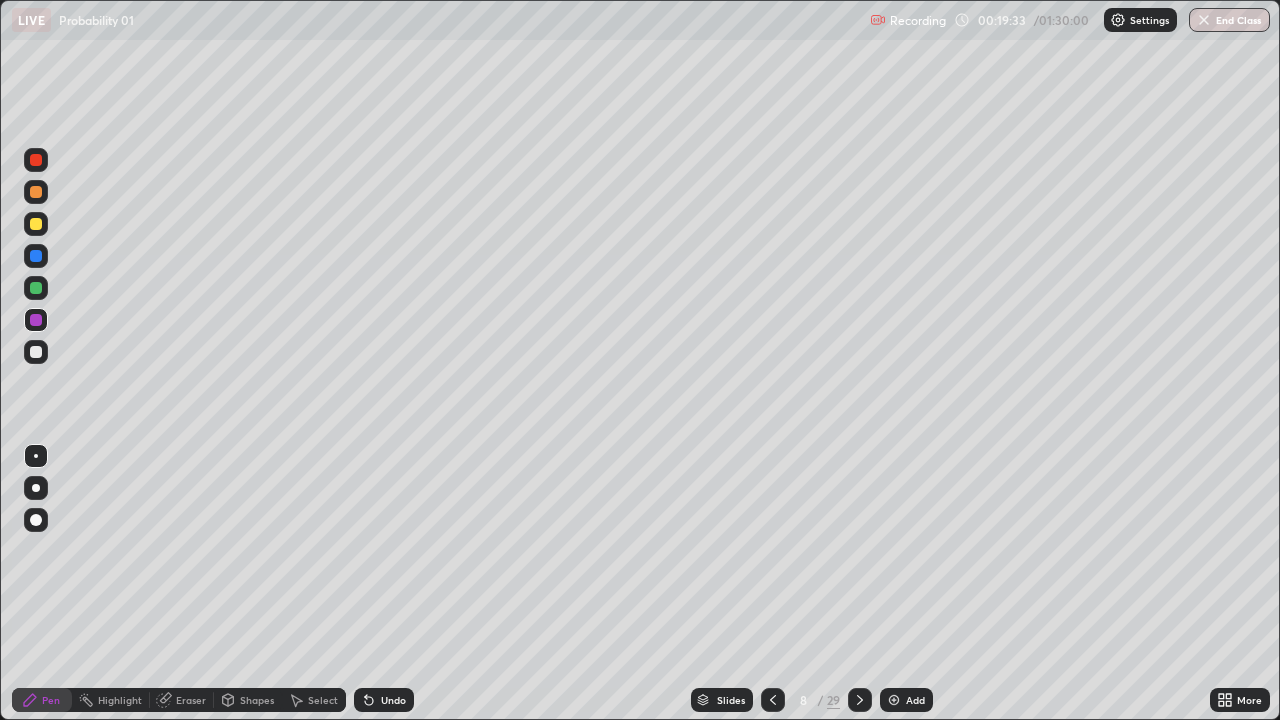 click 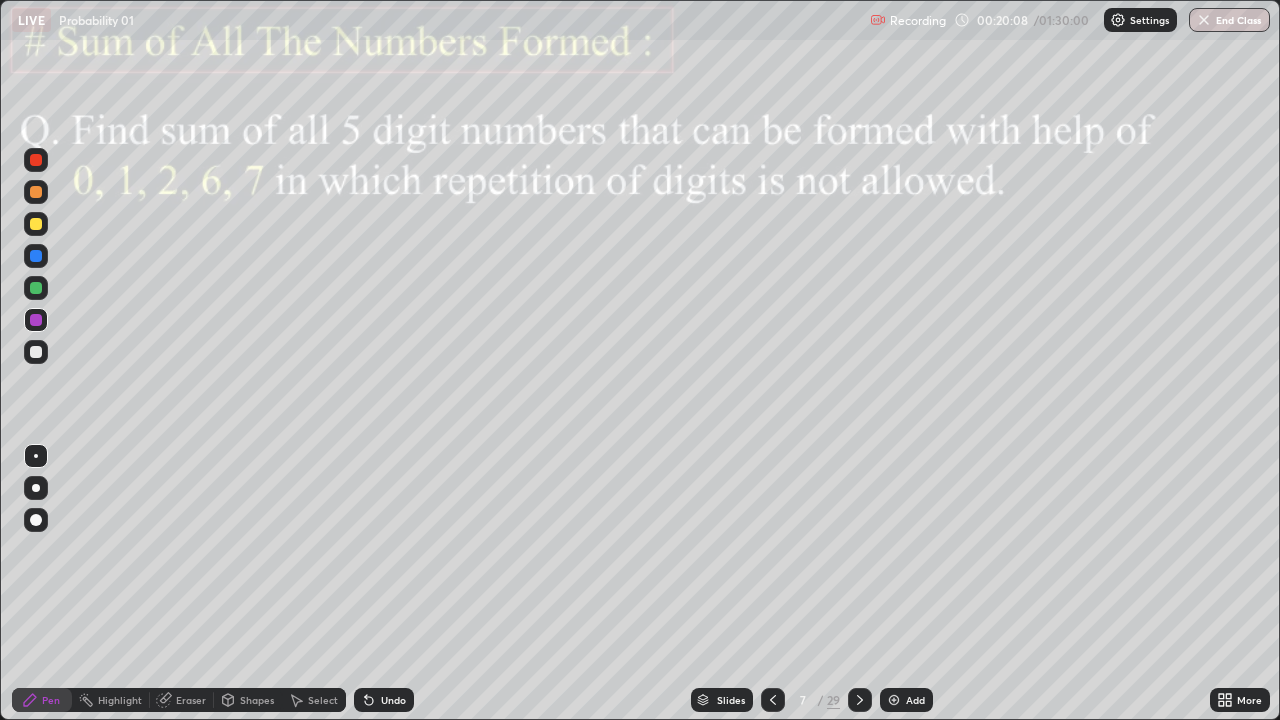 click 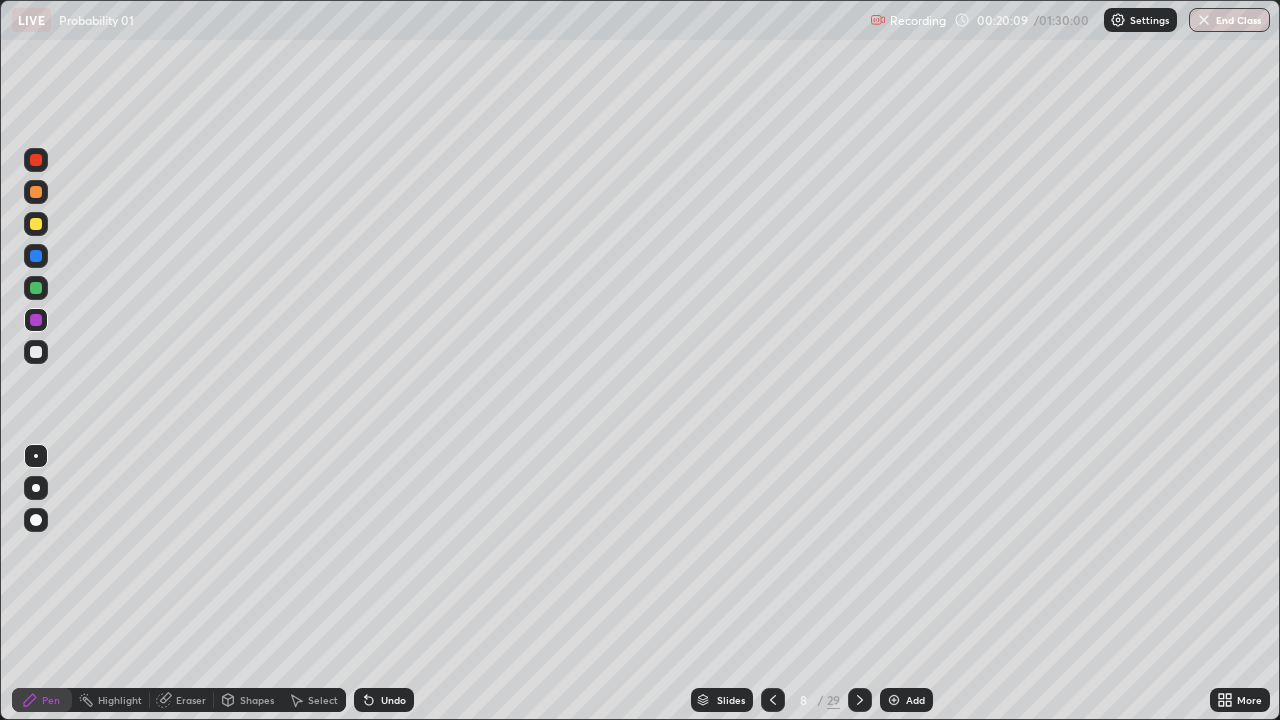 click 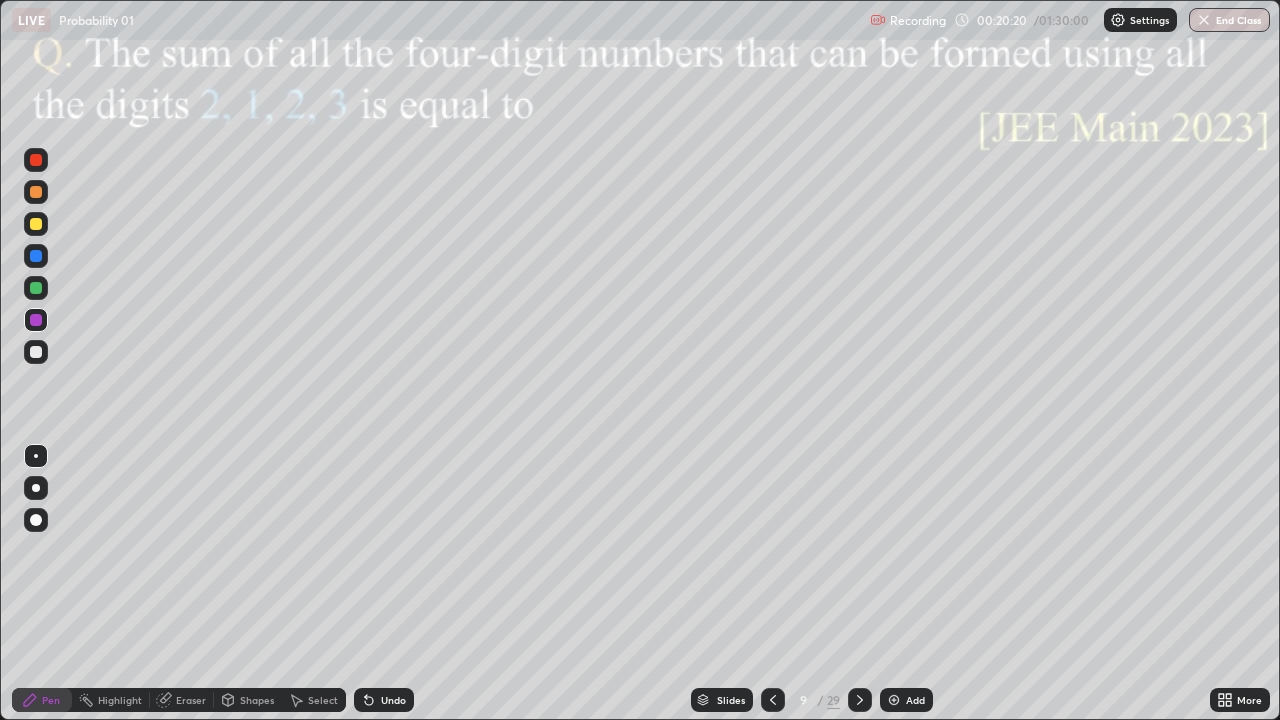click 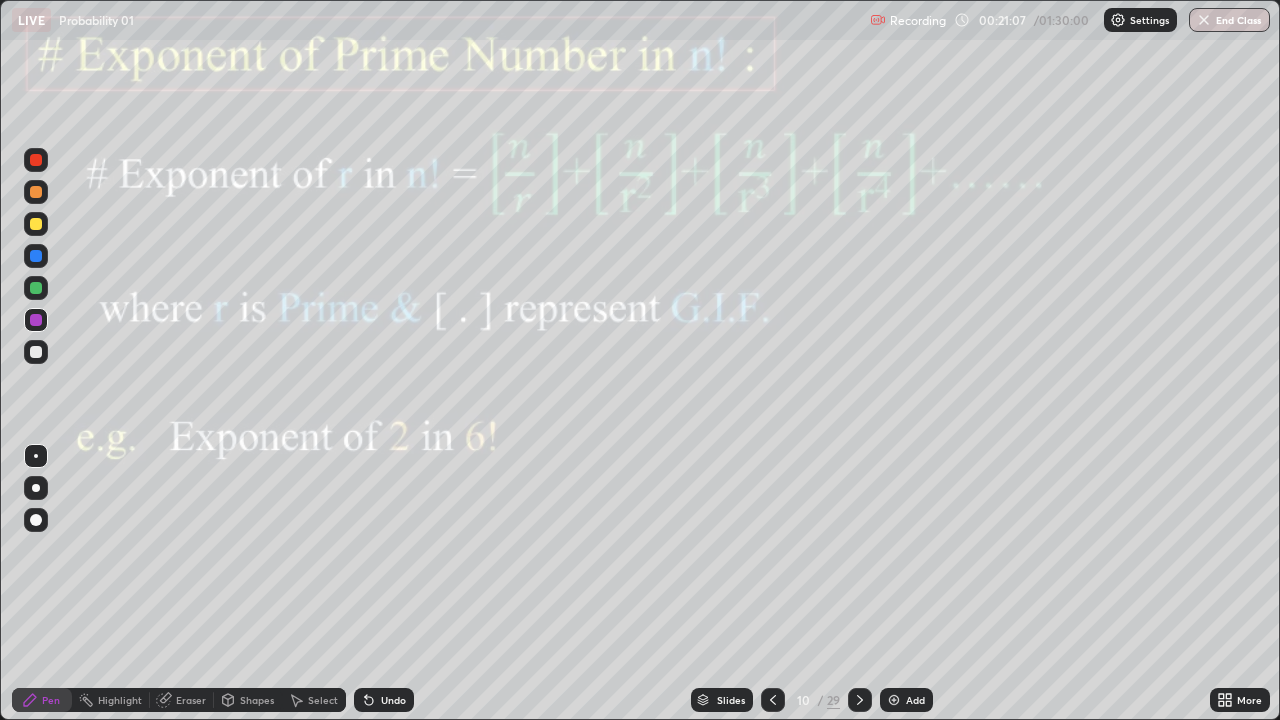 click at bounding box center (36, 320) 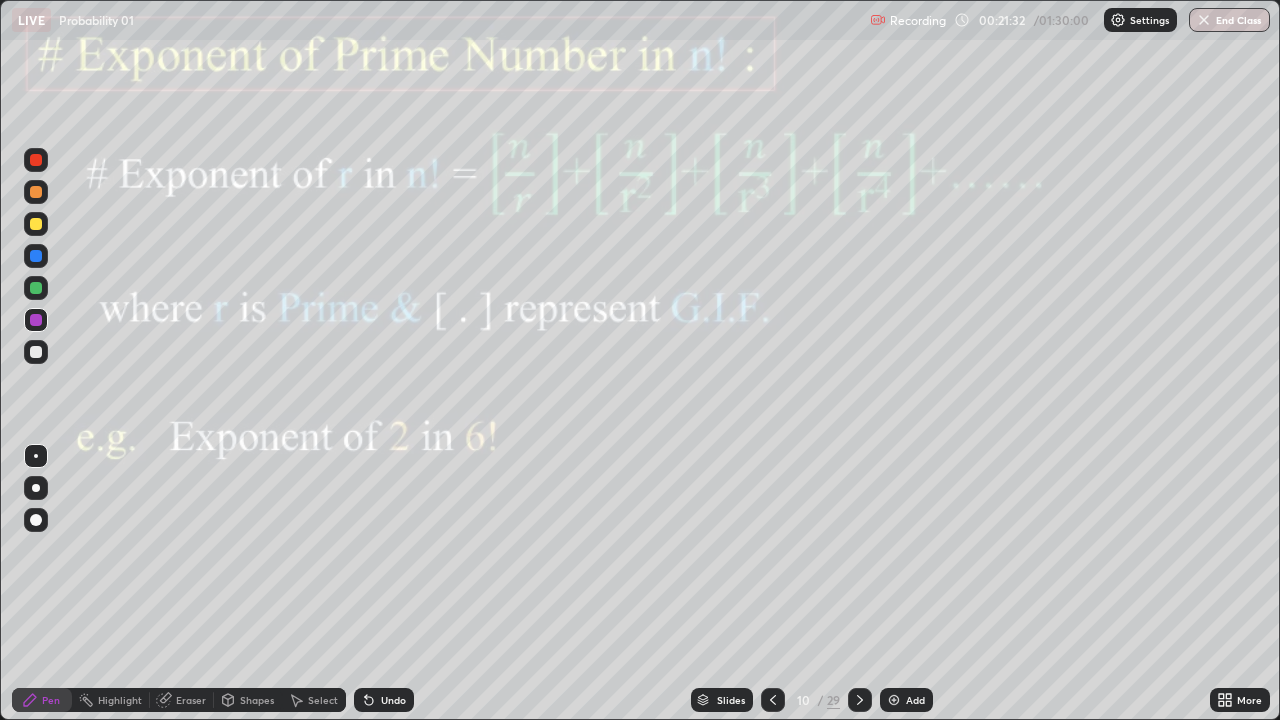 click on "Select" at bounding box center (323, 700) 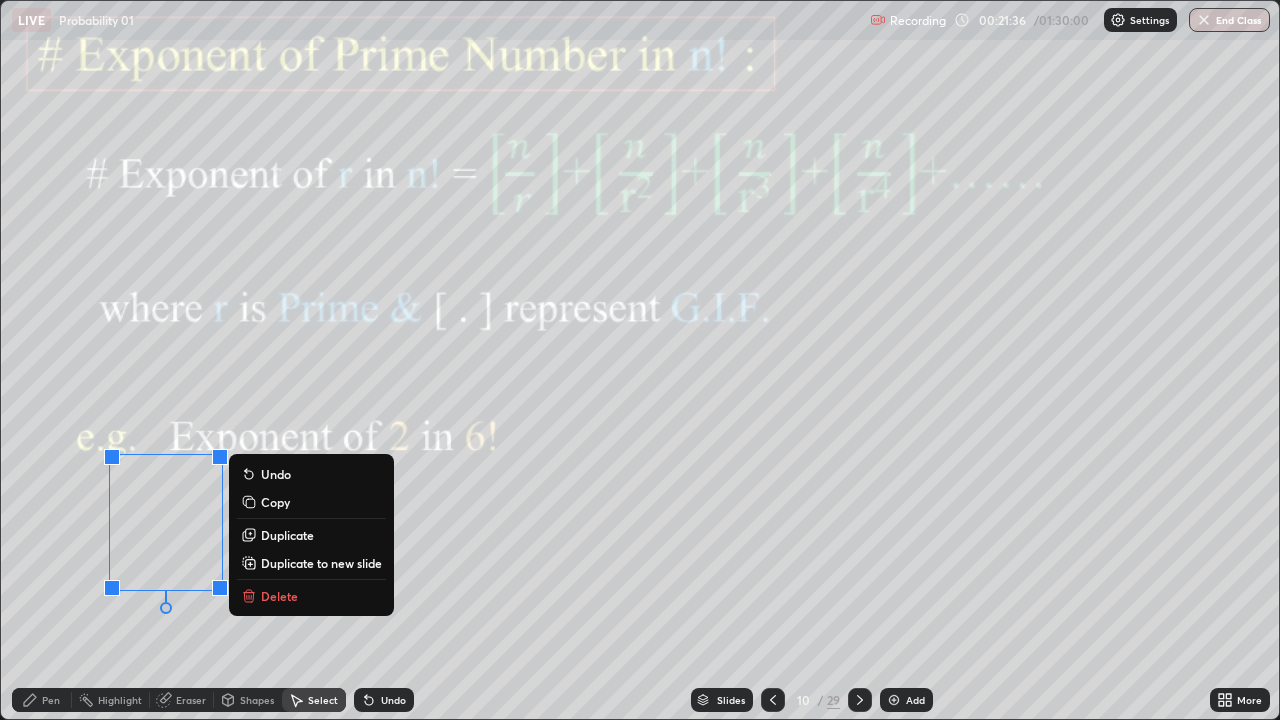 click on "0 ° Undo Copy Duplicate Duplicate to new slide Delete" at bounding box center [640, 360] 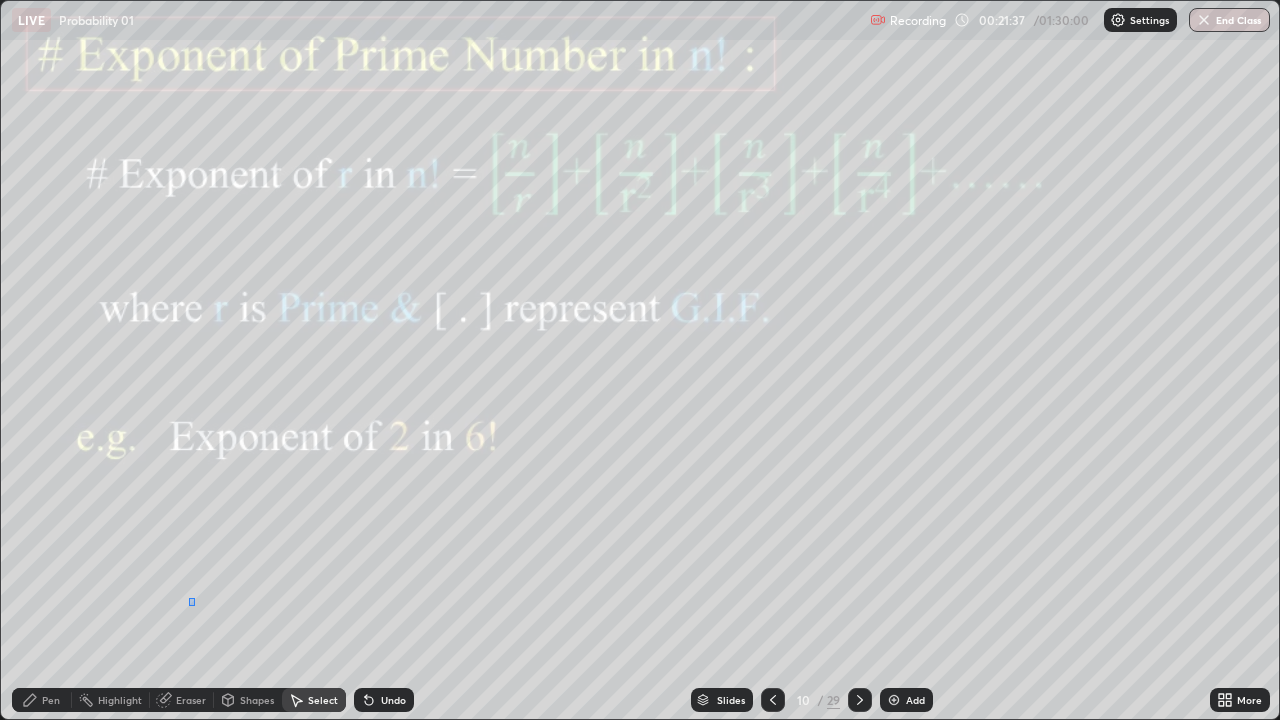 click on "0 ° Undo Copy Duplicate Duplicate to new slide Delete" at bounding box center (640, 360) 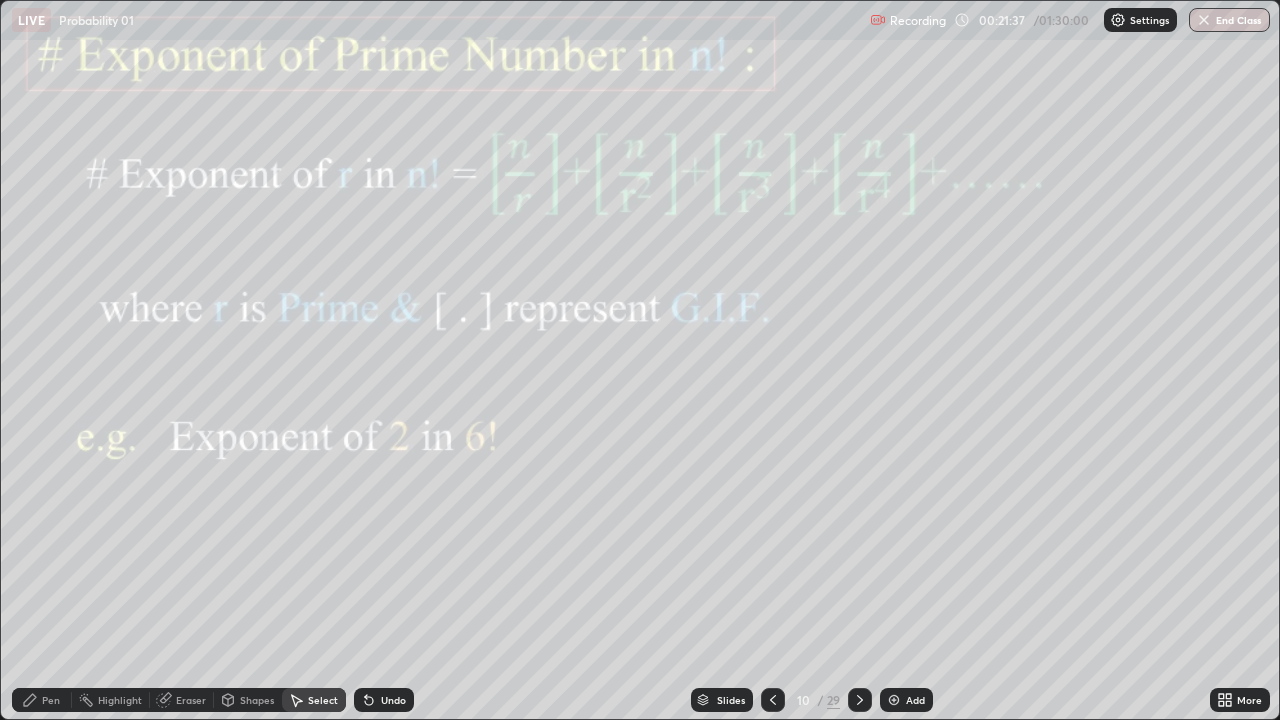 click on "Pen" at bounding box center [42, 700] 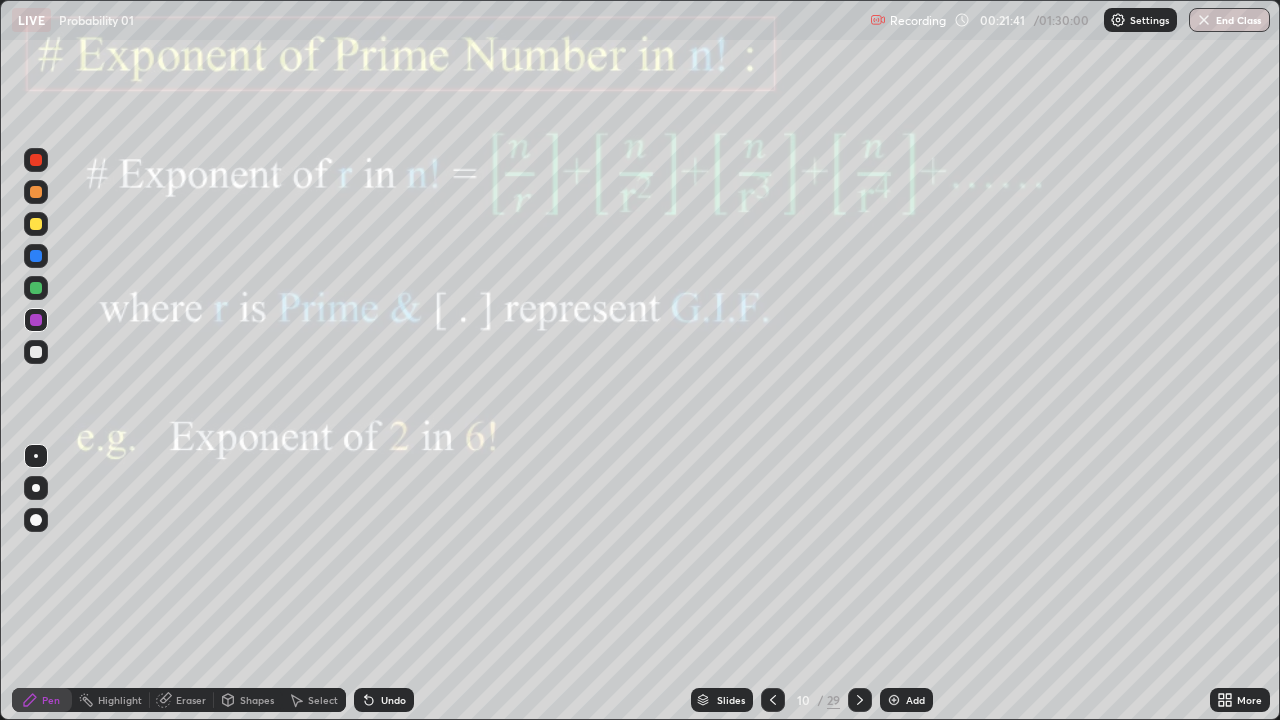 click on "Undo" at bounding box center (384, 700) 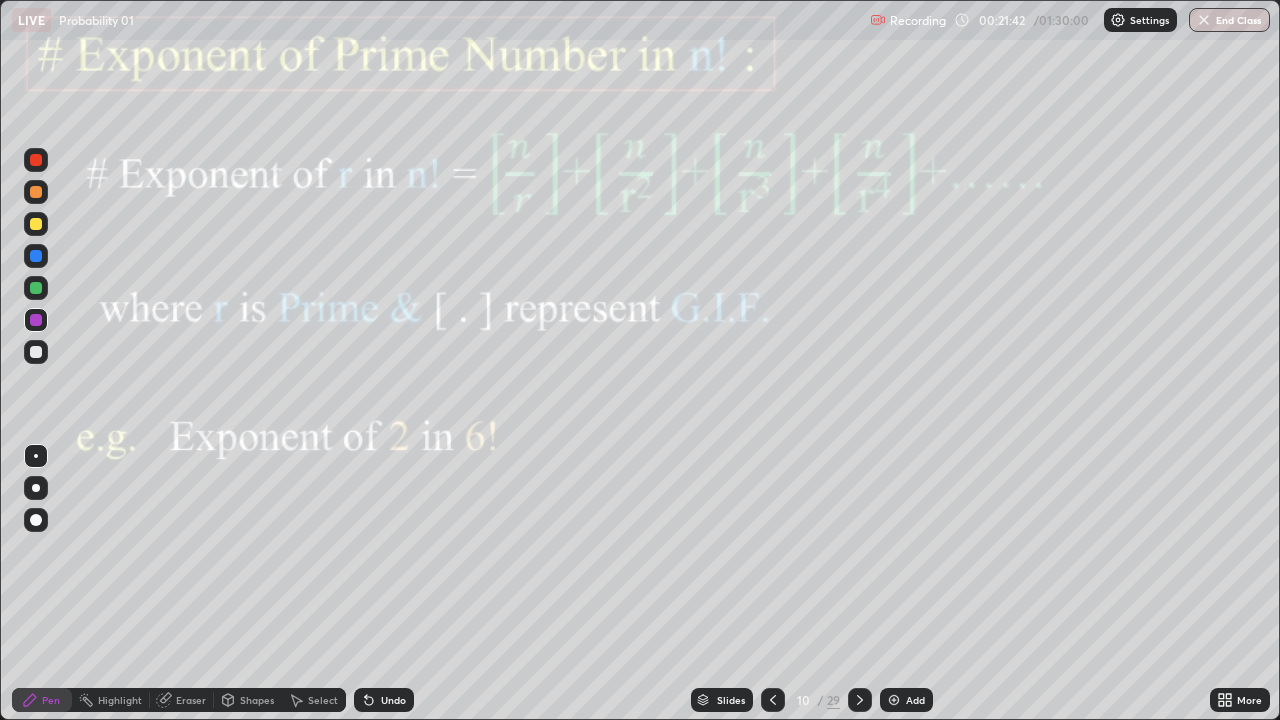 click on "Undo" at bounding box center (384, 700) 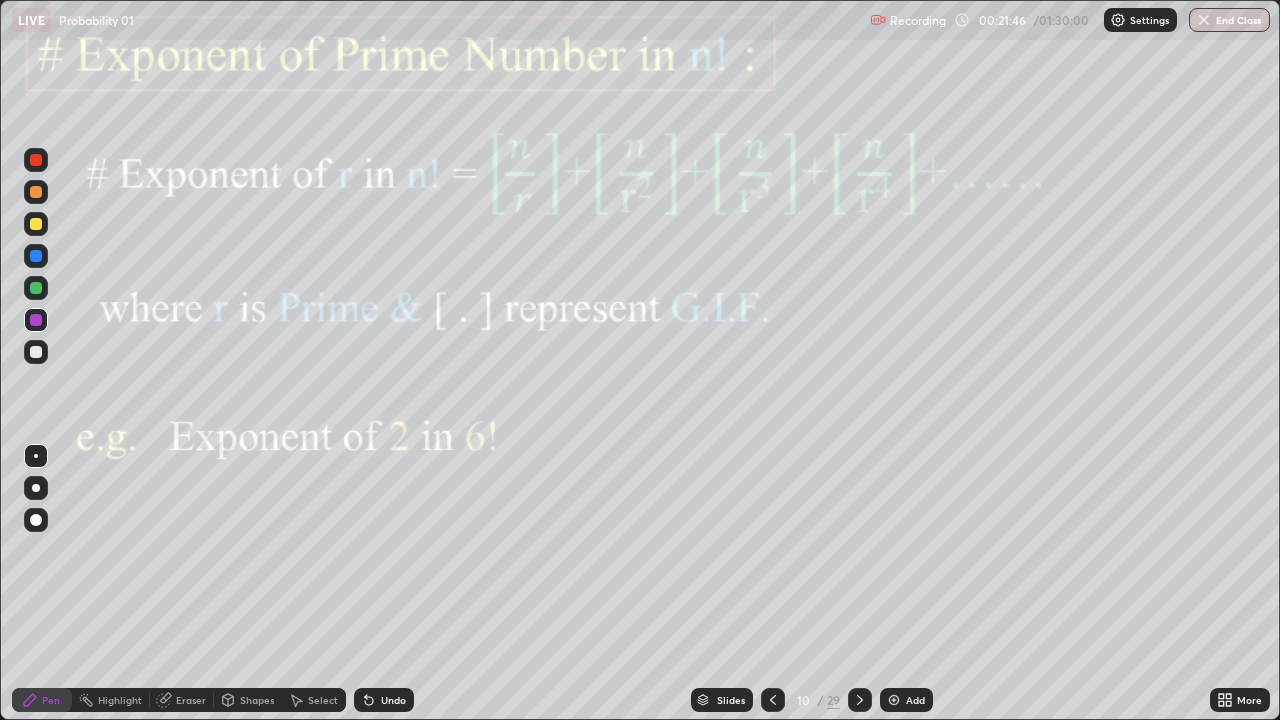 click at bounding box center [36, 288] 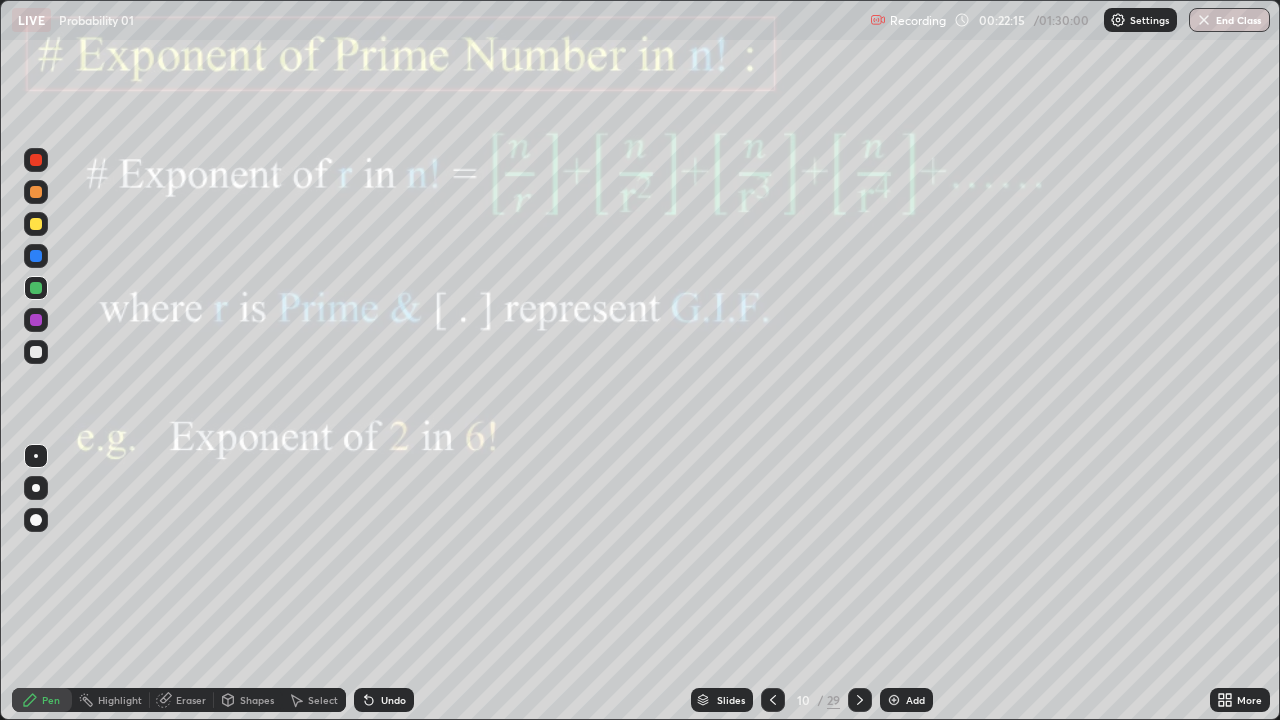 click at bounding box center (36, 224) 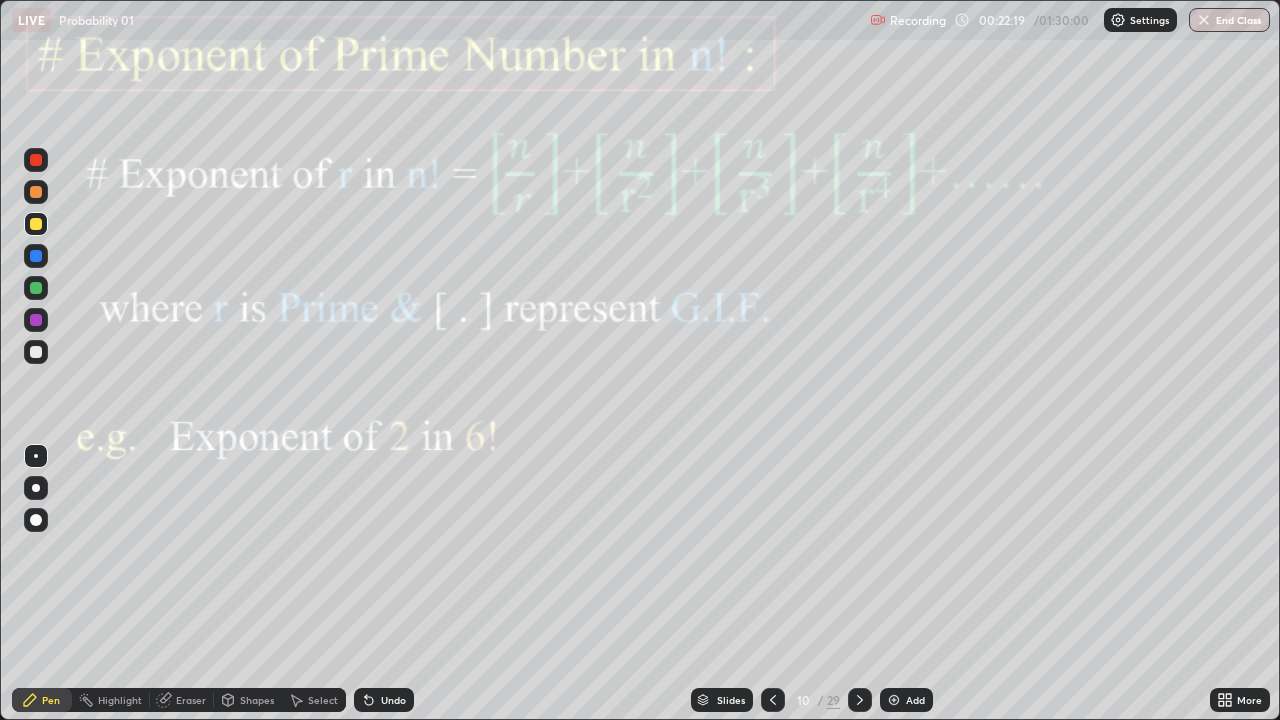 click on "Eraser" at bounding box center (191, 700) 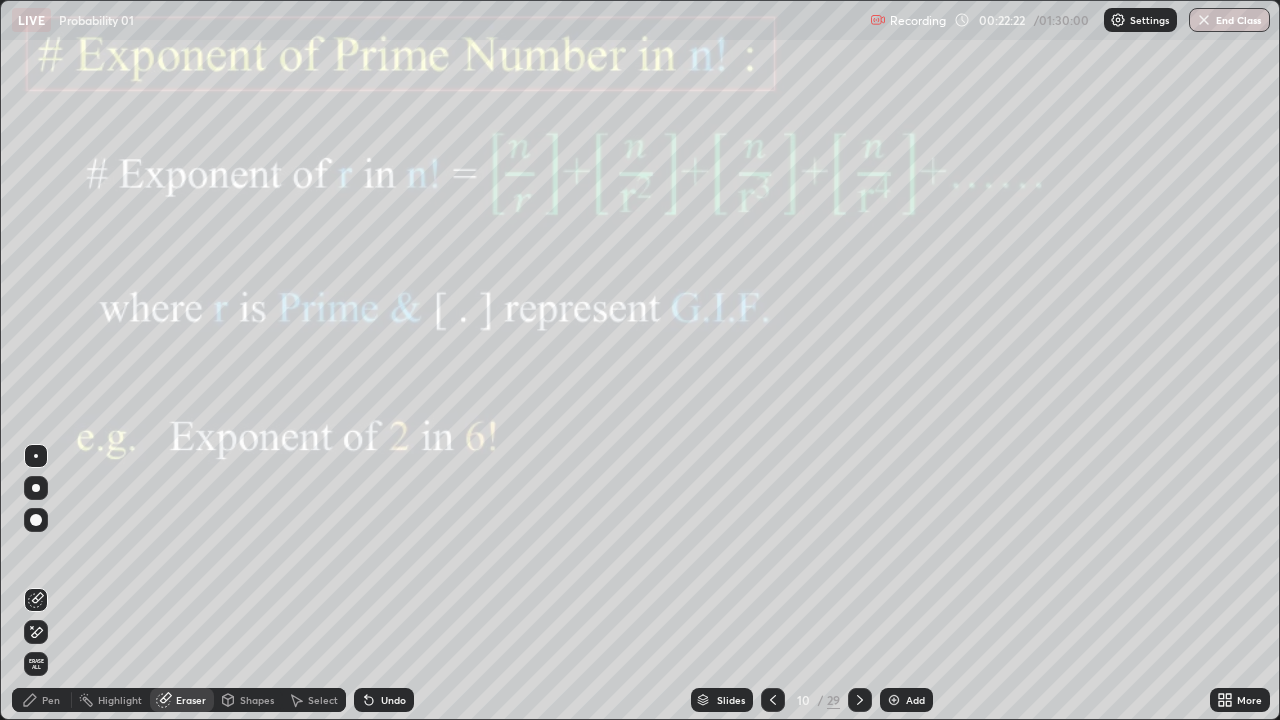 click 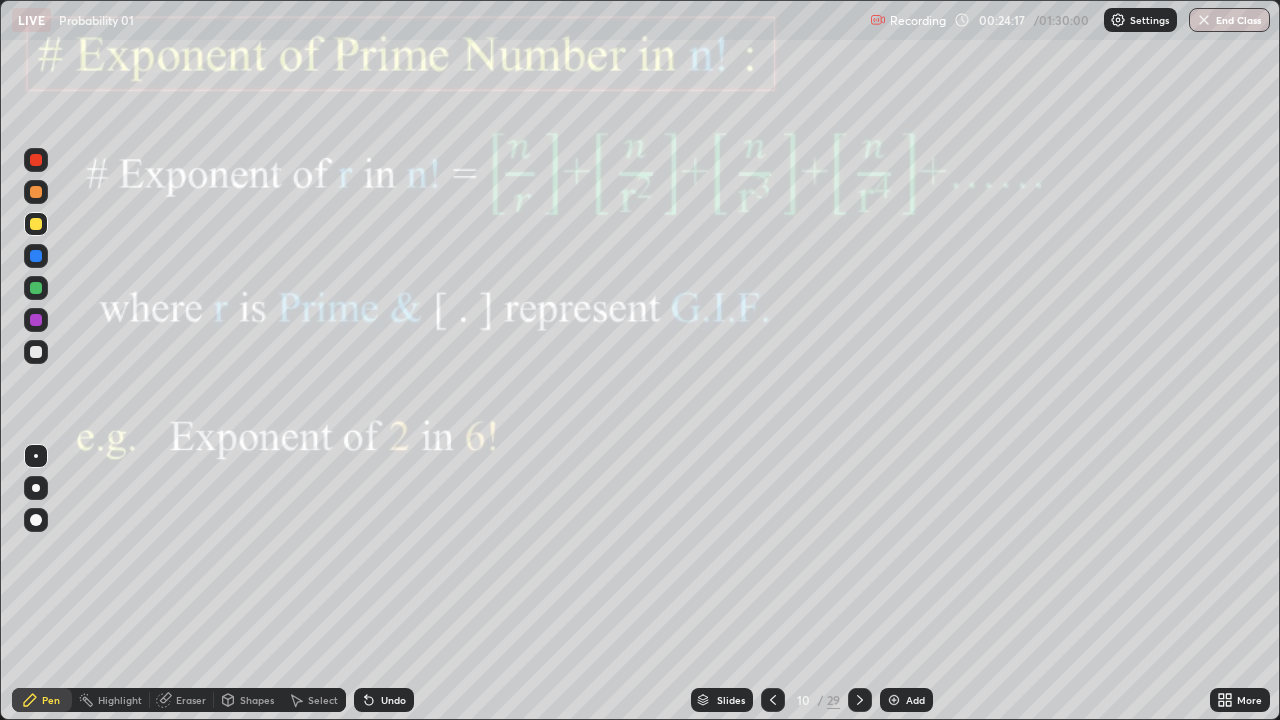 click 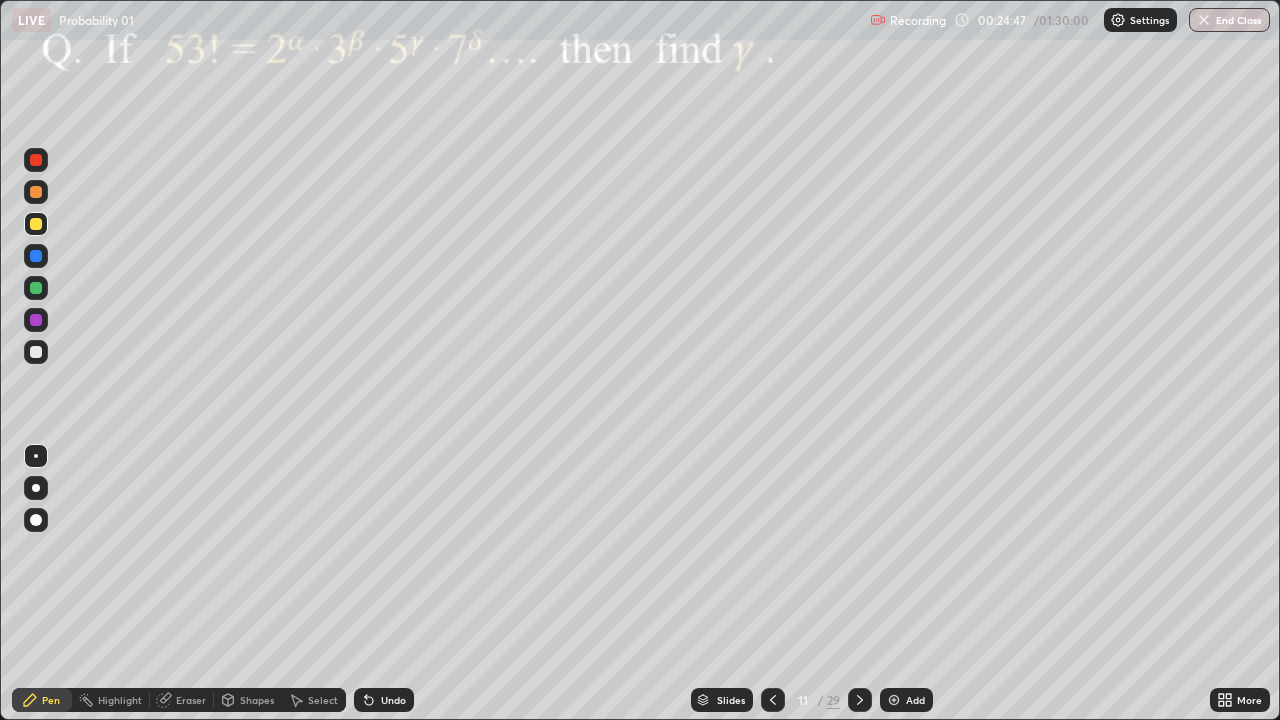 click at bounding box center (36, 320) 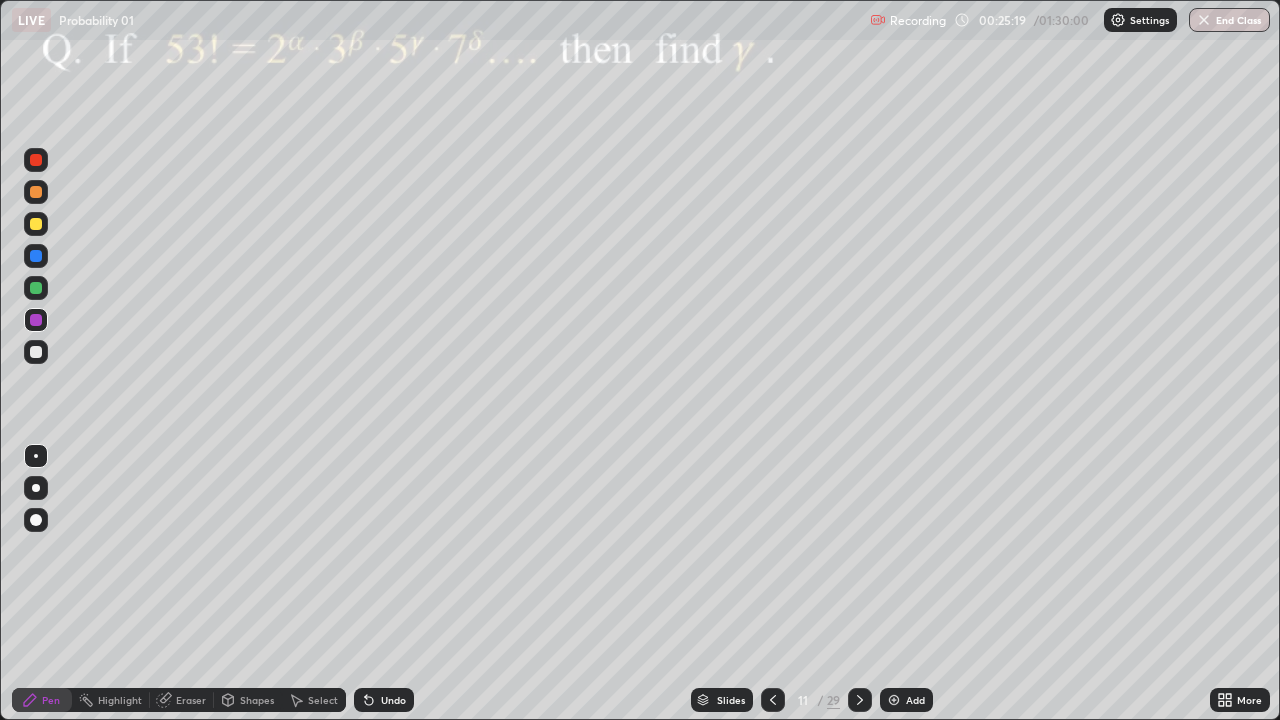 click at bounding box center [36, 256] 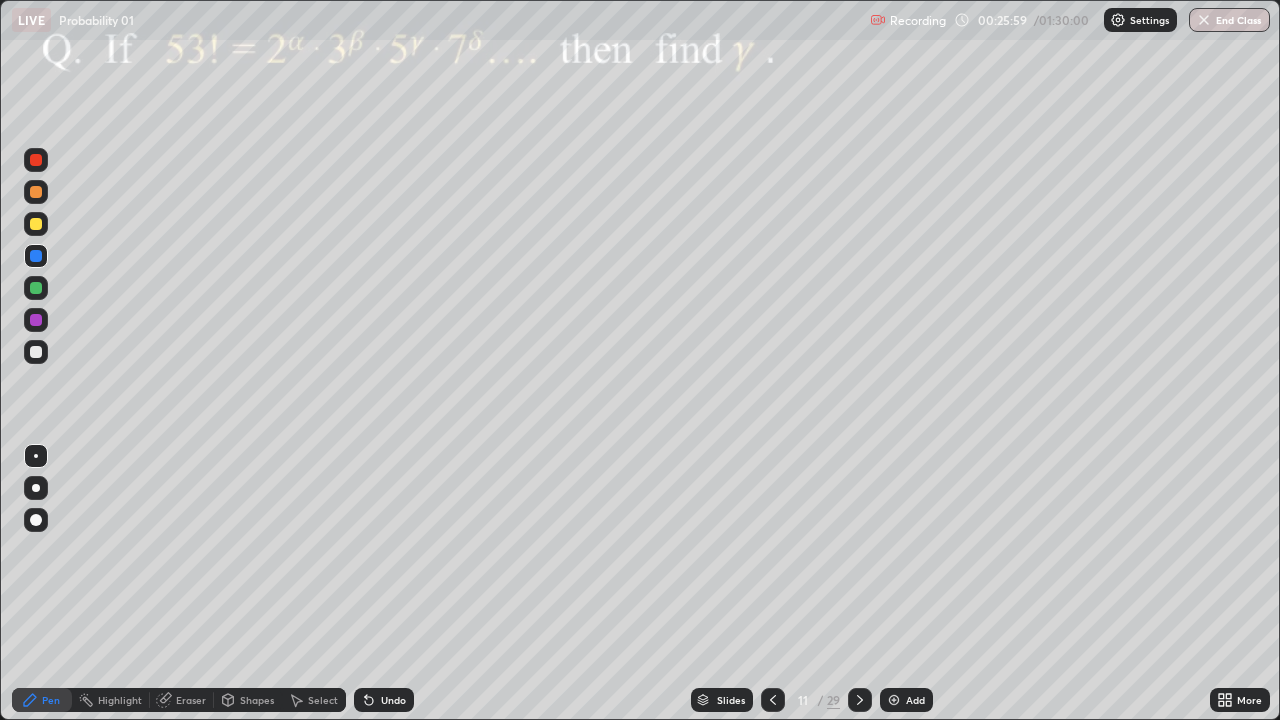 click 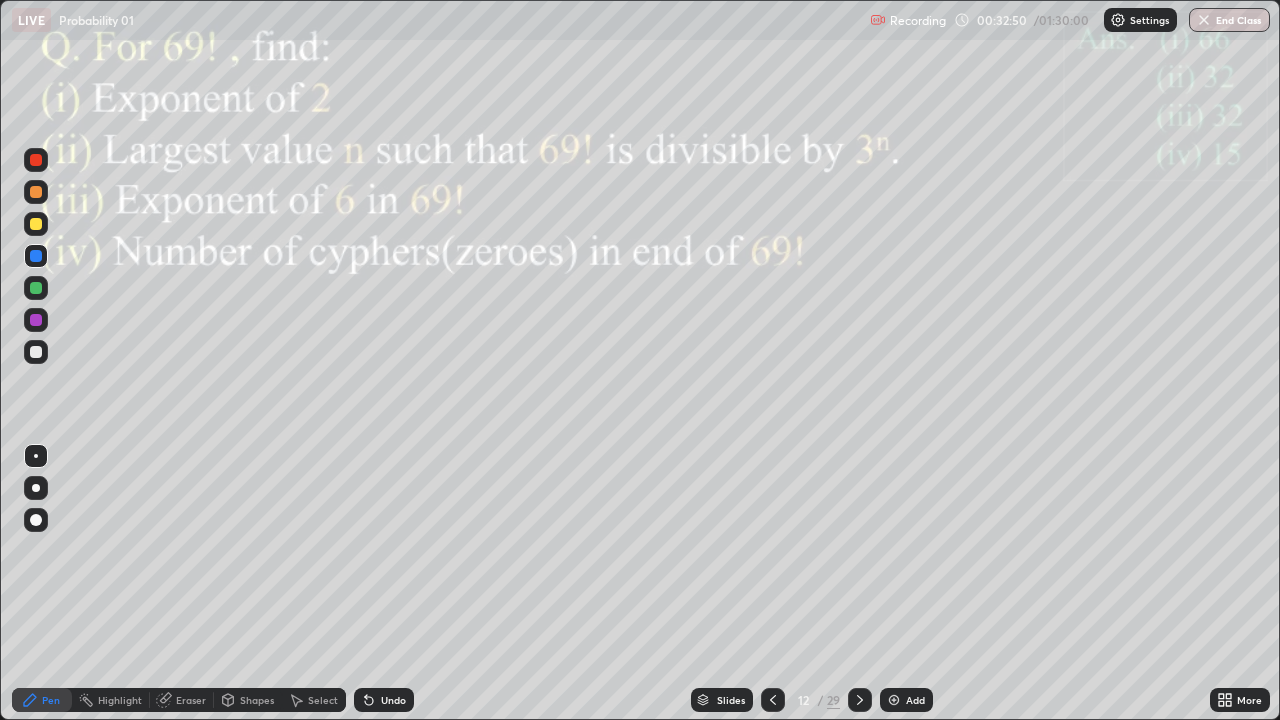 click on "Eraser" at bounding box center [182, 700] 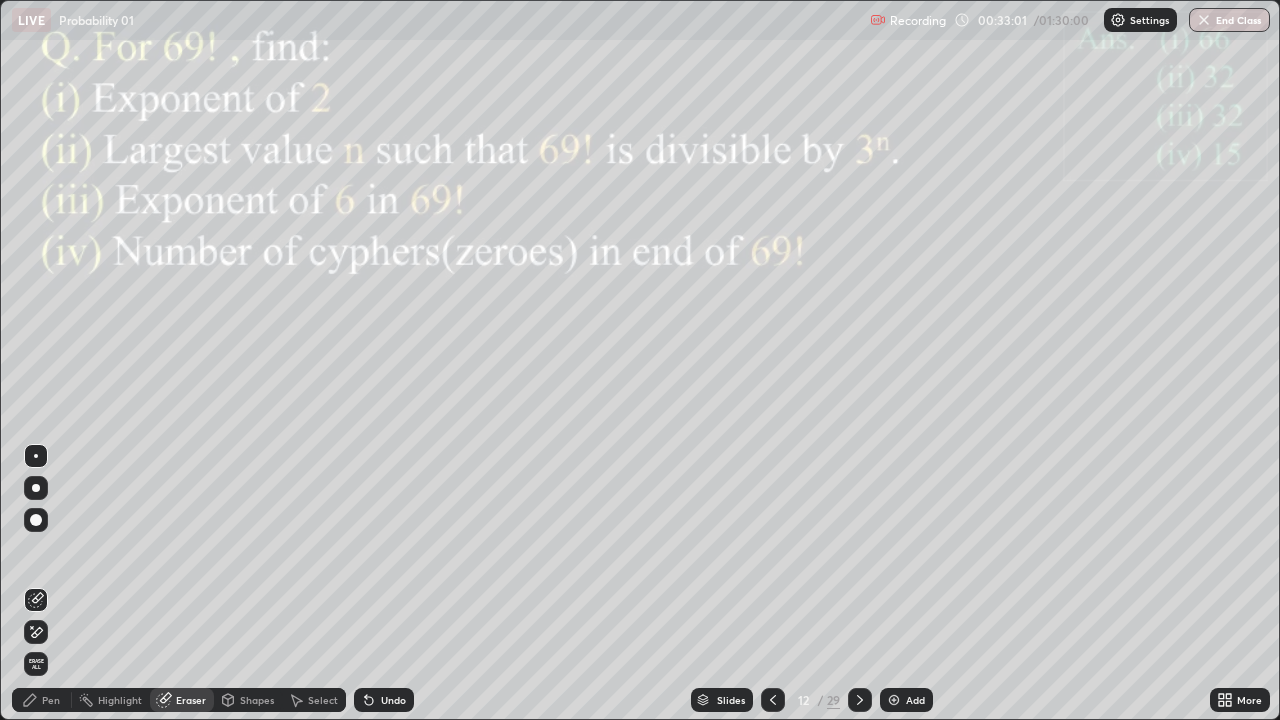 click 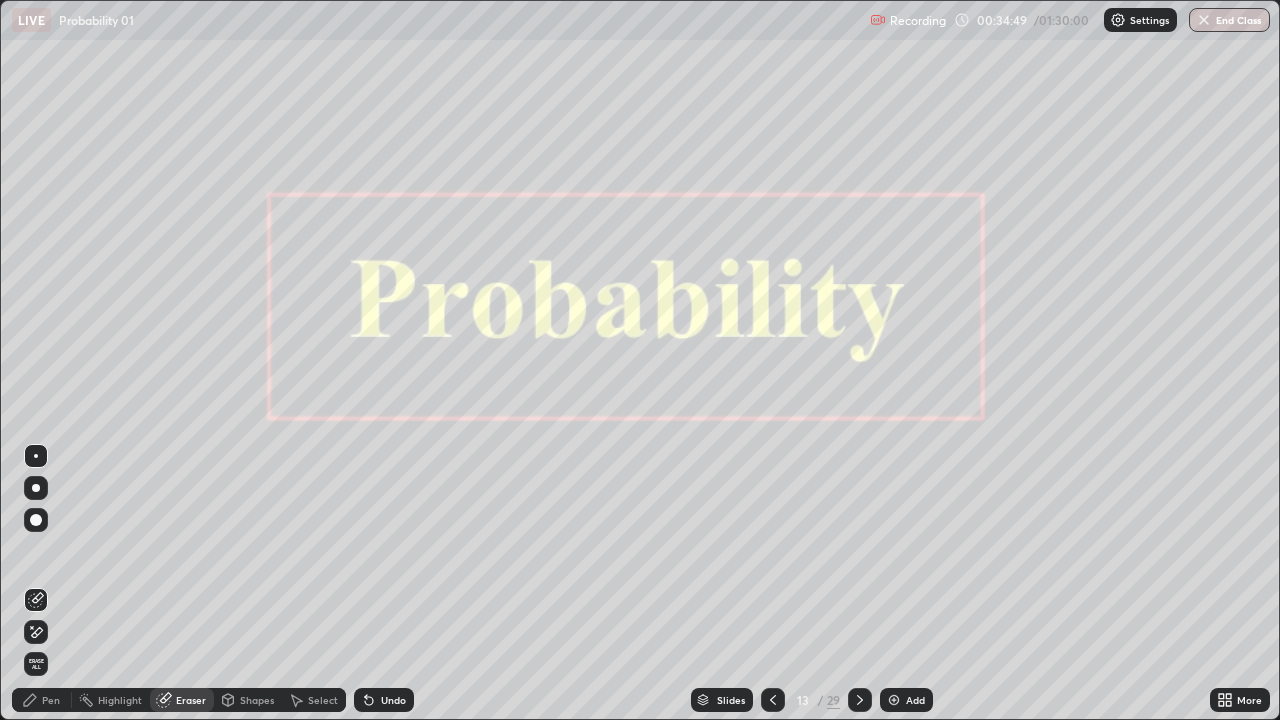 click 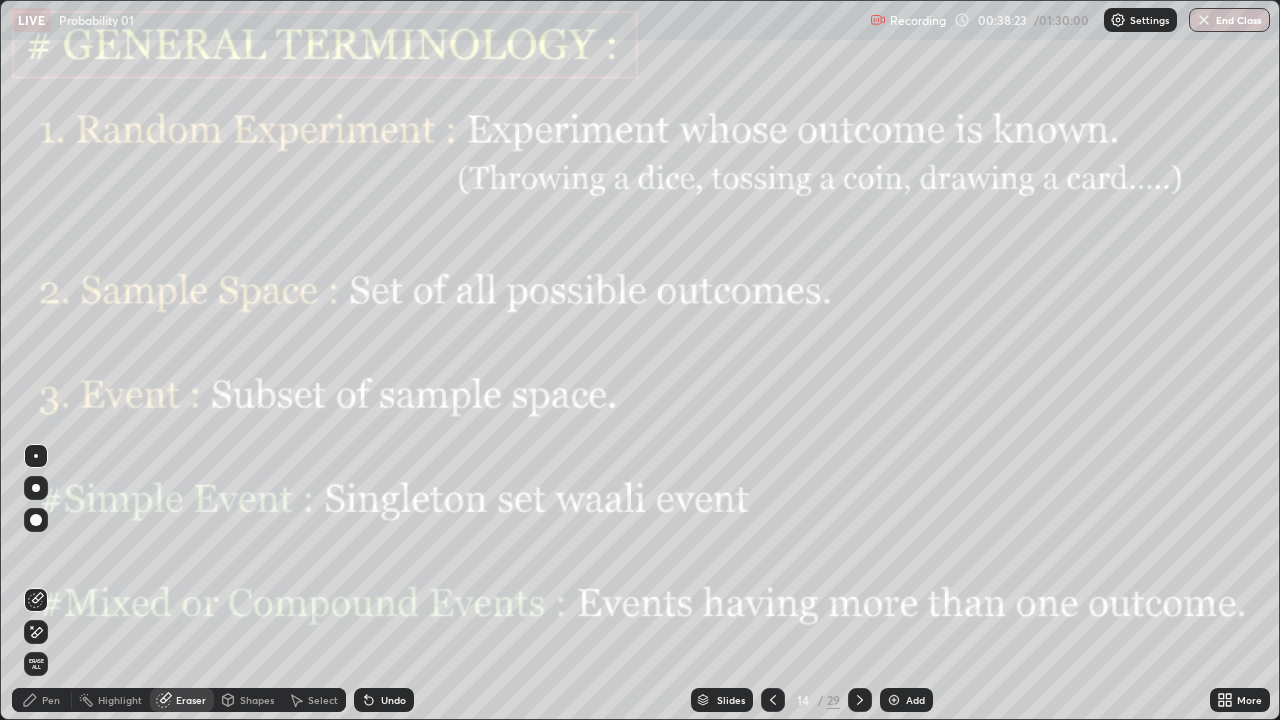 click on "Pen" at bounding box center (51, 700) 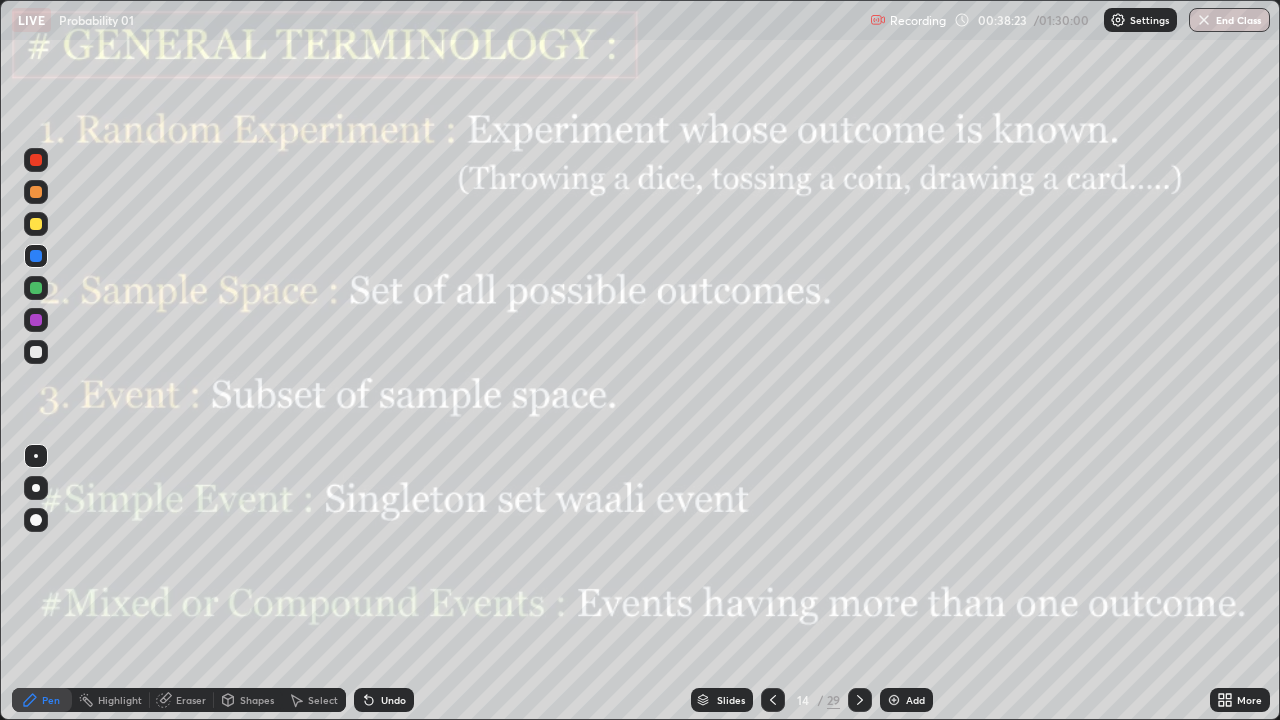 click at bounding box center (36, 320) 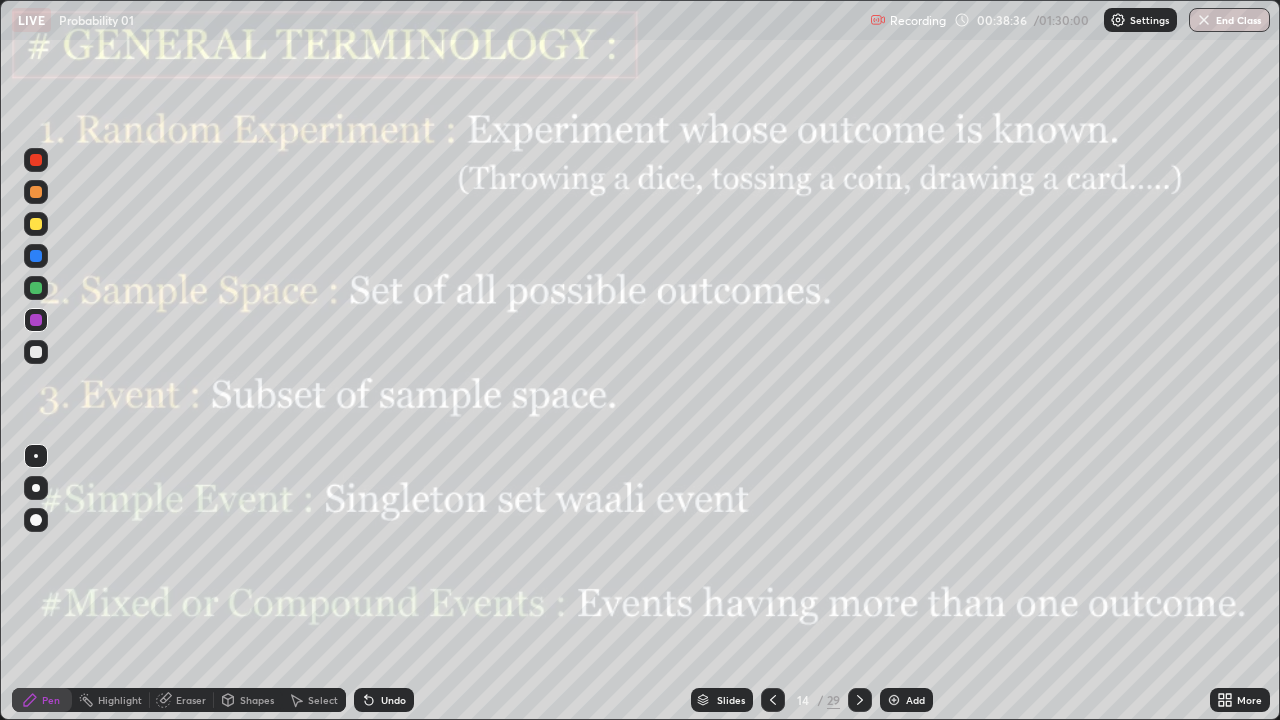 click on "Undo" at bounding box center [393, 700] 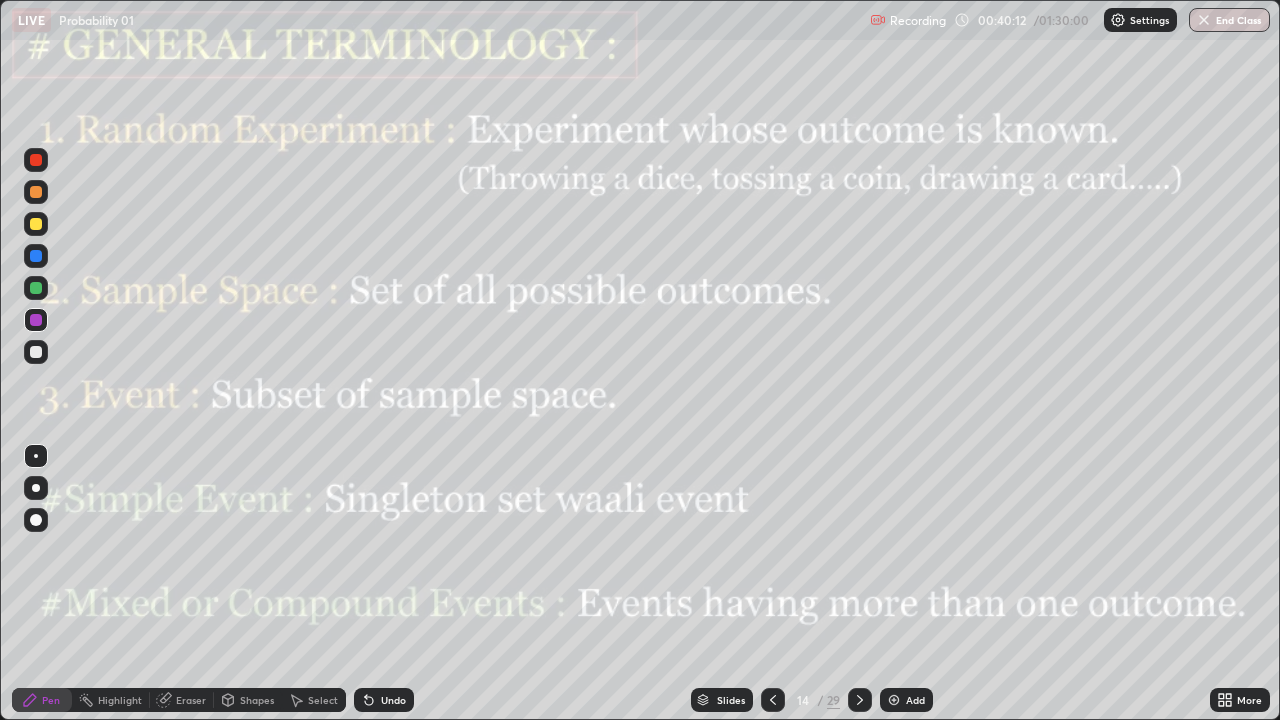 click at bounding box center (860, 700) 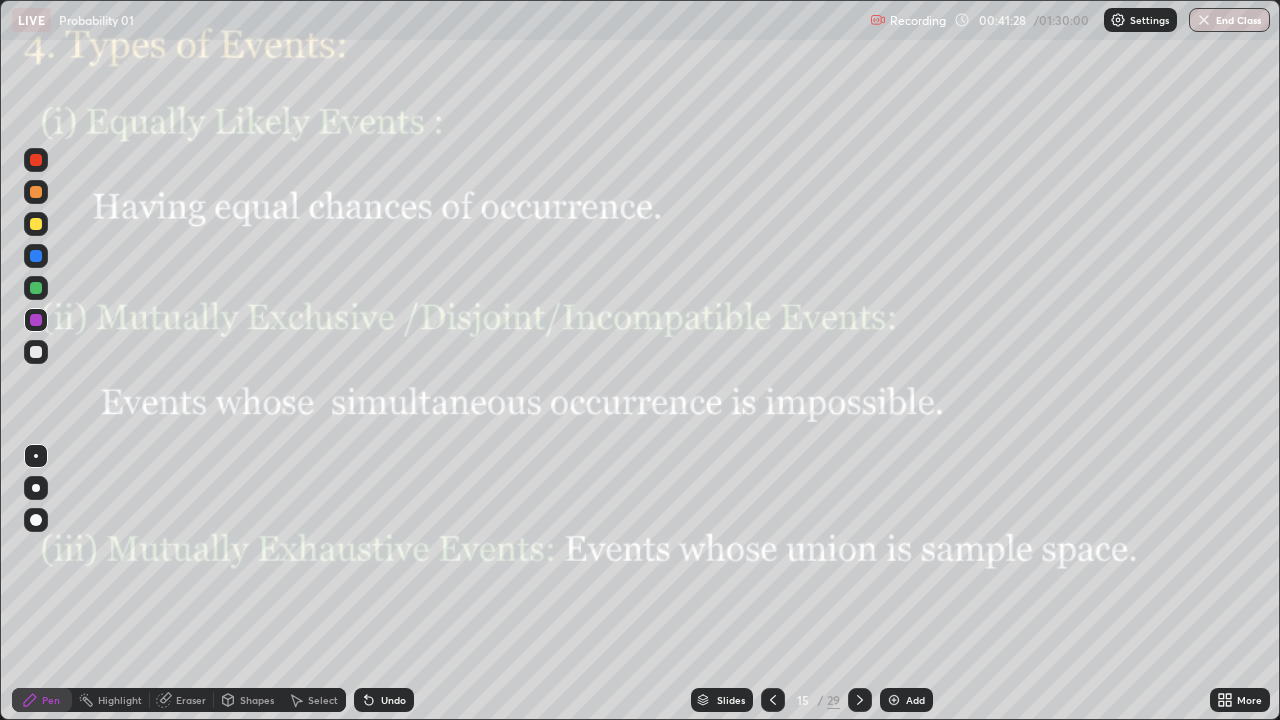 click at bounding box center (36, 320) 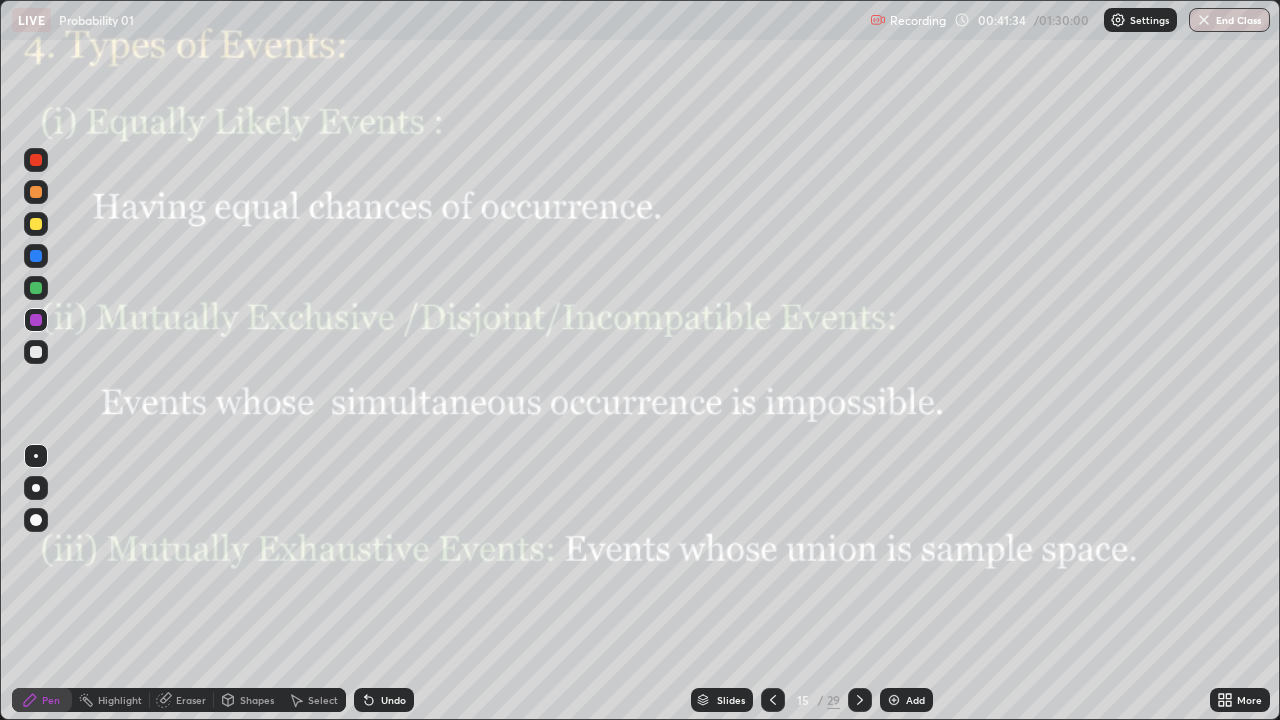 click on "Undo" at bounding box center (393, 700) 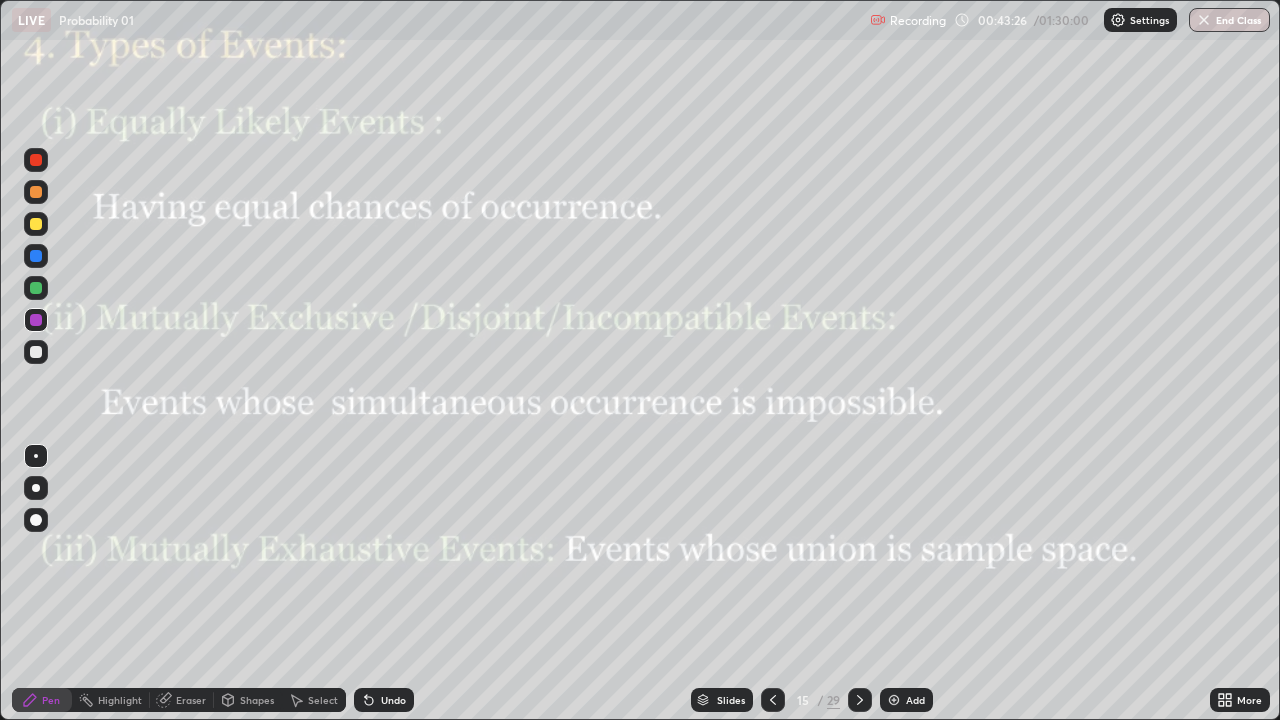 click 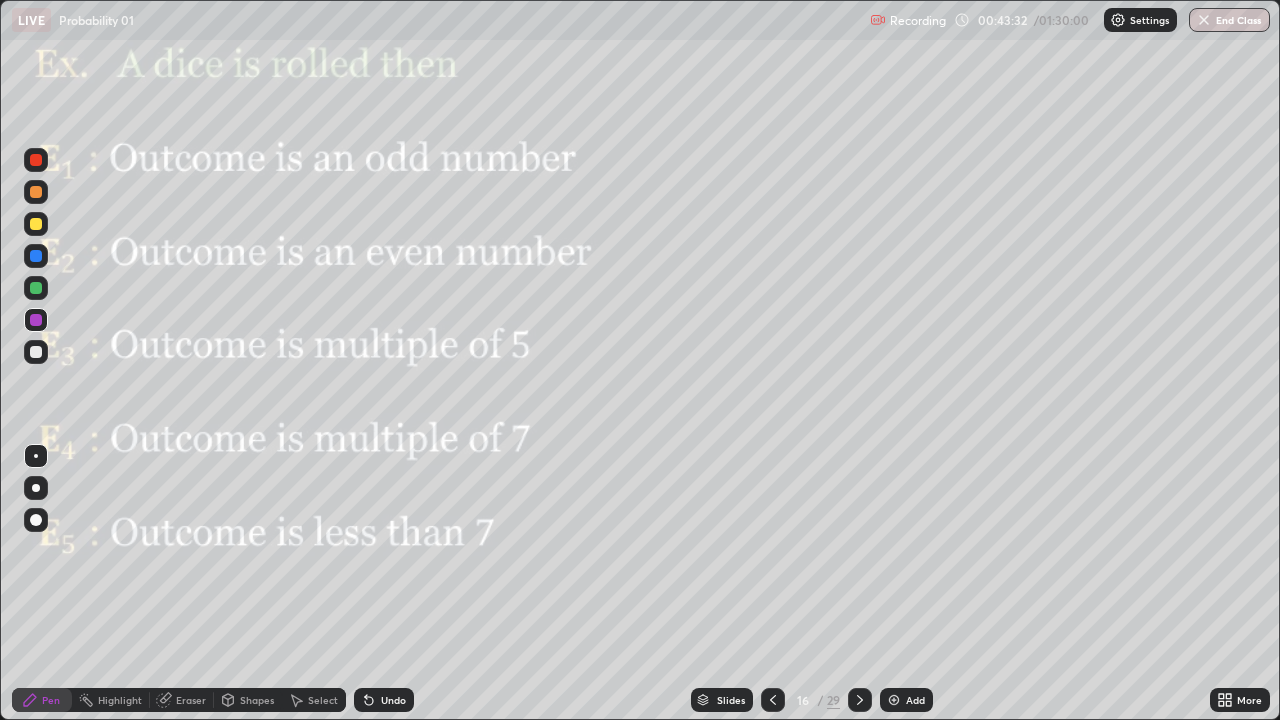click at bounding box center [36, 320] 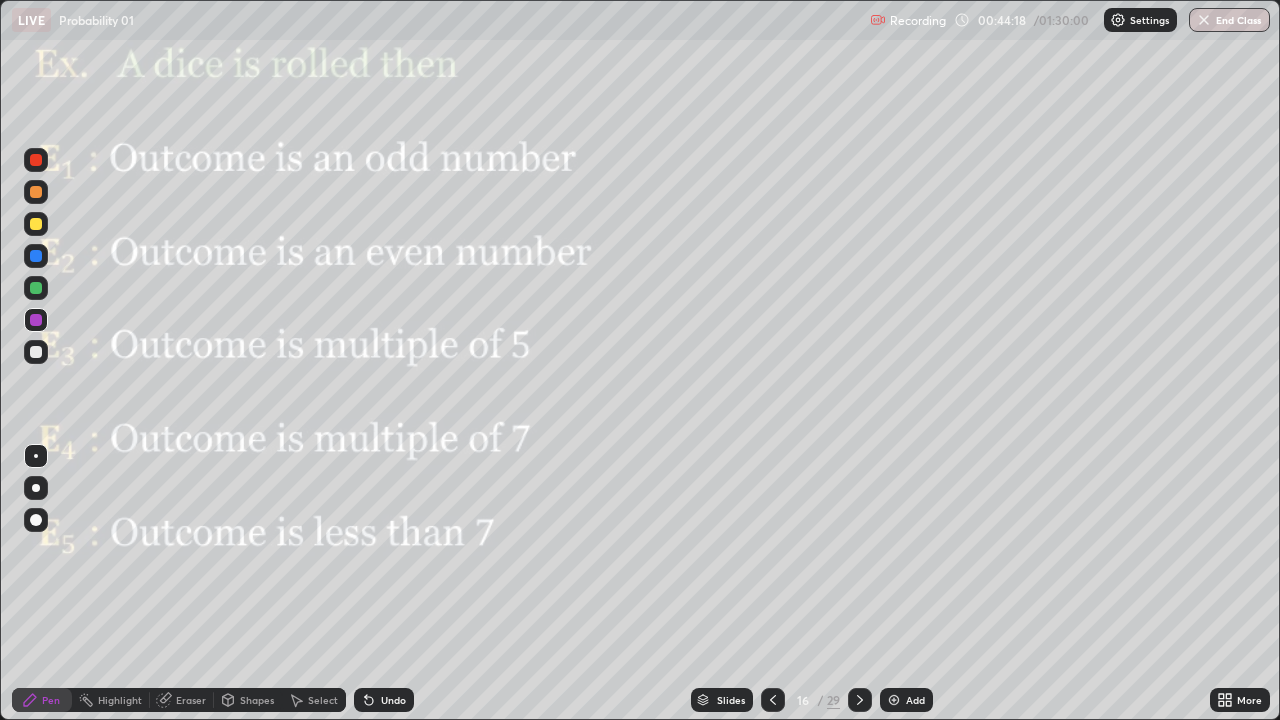 click at bounding box center (36, 288) 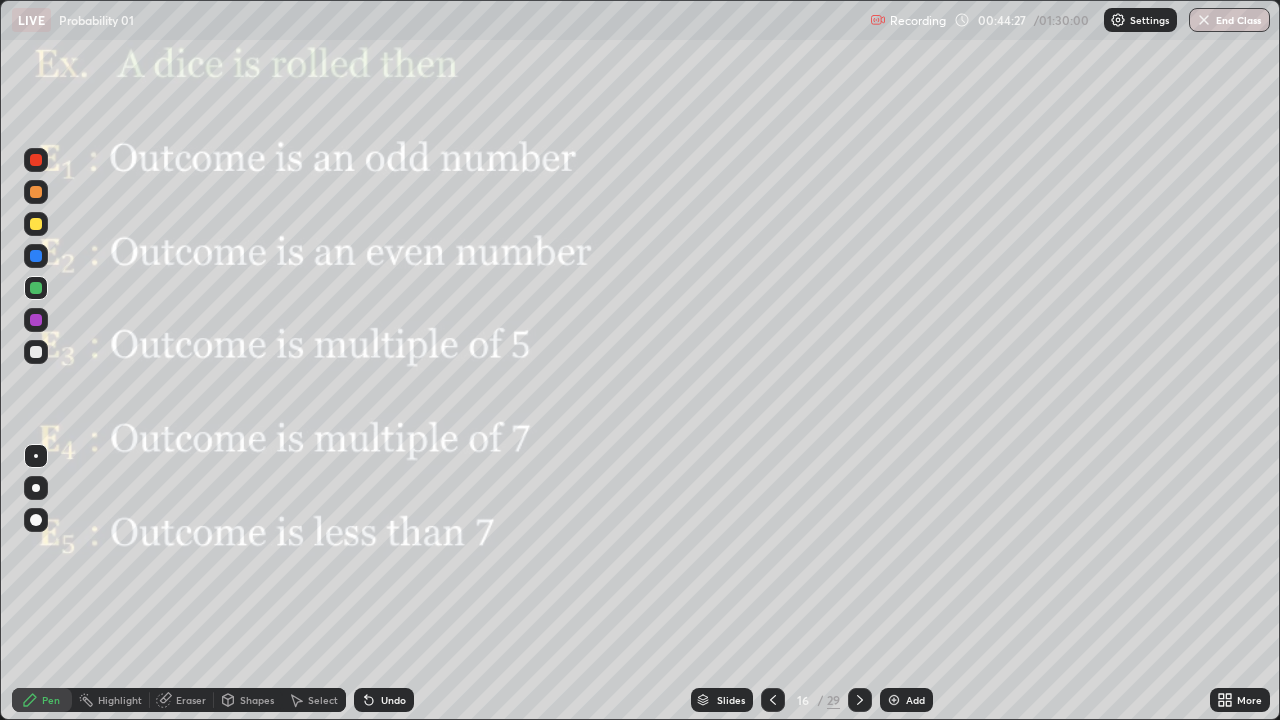click at bounding box center [36, 192] 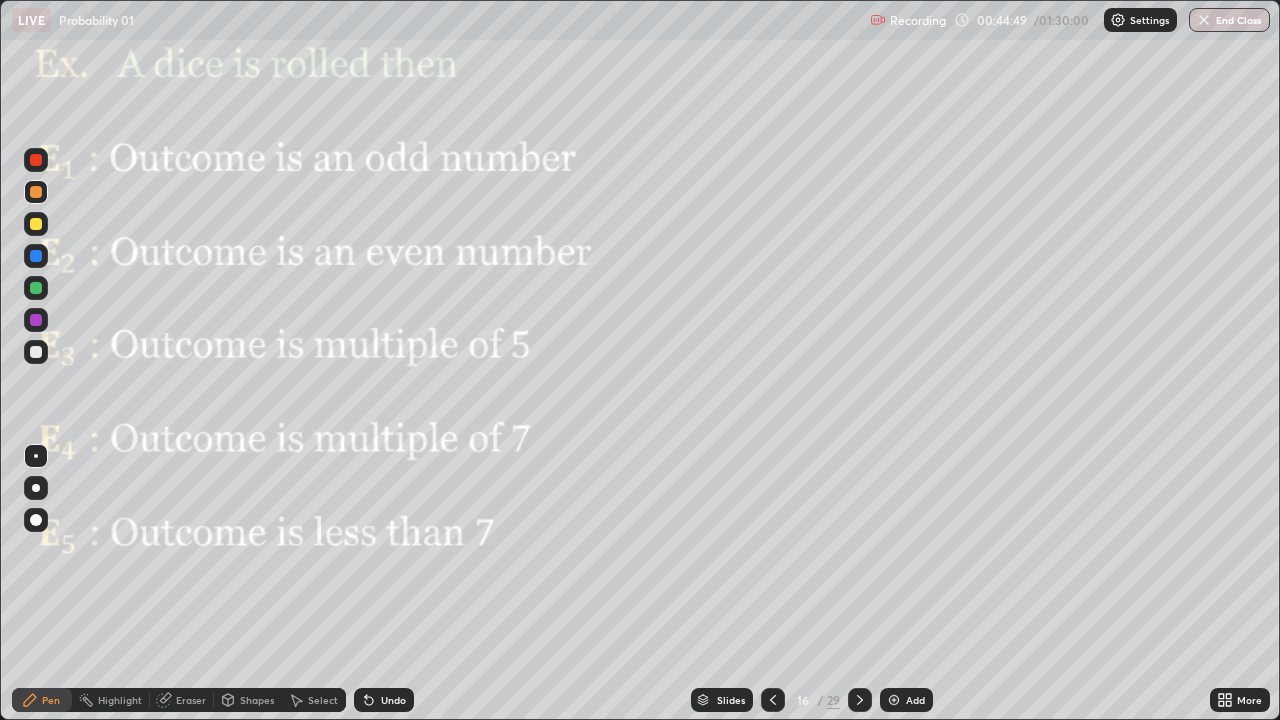 click 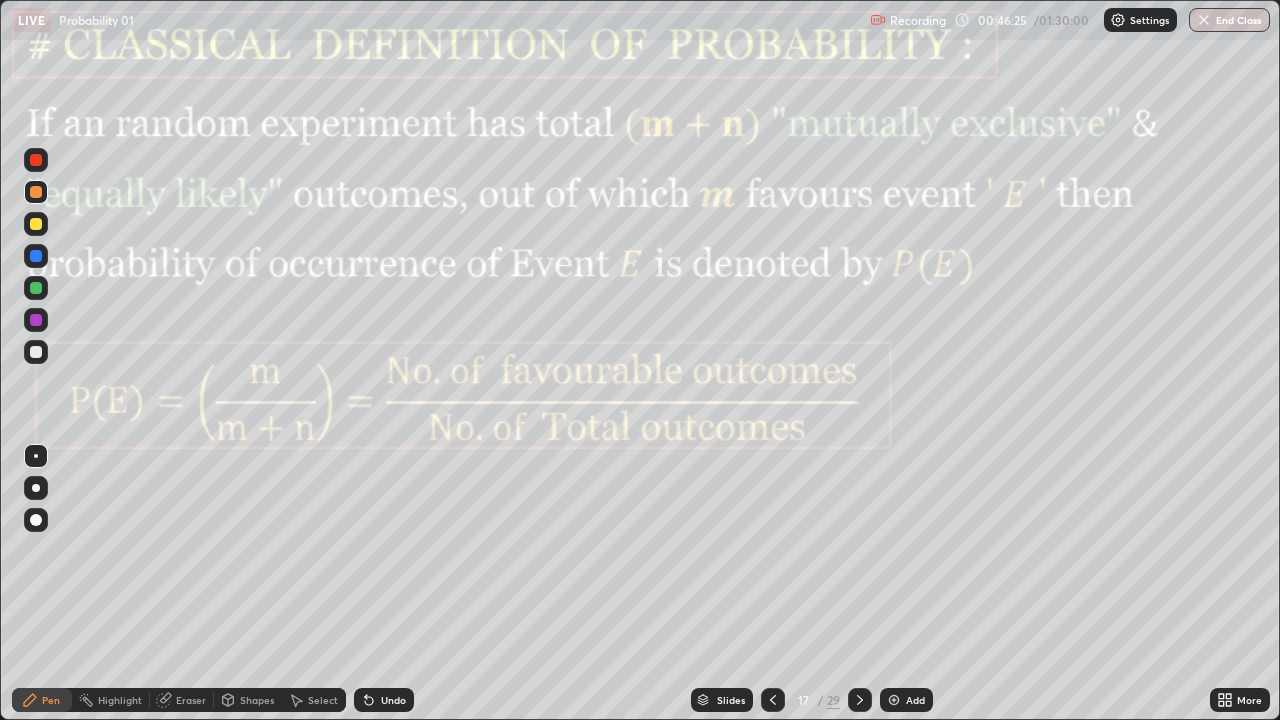 click 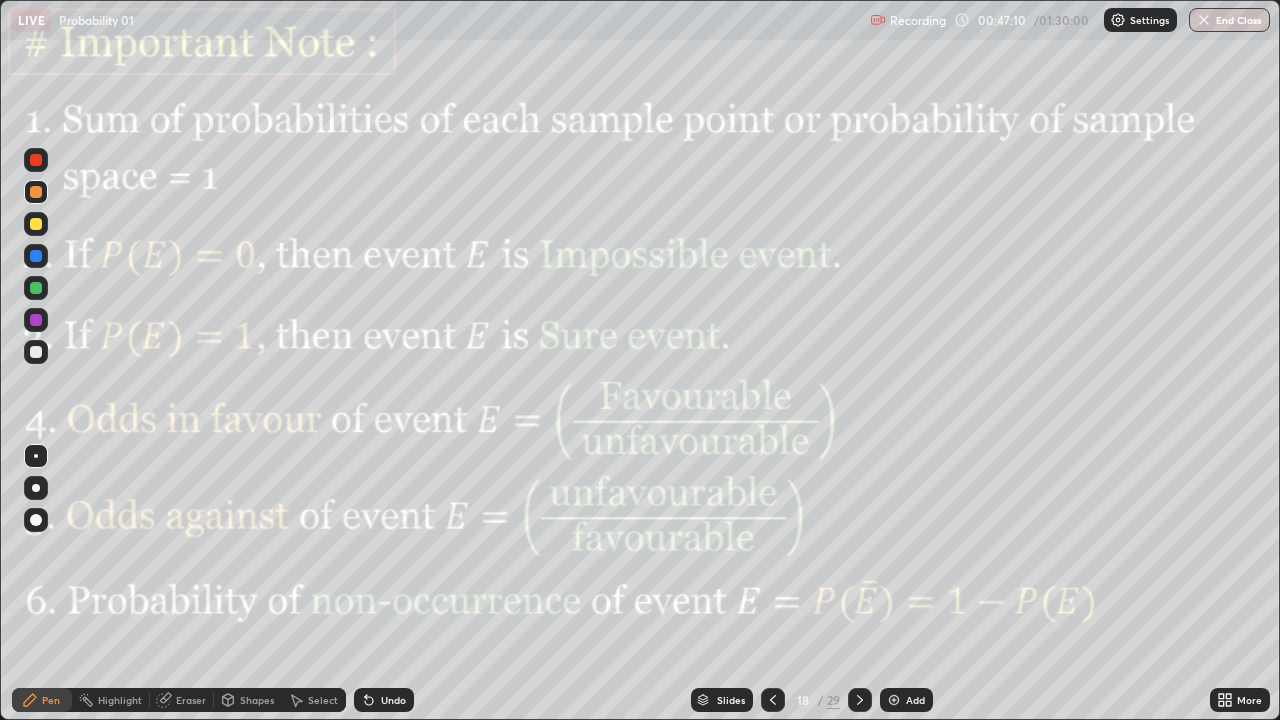 click at bounding box center (36, 256) 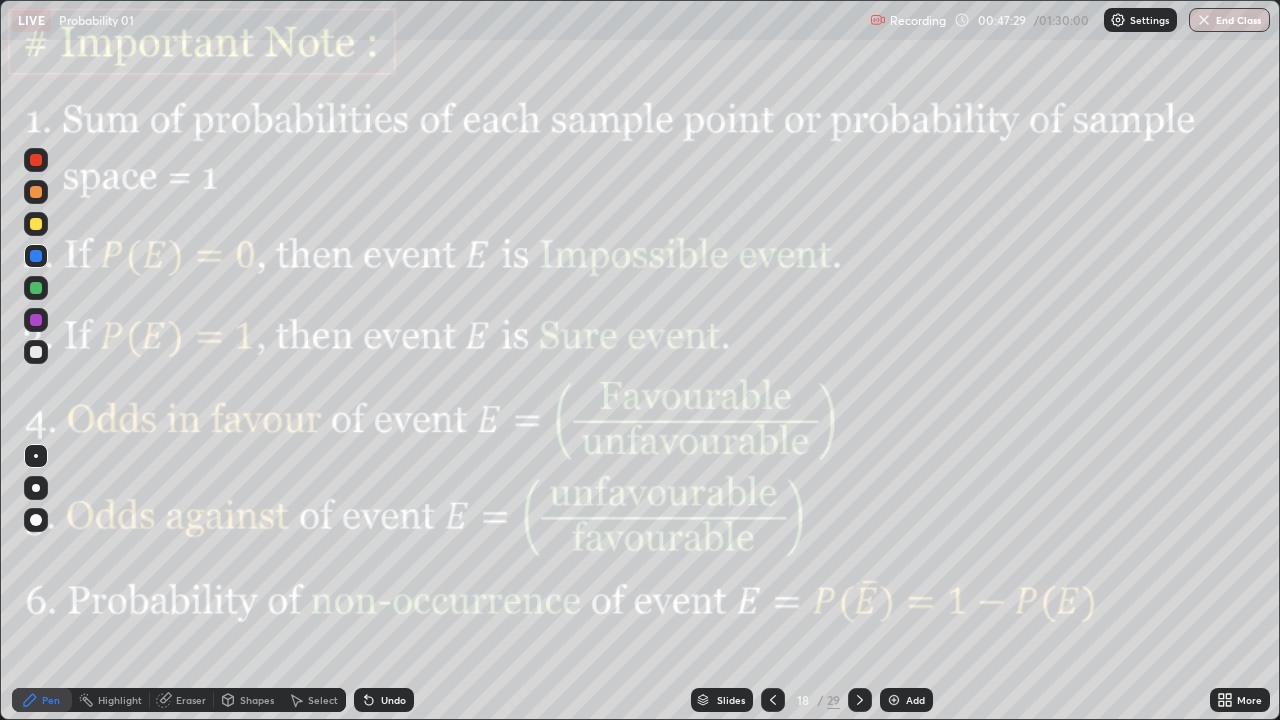click at bounding box center (36, 160) 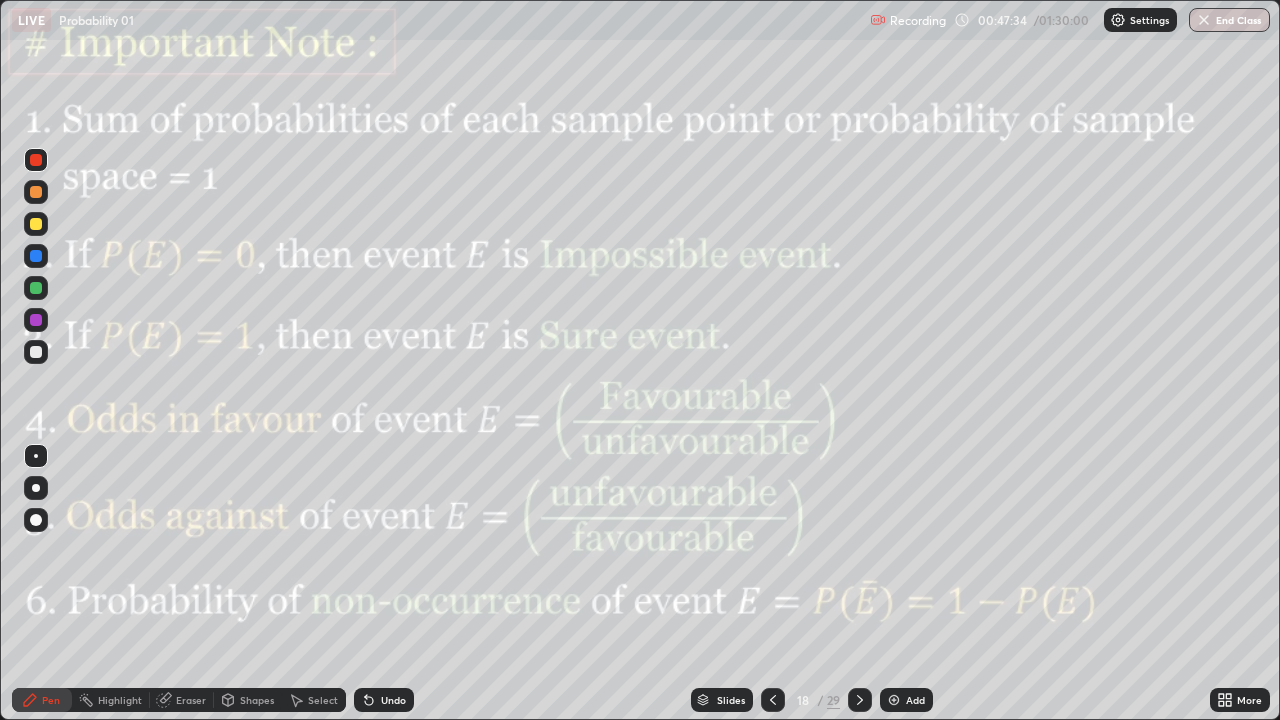 click at bounding box center (36, 256) 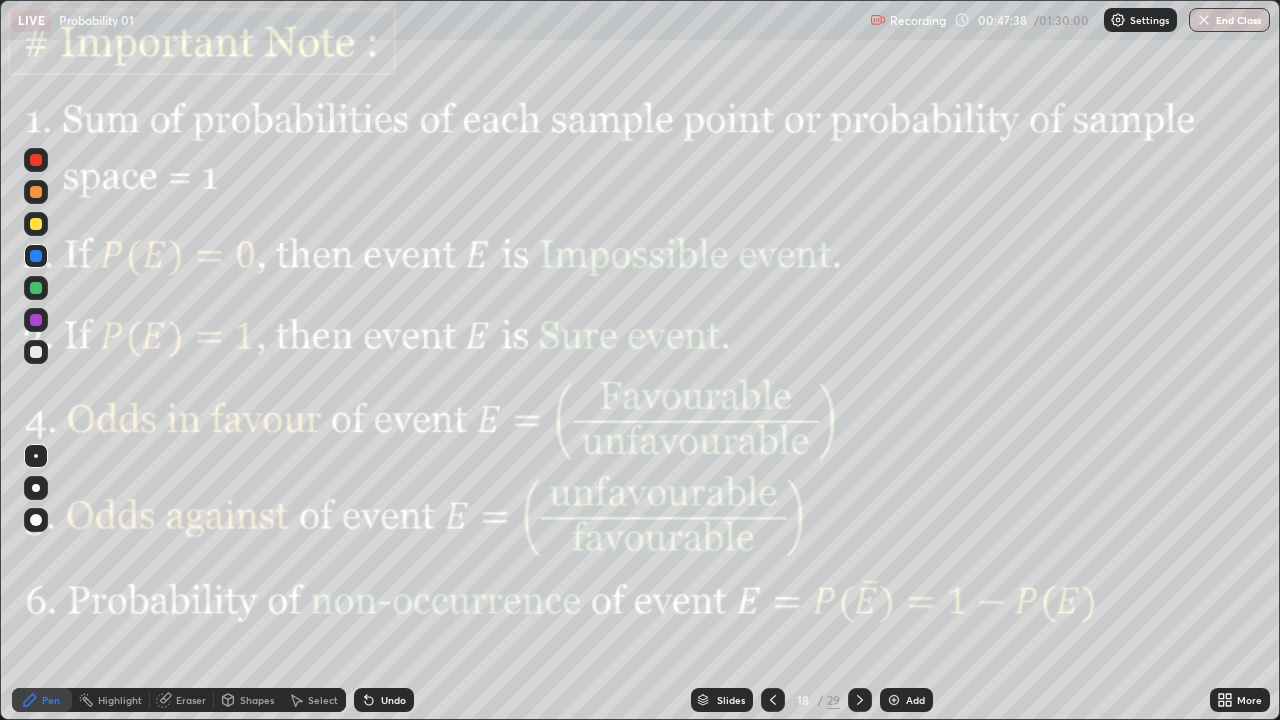 click at bounding box center (36, 288) 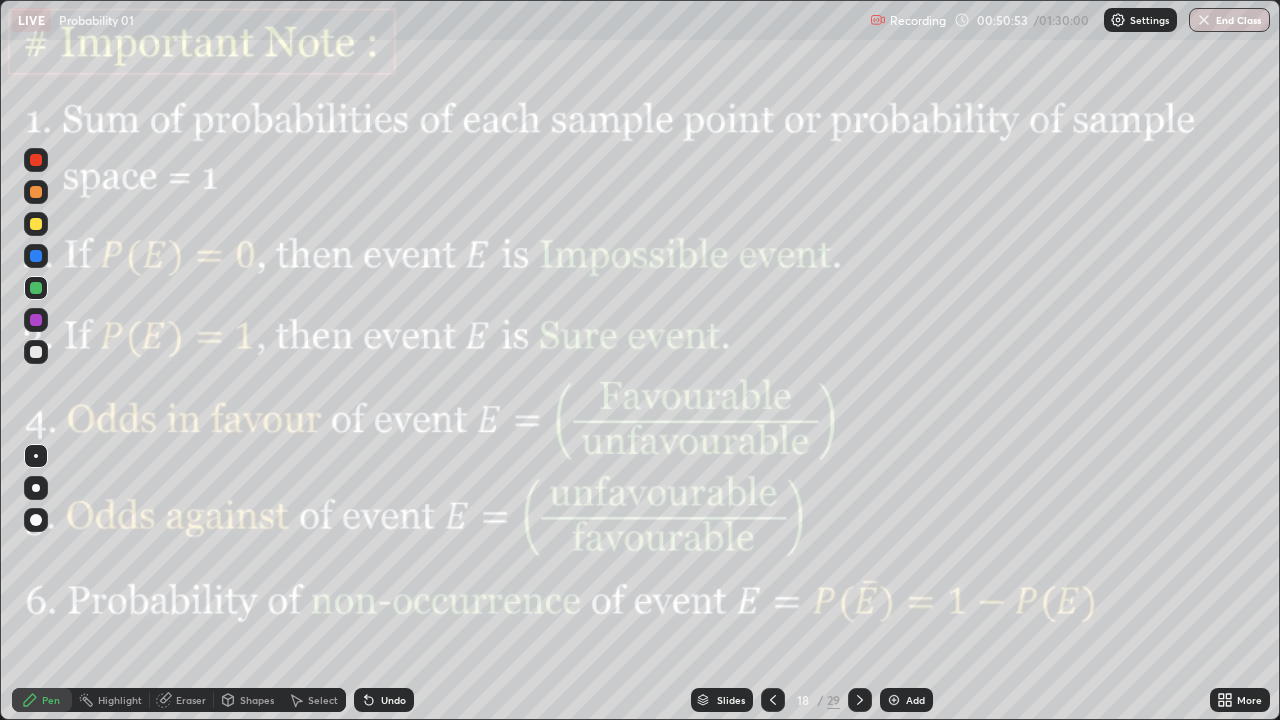 click 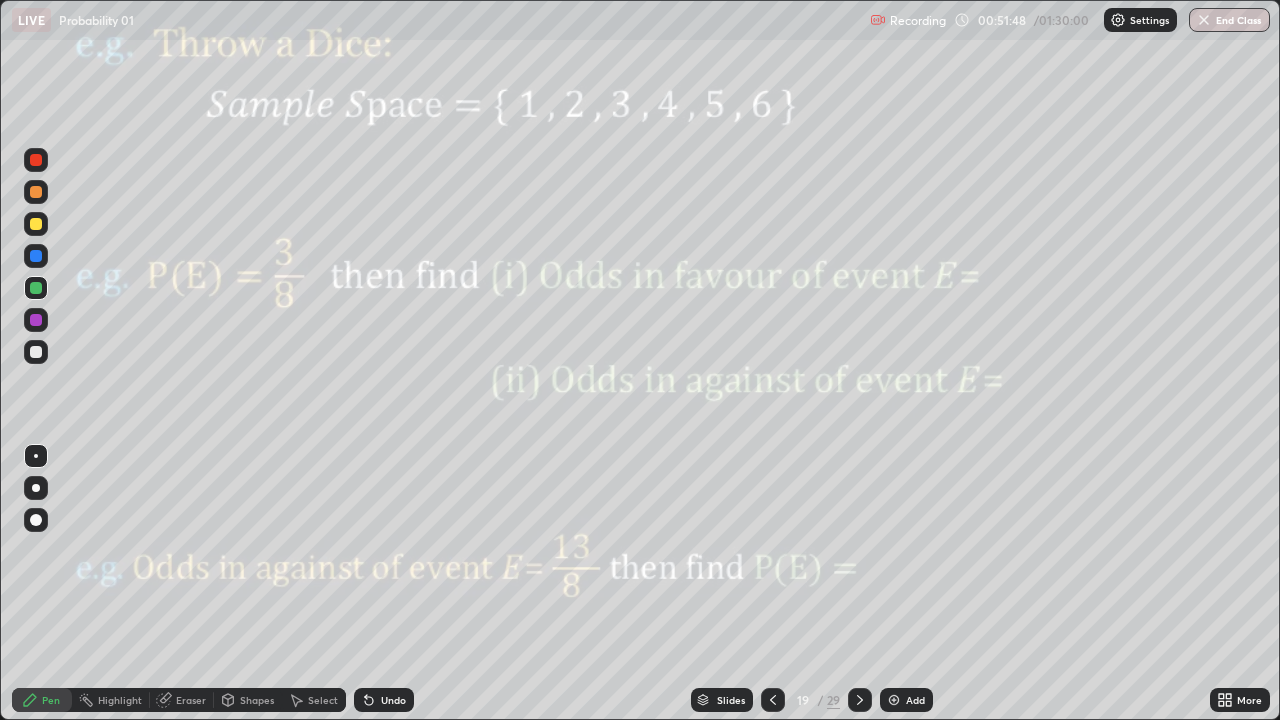 click at bounding box center (36, 320) 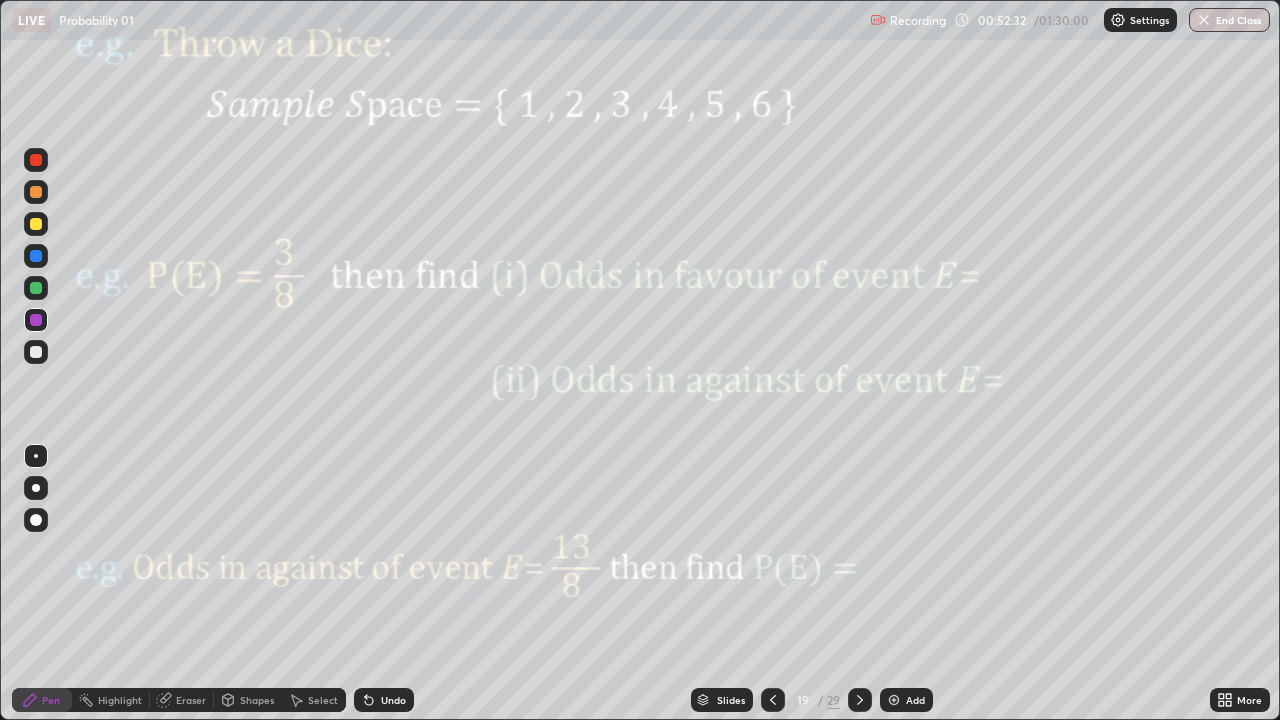click 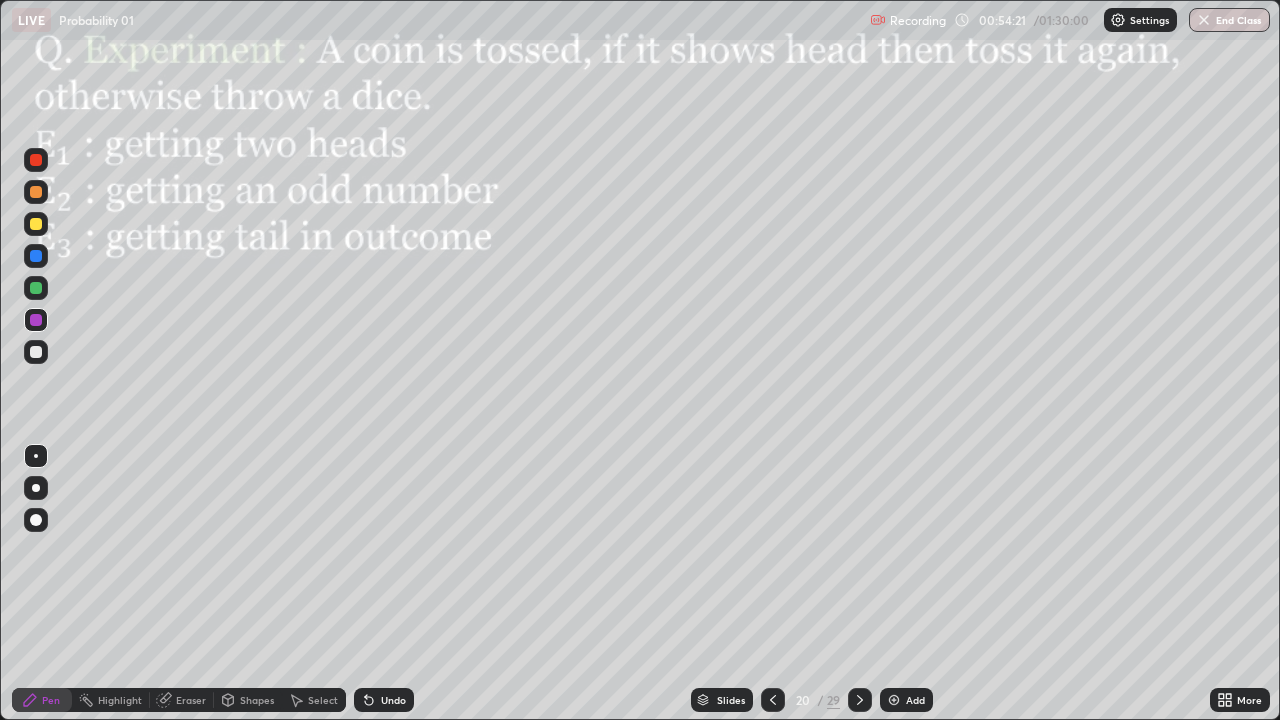 click at bounding box center (36, 320) 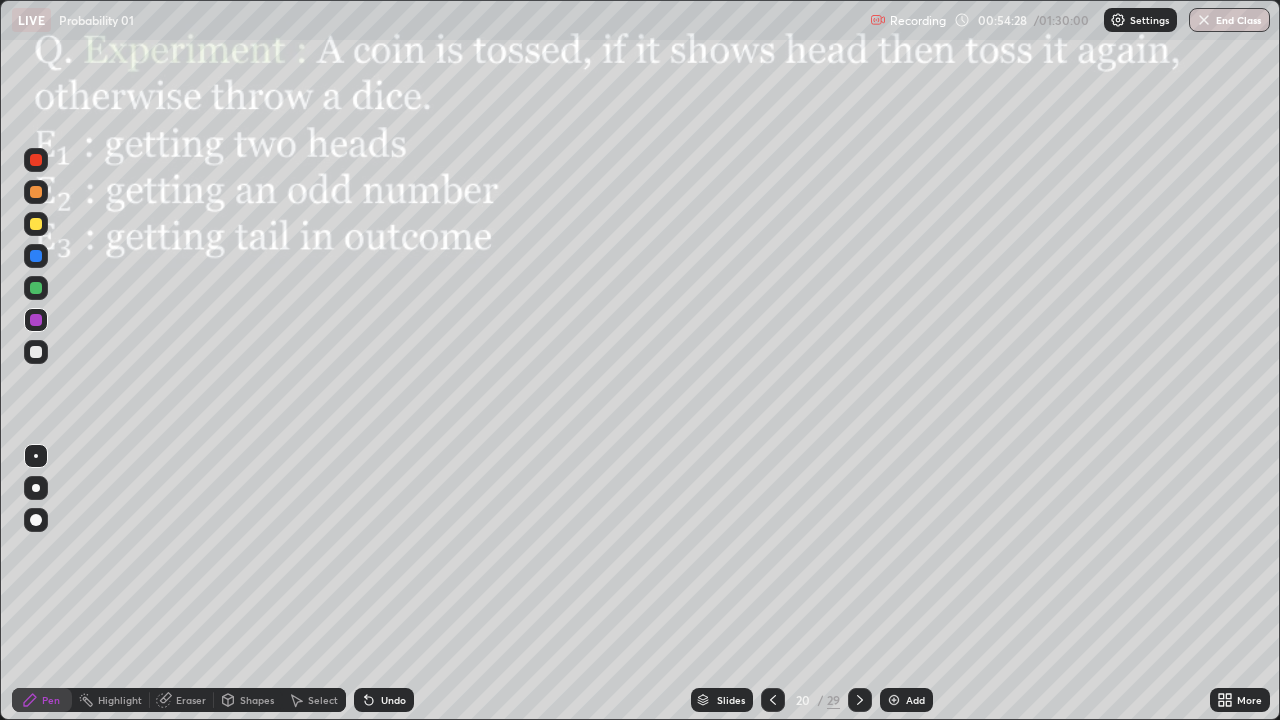 click at bounding box center (36, 256) 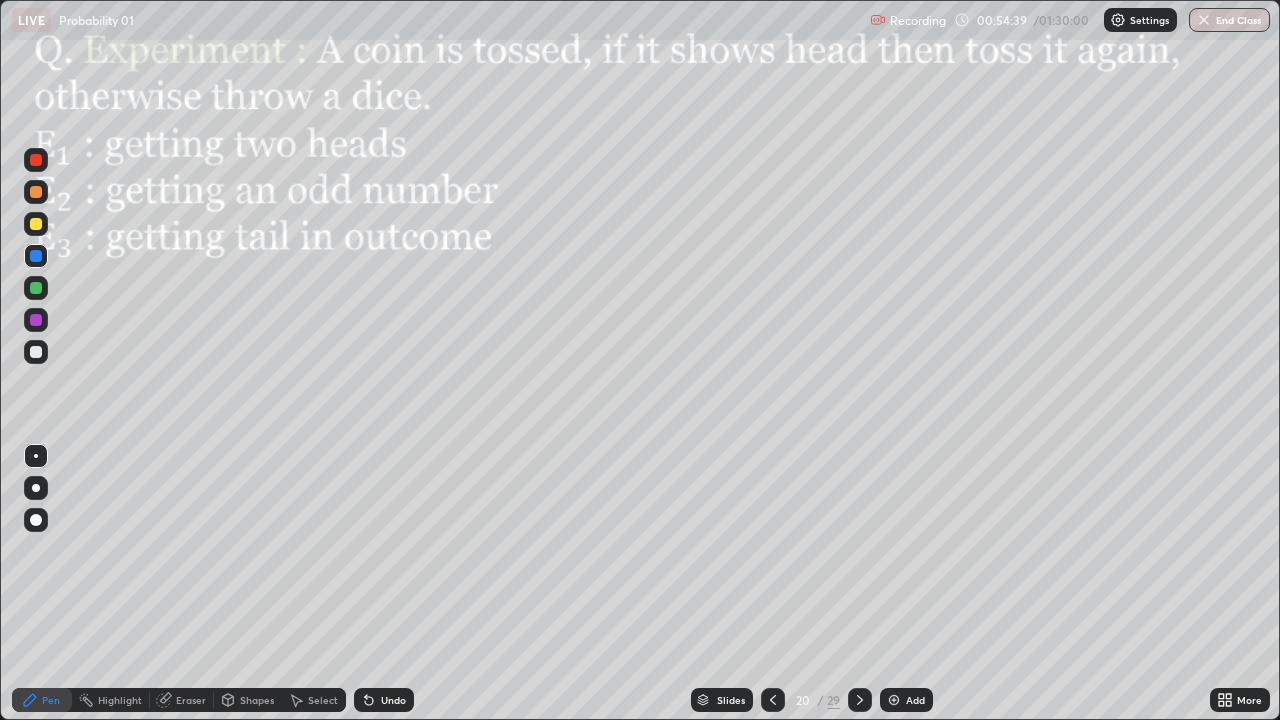 click on "Undo" at bounding box center (393, 700) 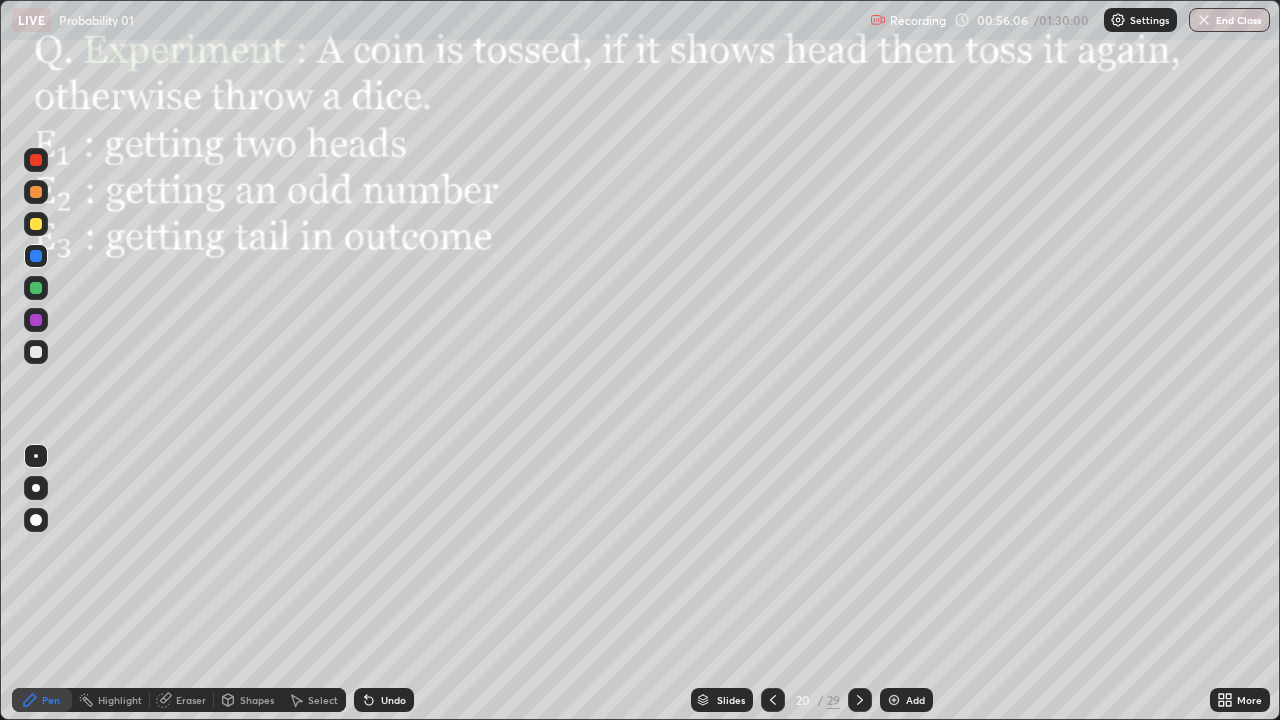 click at bounding box center [36, 288] 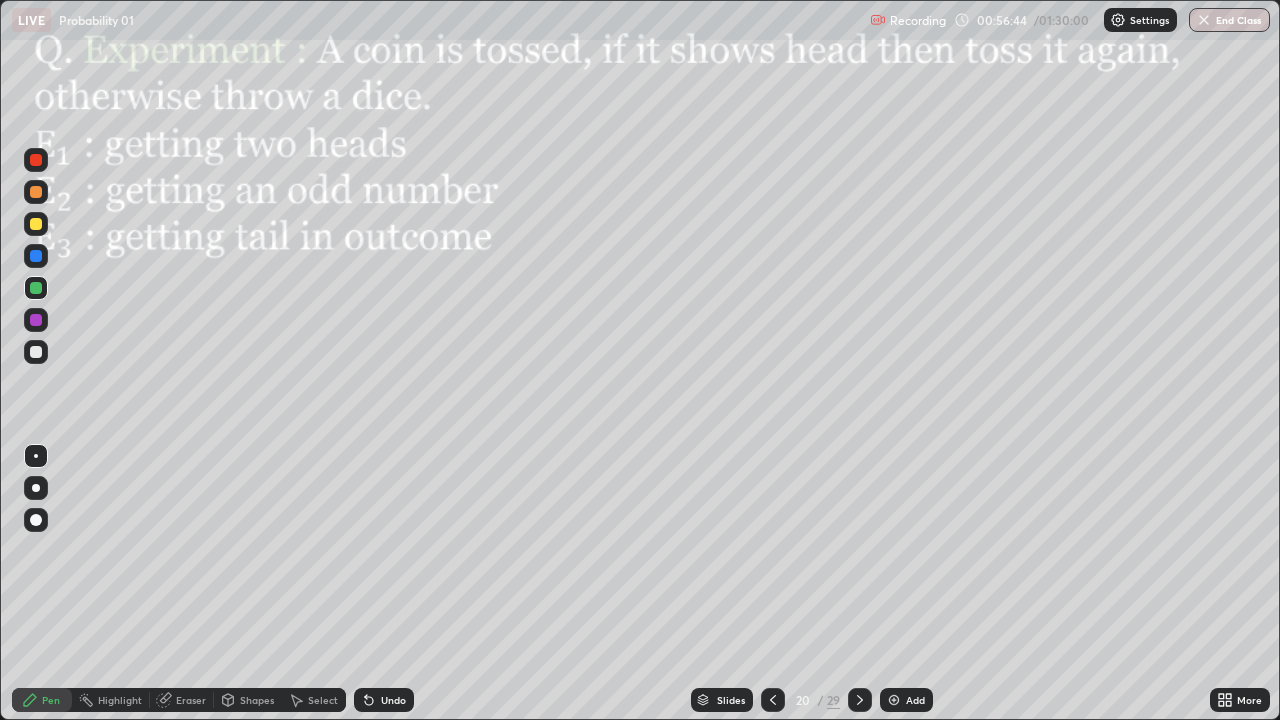 click at bounding box center (36, 224) 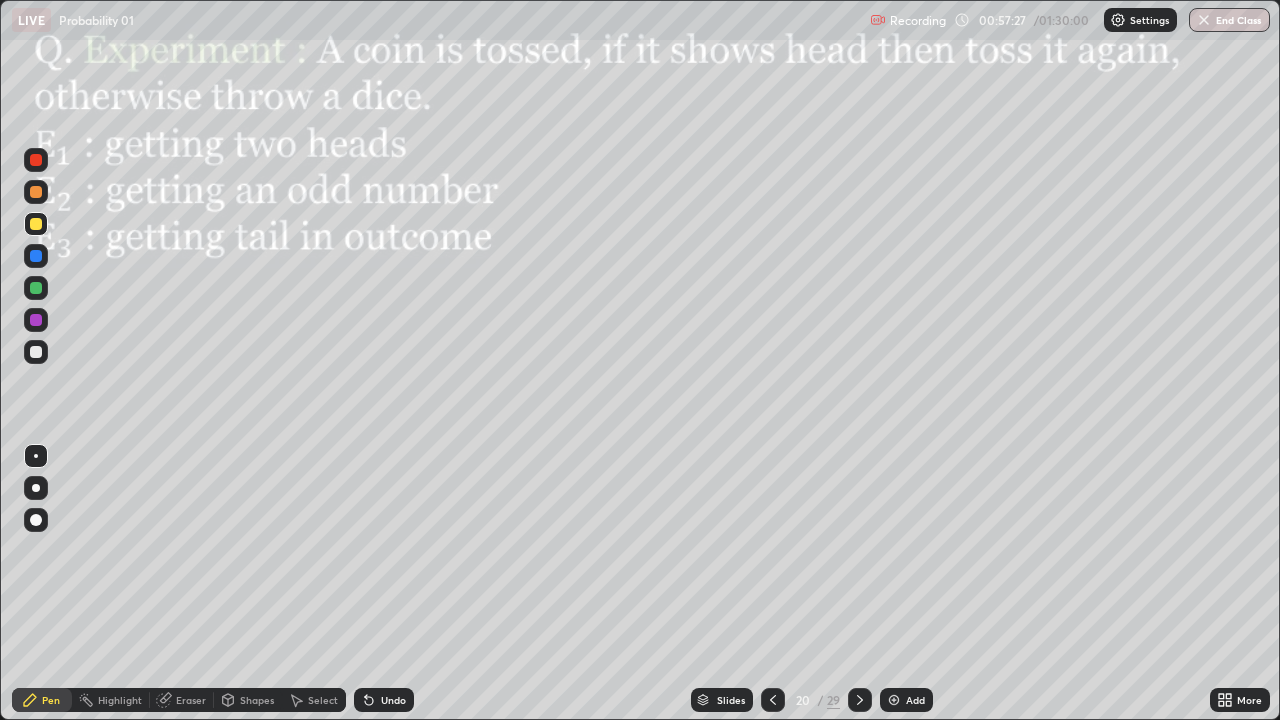 click at bounding box center (36, 320) 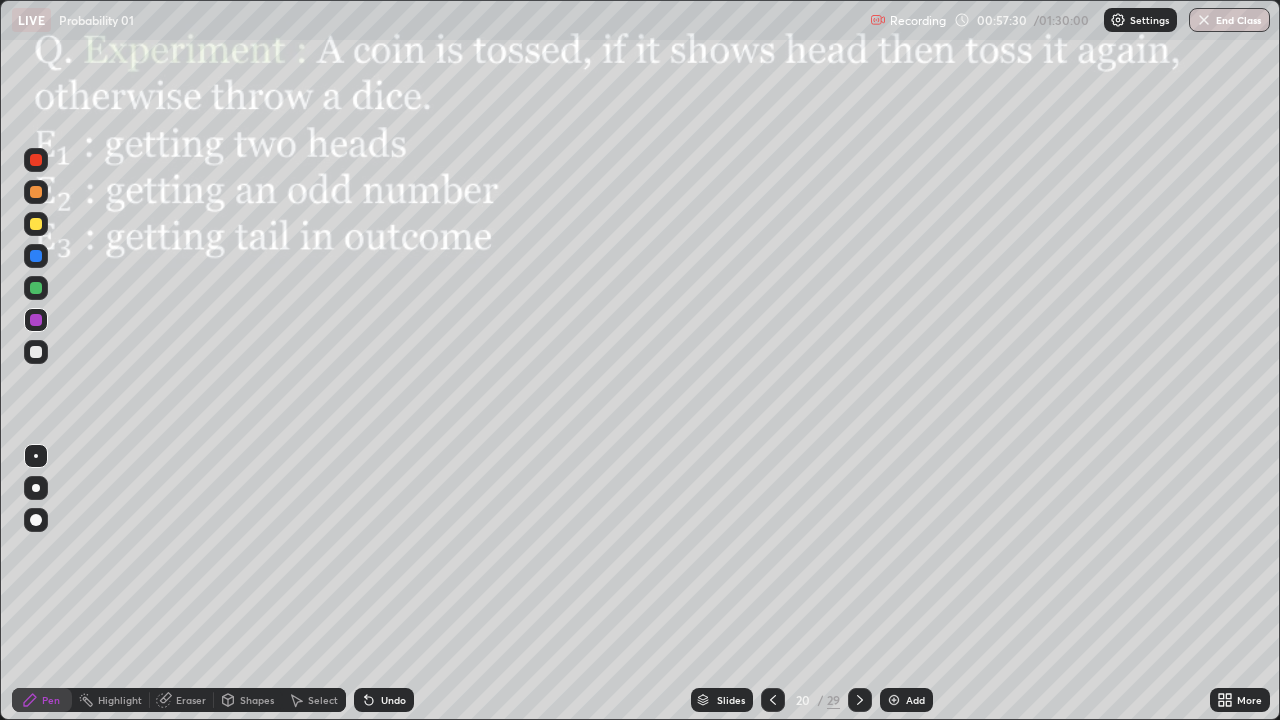 click at bounding box center (36, 320) 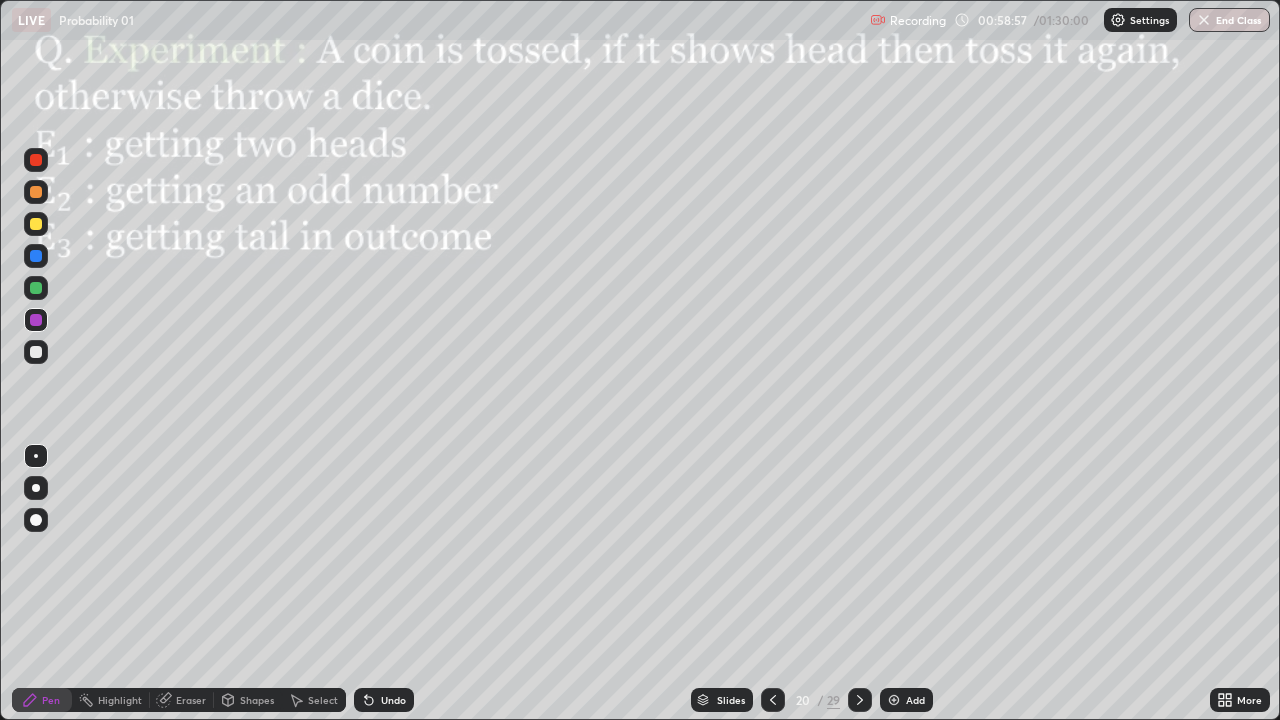 click 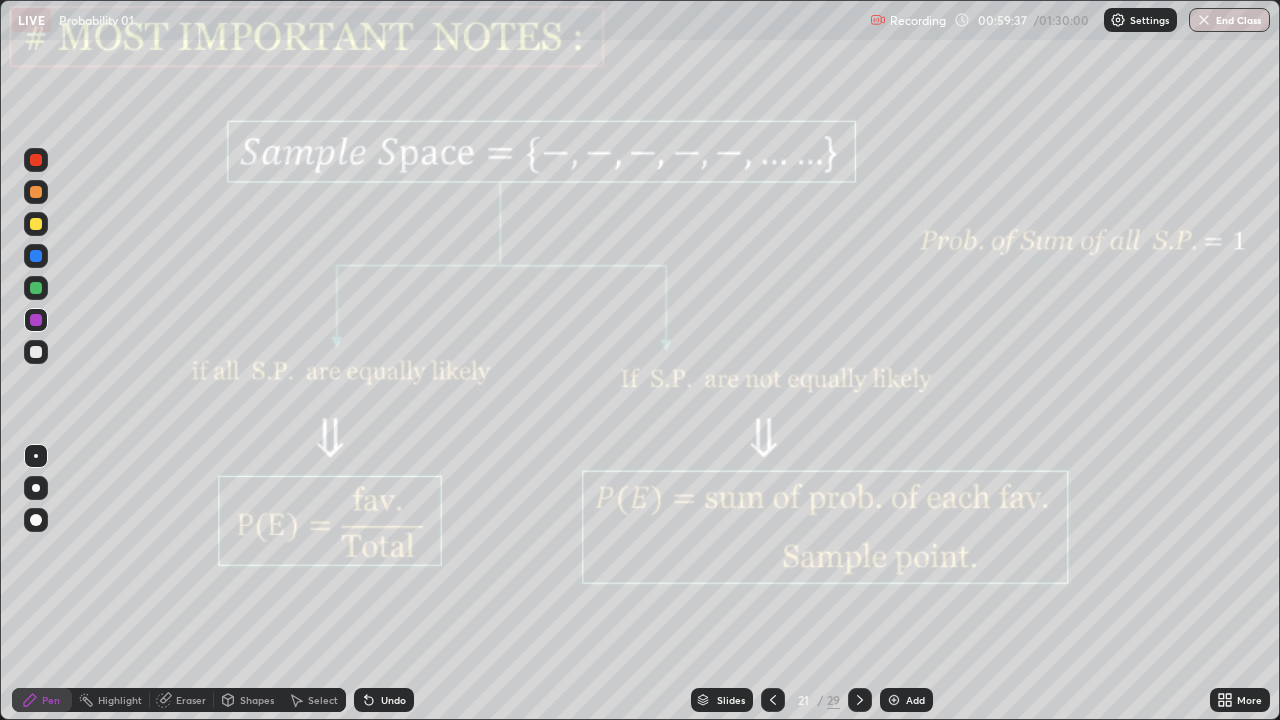 click 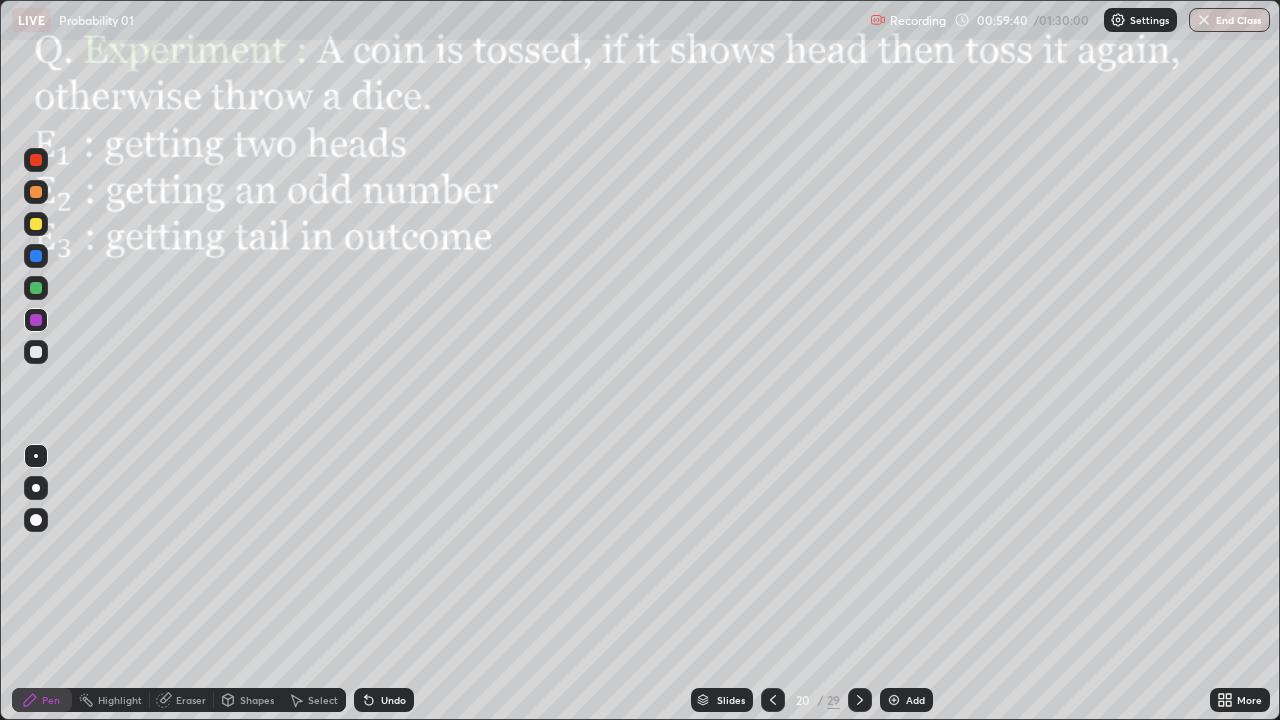 click at bounding box center [36, 320] 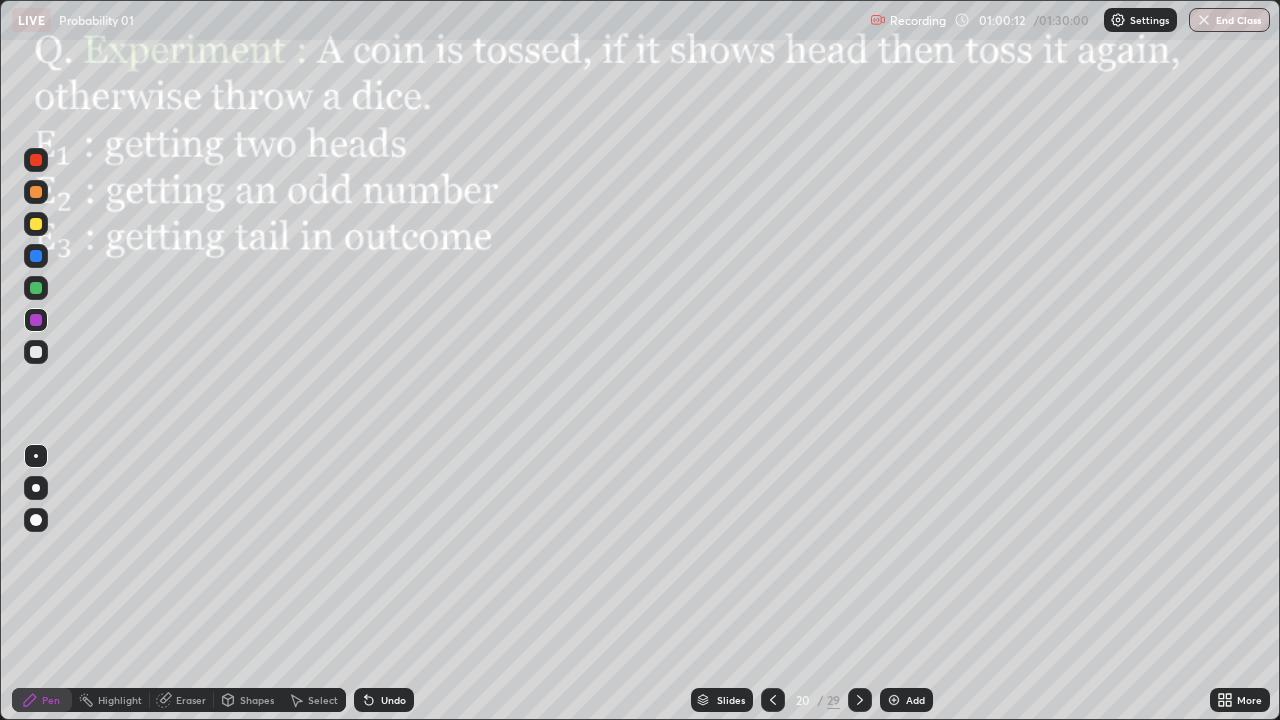 click at bounding box center [36, 288] 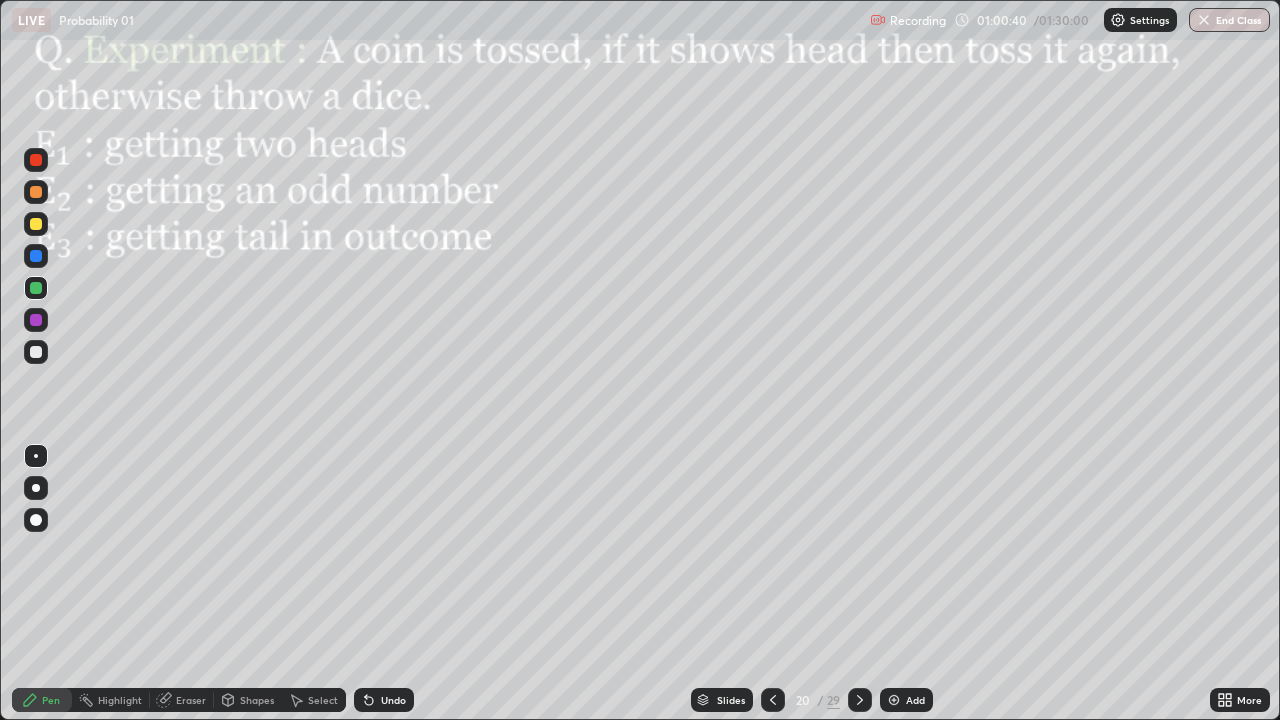 click at bounding box center (36, 320) 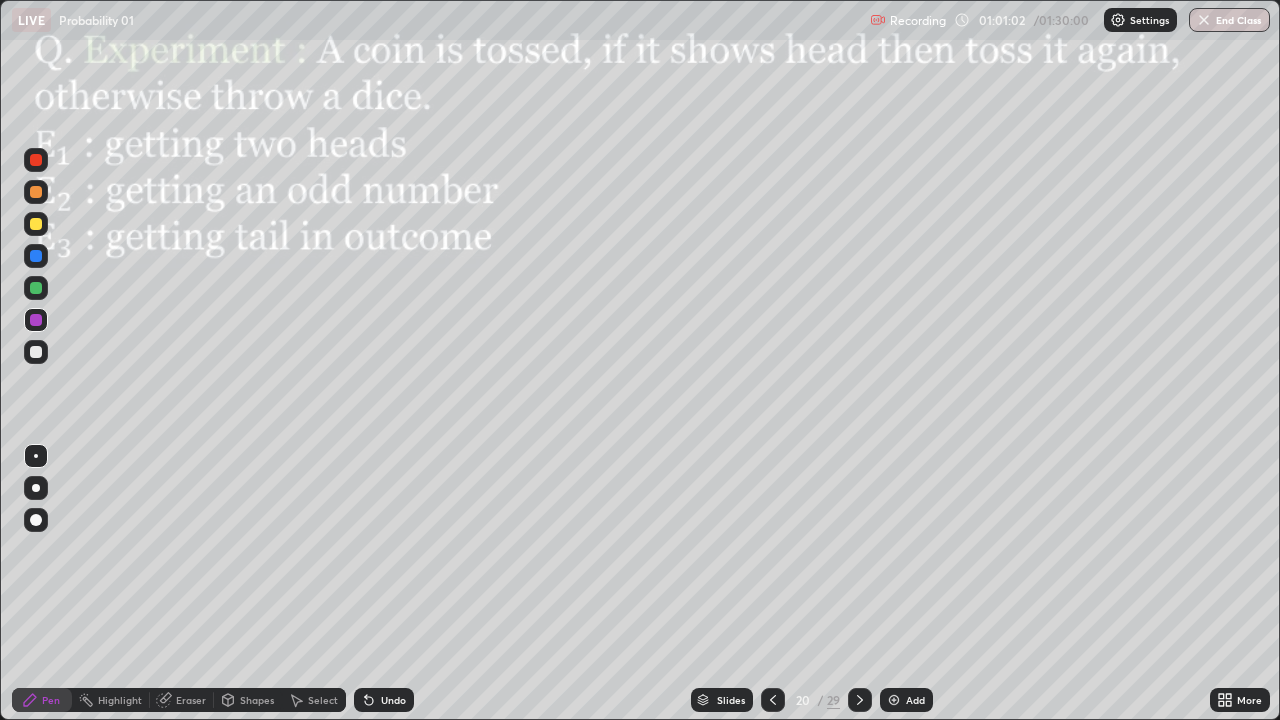 click at bounding box center (36, 256) 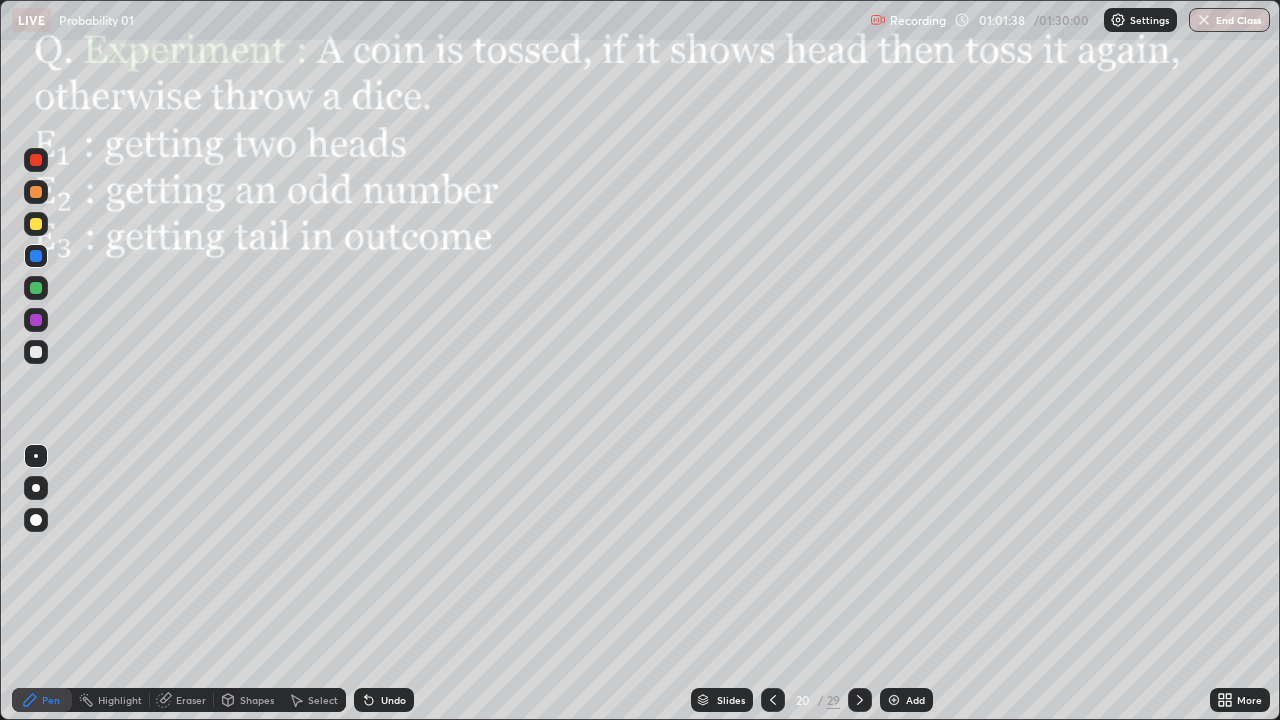 click at bounding box center (860, 700) 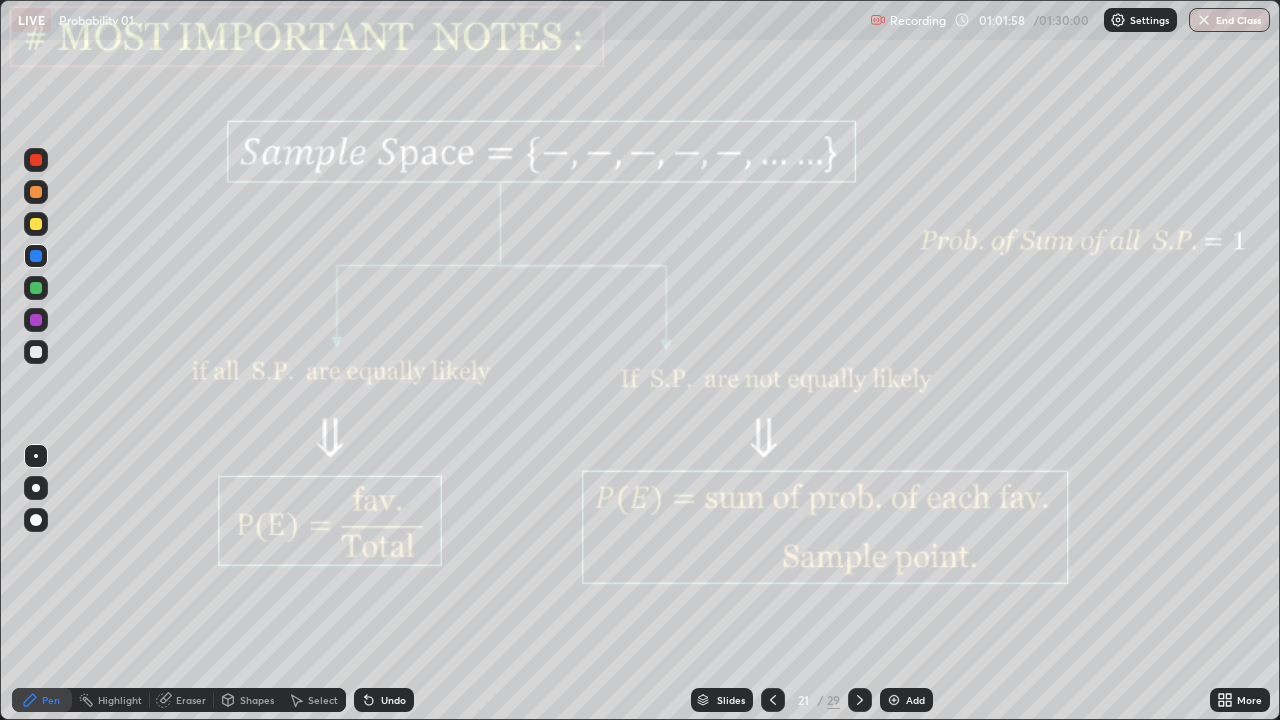 click at bounding box center (860, 700) 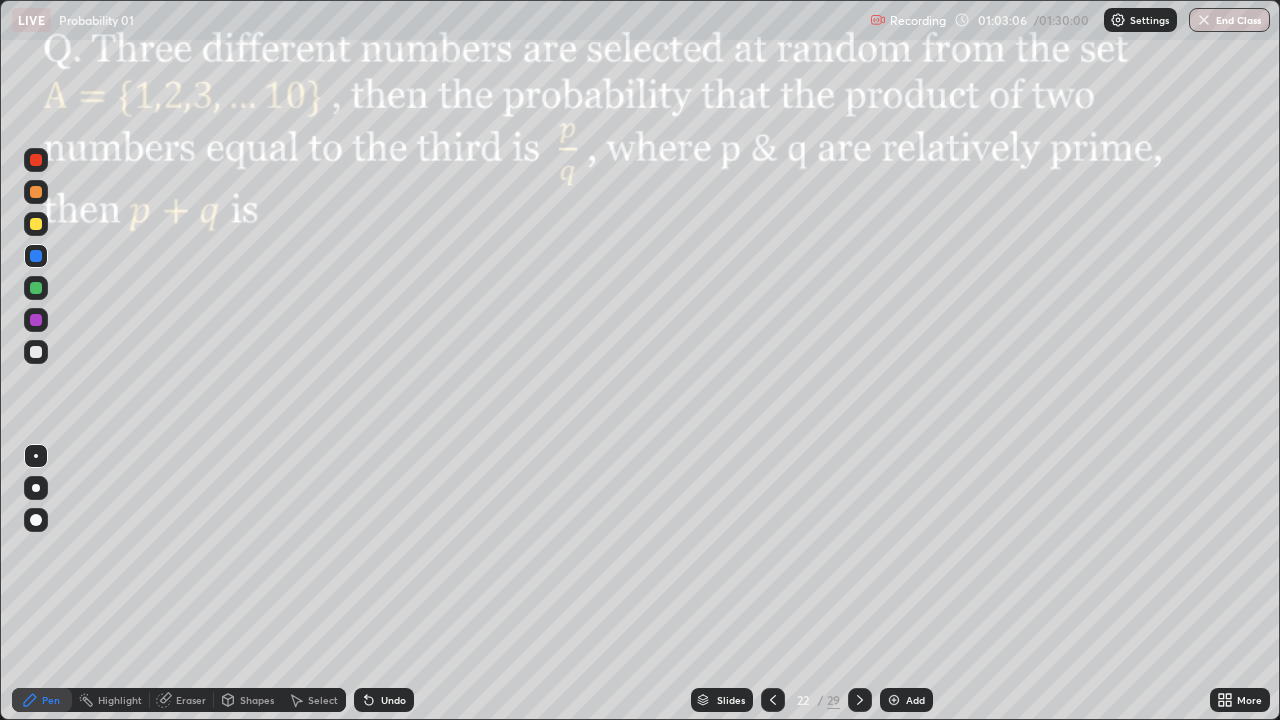 click at bounding box center [36, 320] 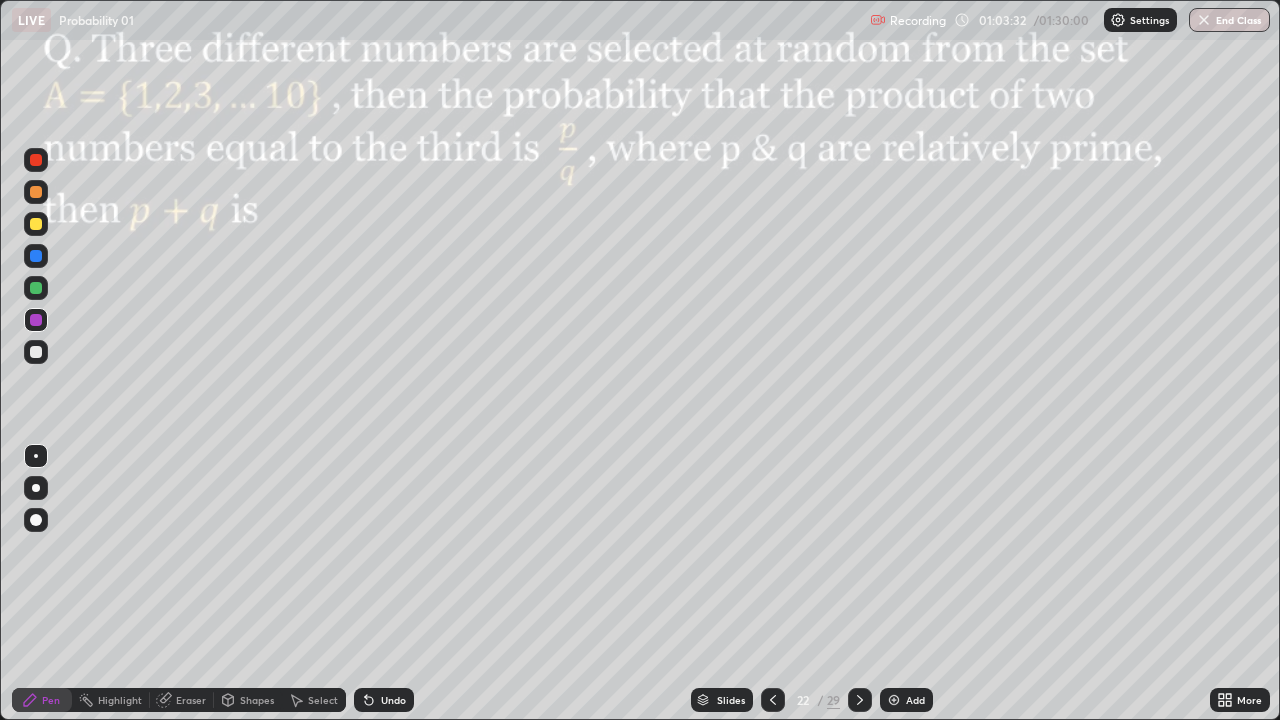 click at bounding box center (36, 288) 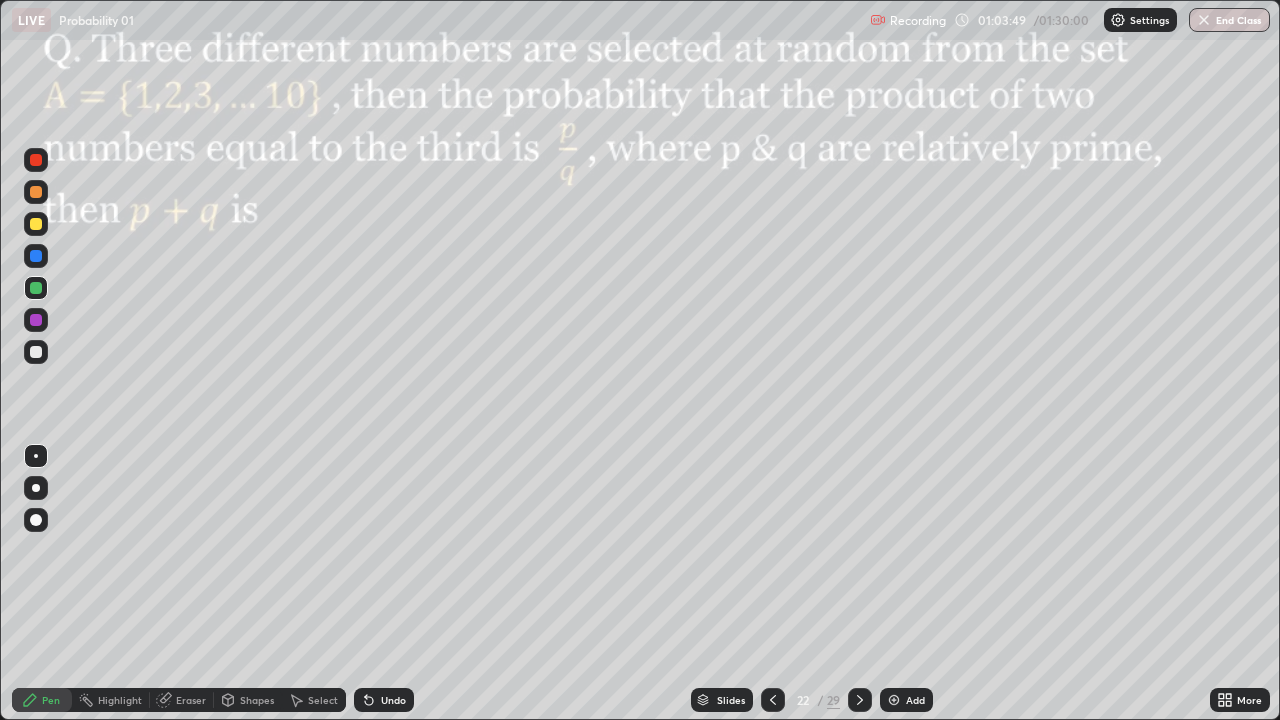 click on "Undo" at bounding box center [393, 700] 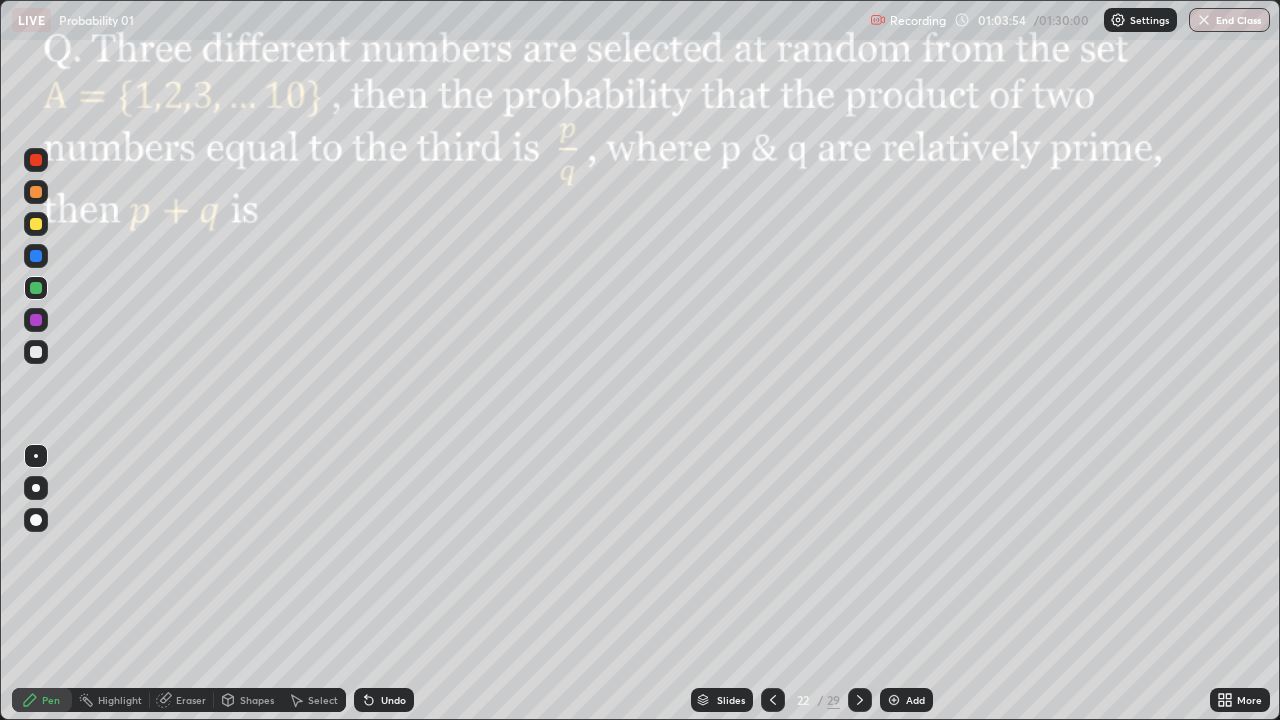 click on "Undo" at bounding box center [384, 700] 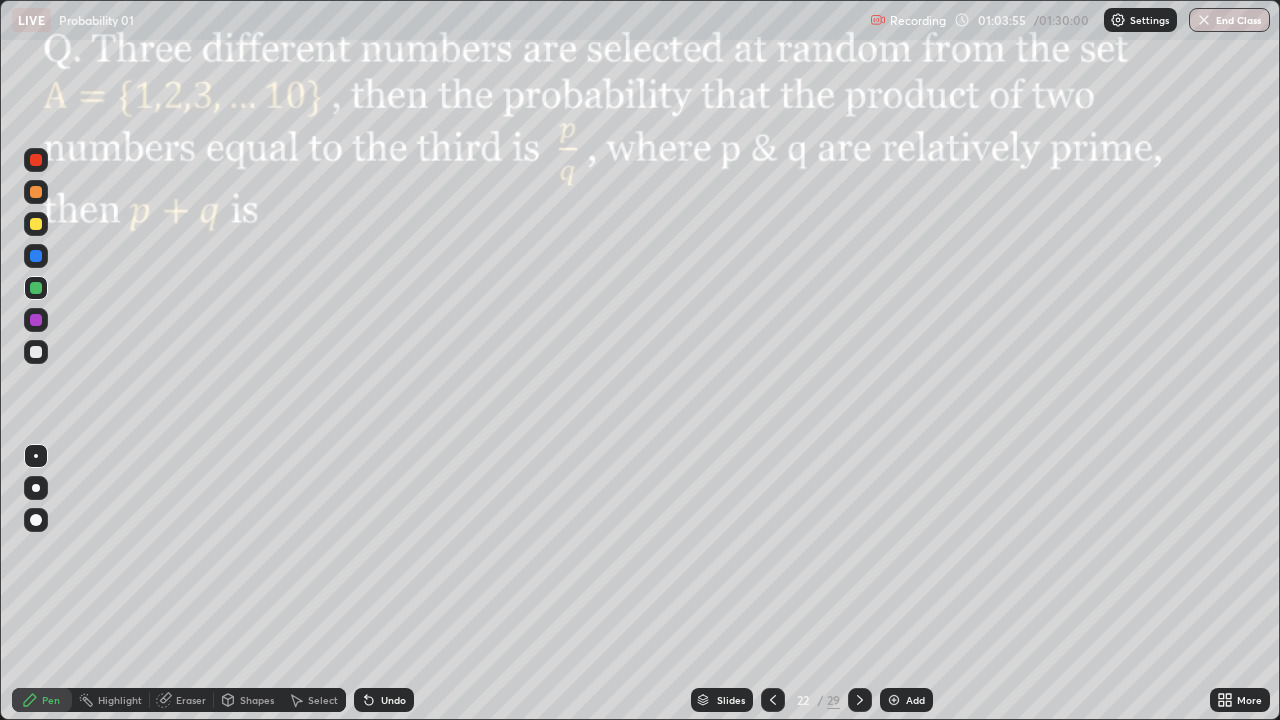 click on "Undo" at bounding box center [384, 700] 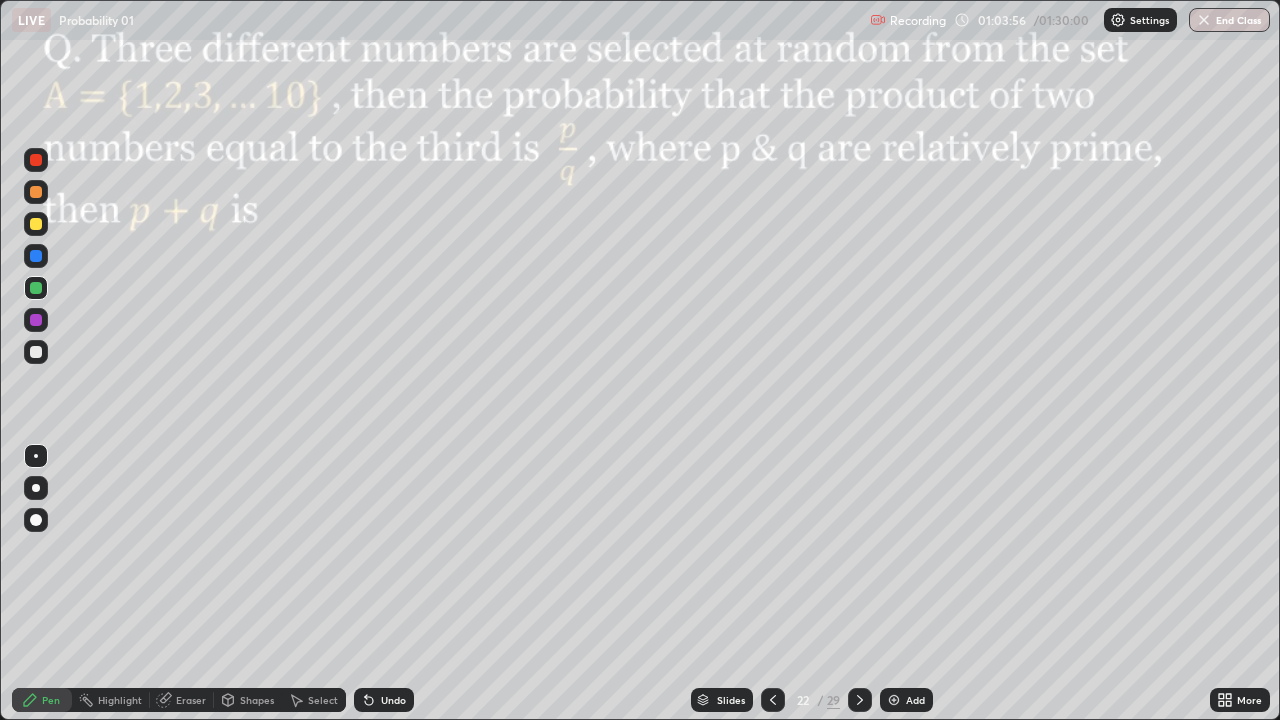 click 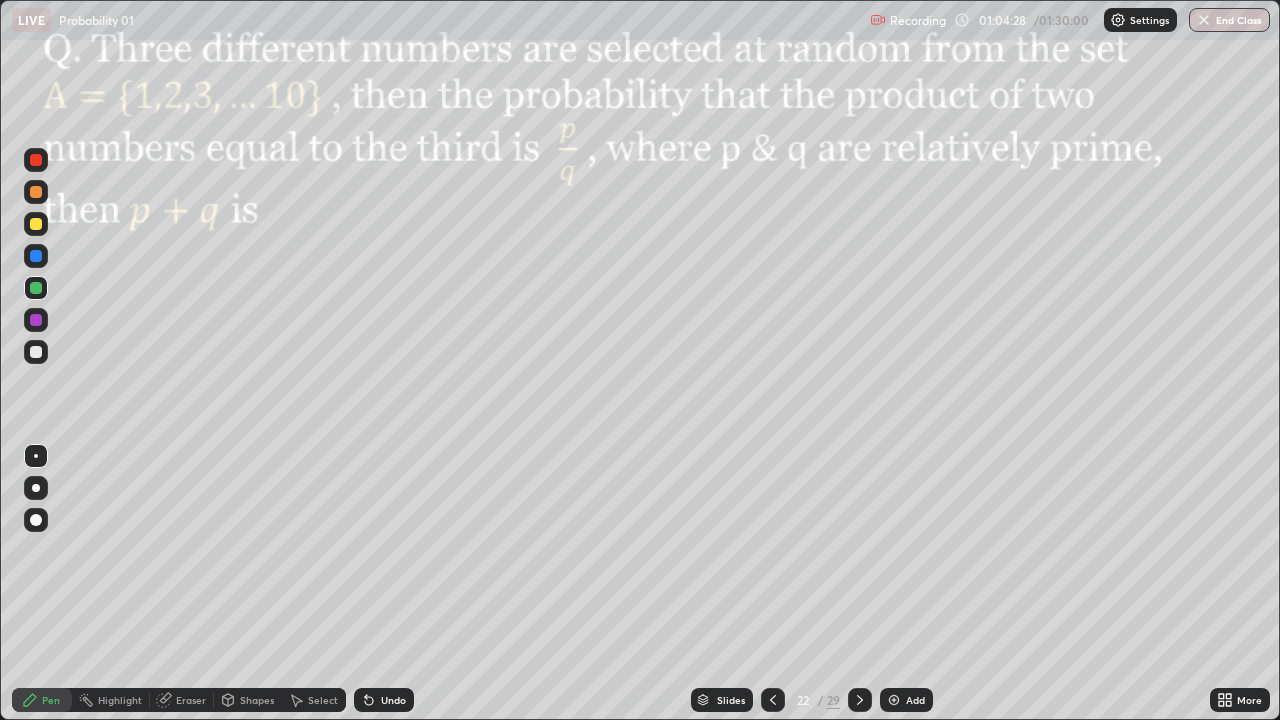 click at bounding box center (36, 320) 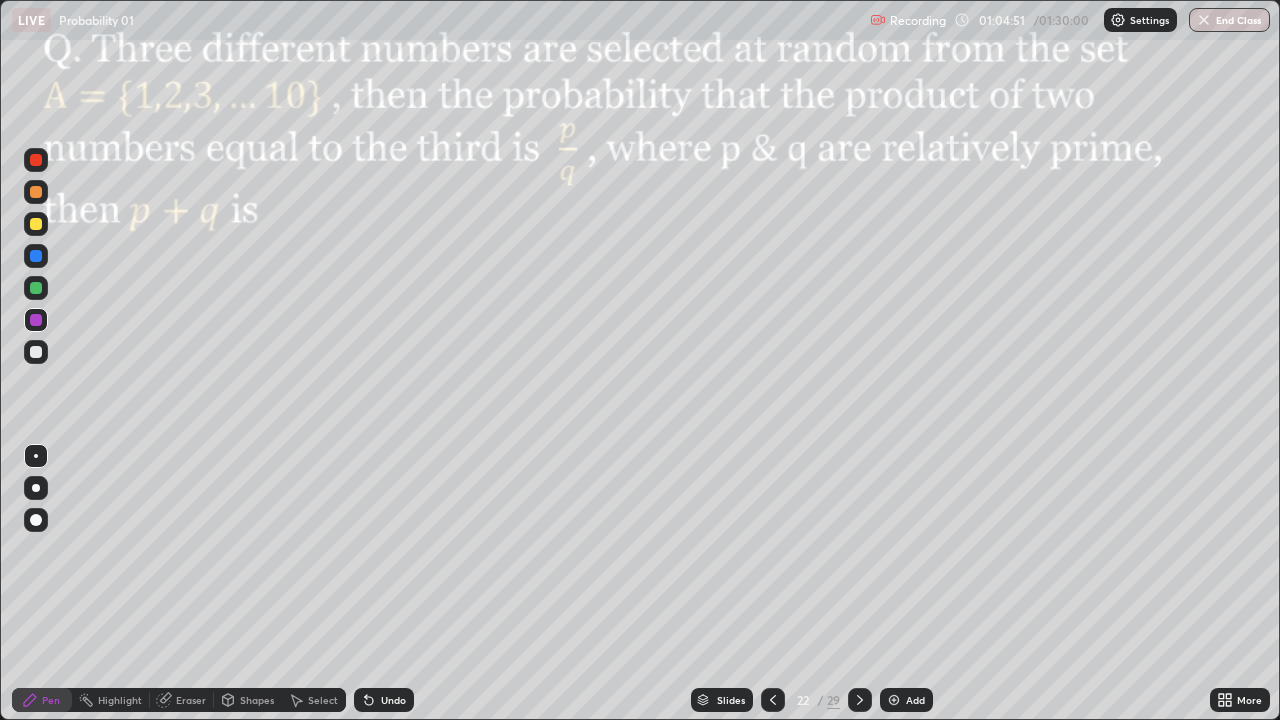 click on "Undo" at bounding box center (393, 700) 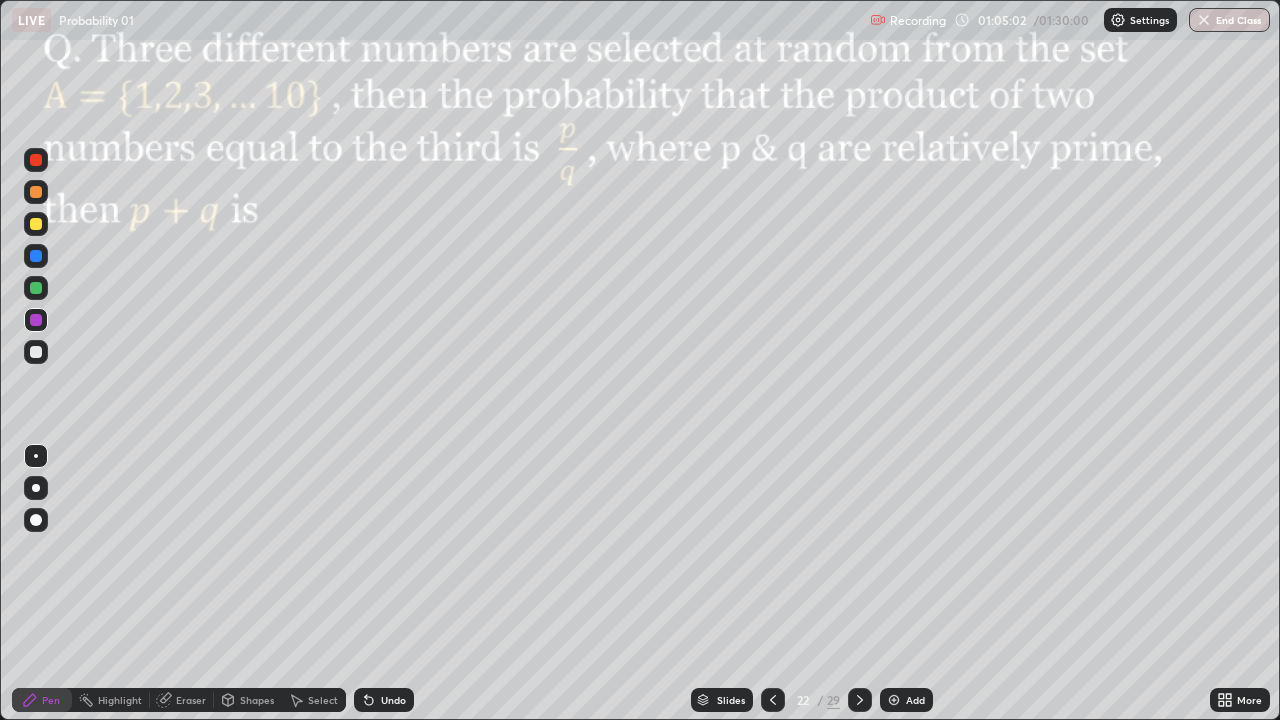click at bounding box center [36, 160] 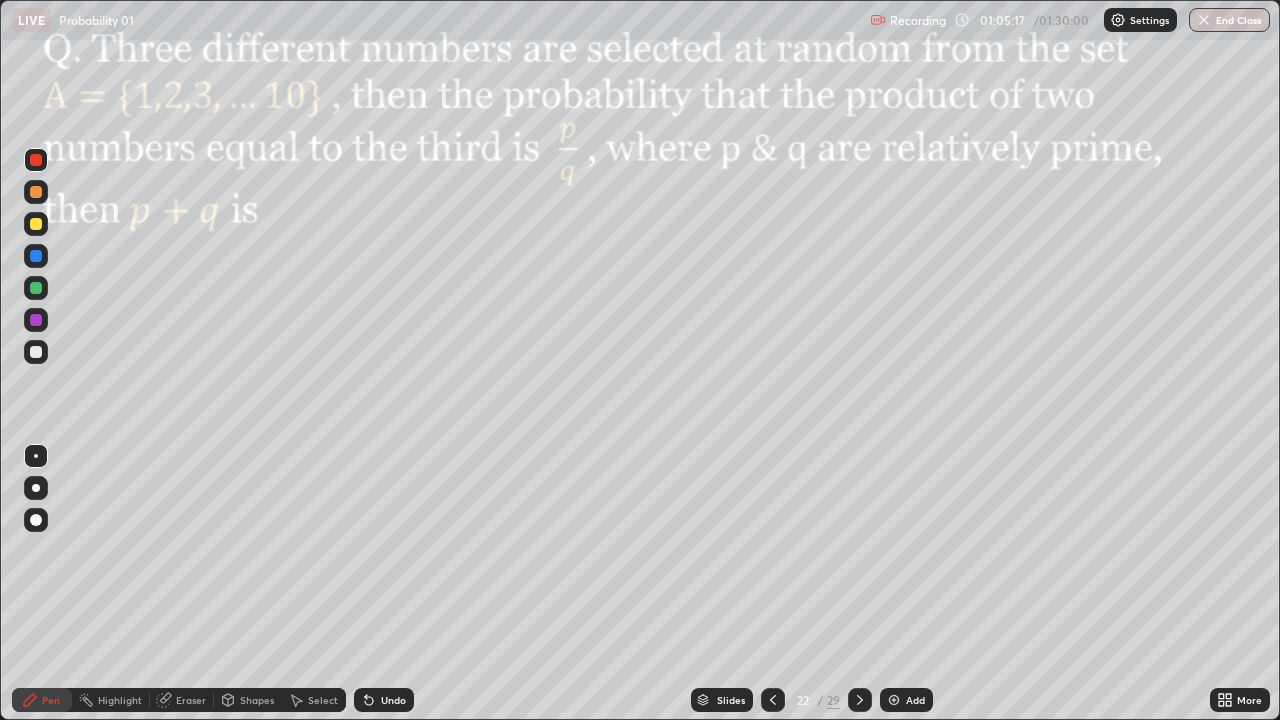 click 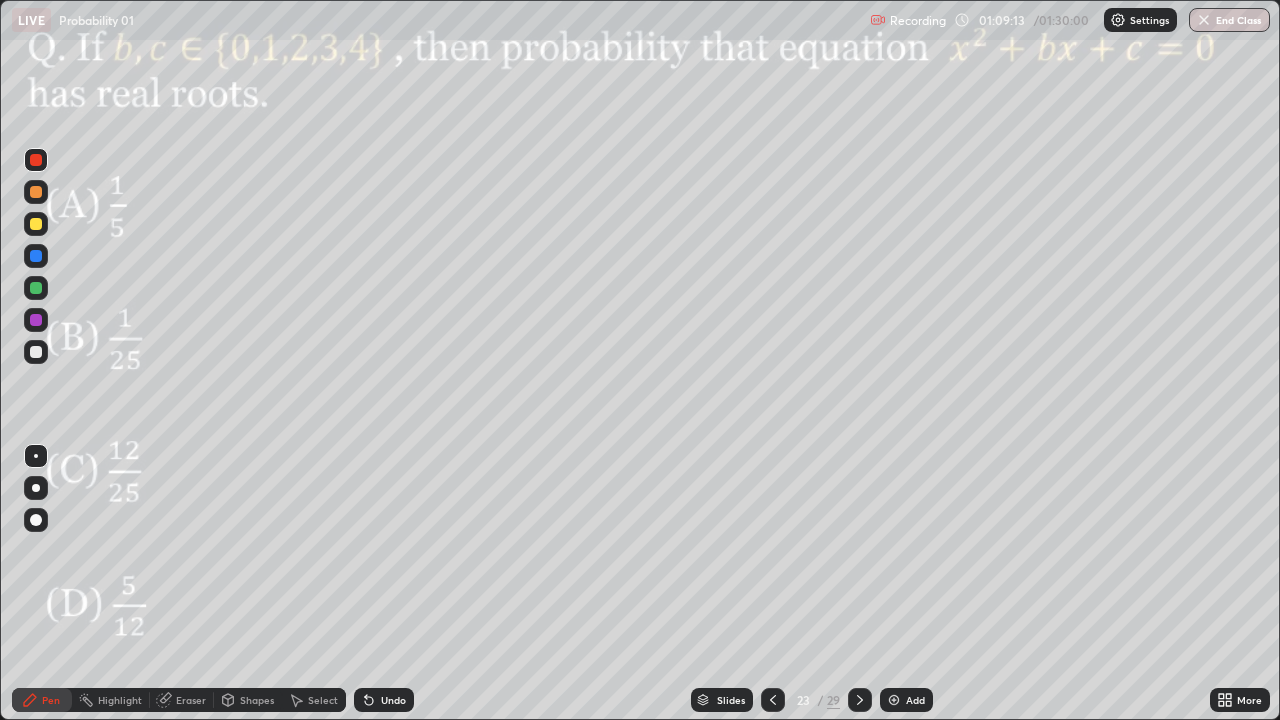 click on "Eraser" at bounding box center (191, 700) 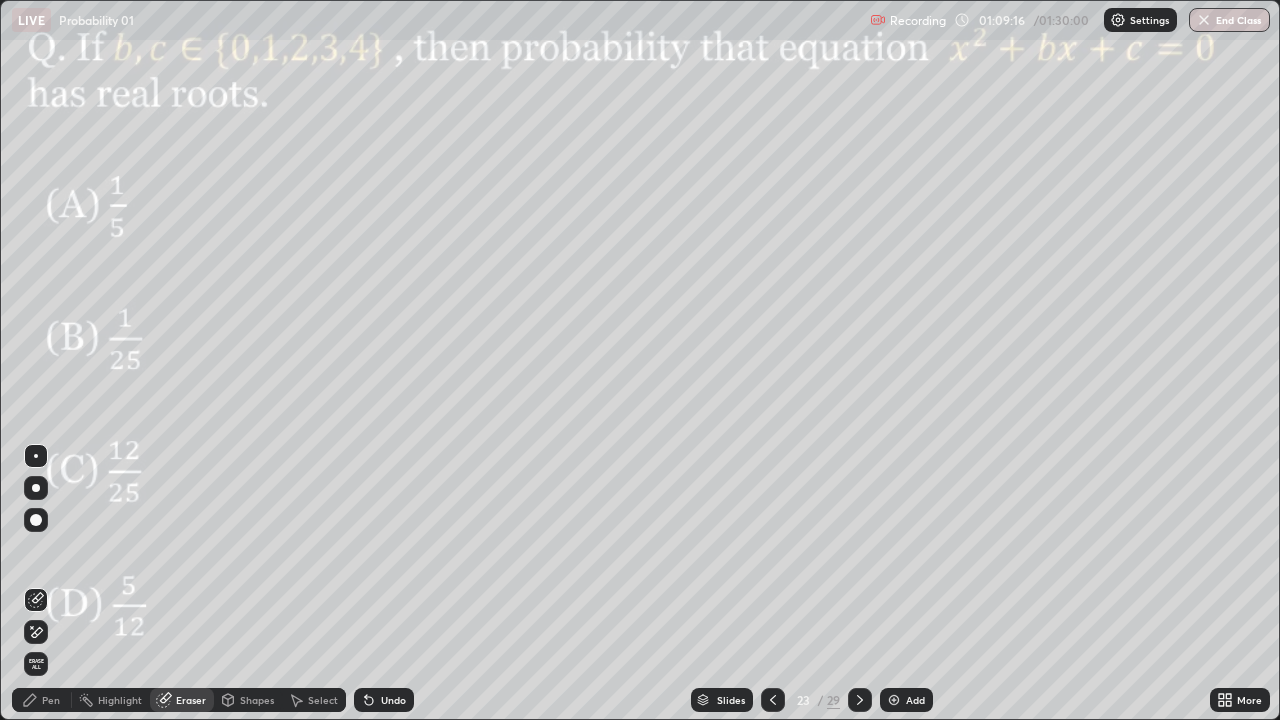 click 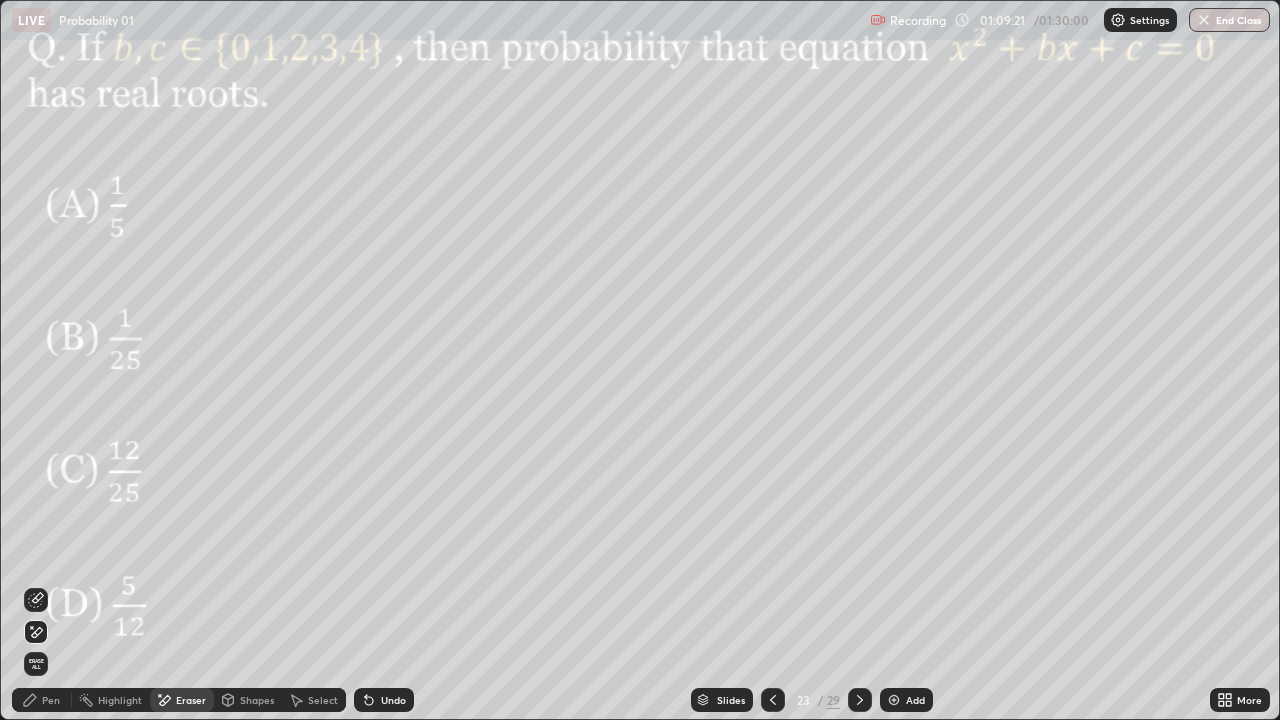 click on "Pen" at bounding box center [42, 700] 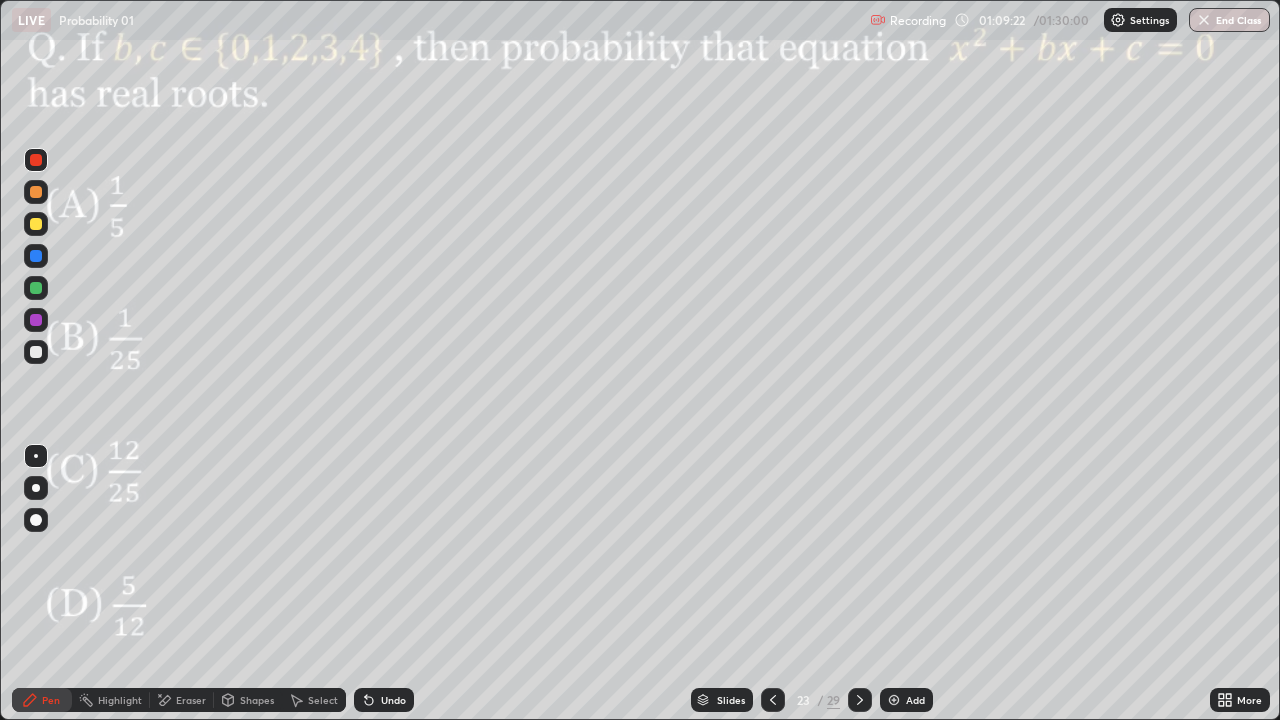 click at bounding box center (36, 288) 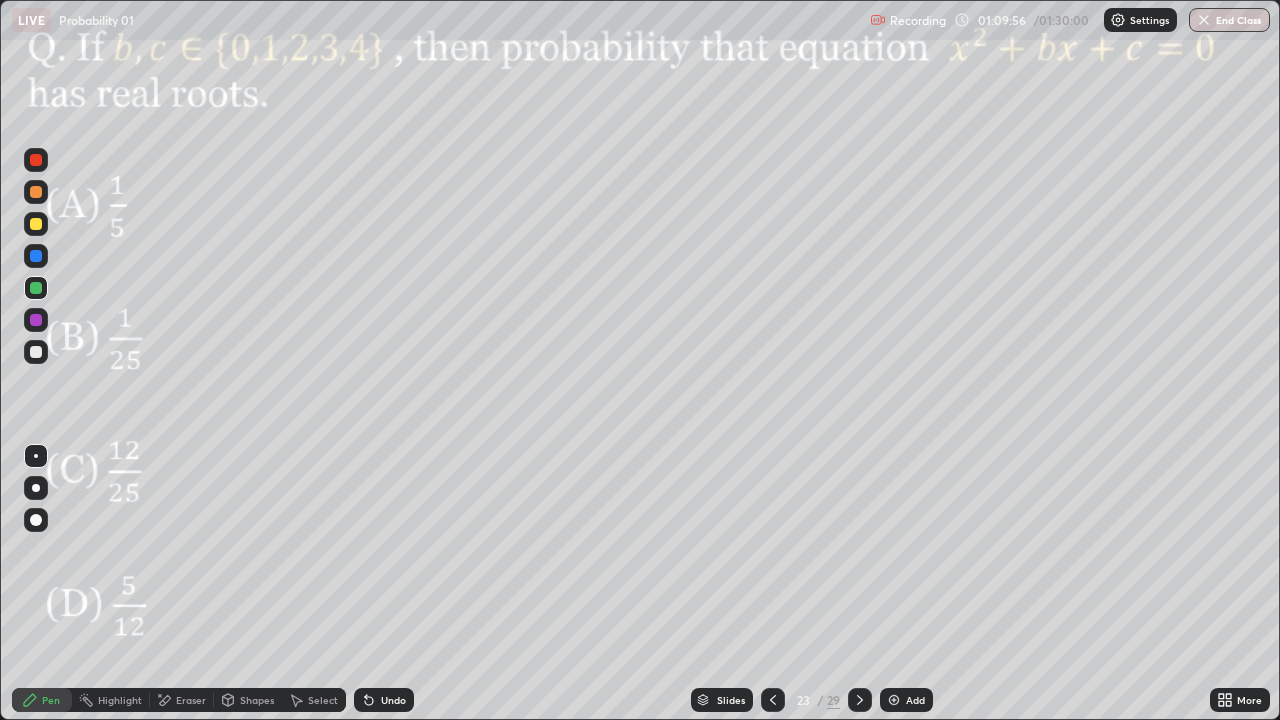 click at bounding box center (36, 256) 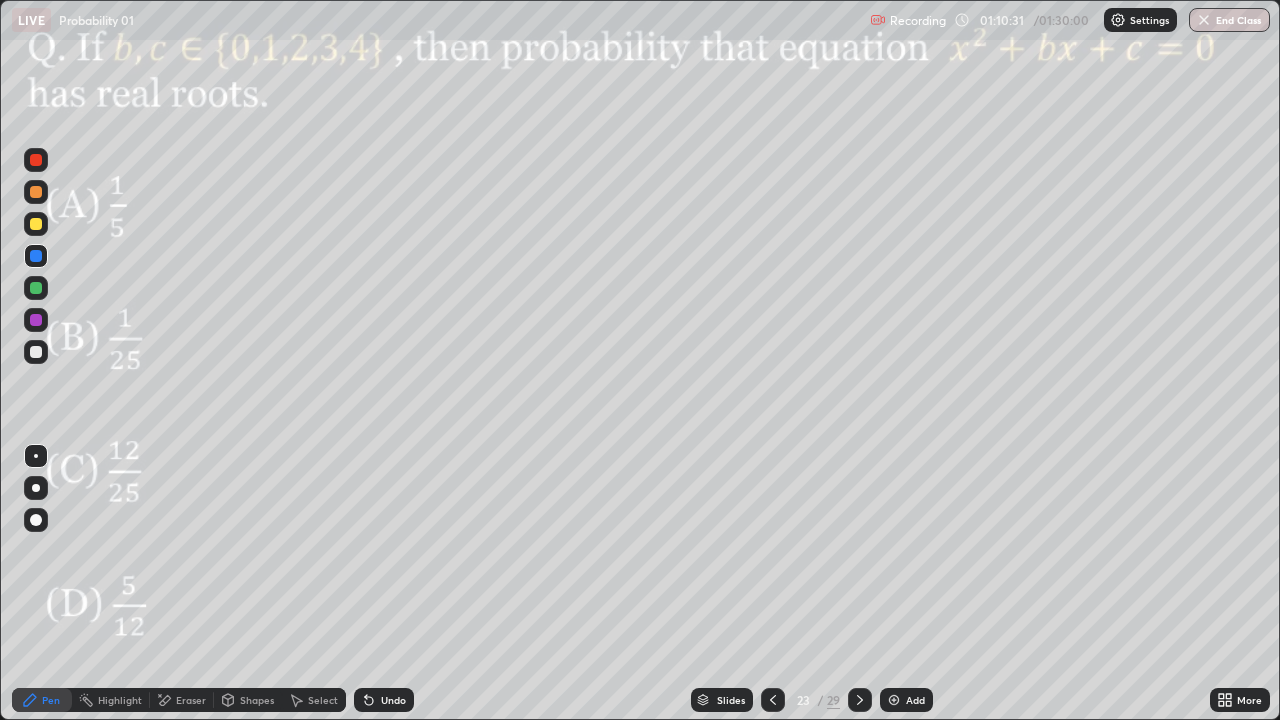 click at bounding box center (36, 320) 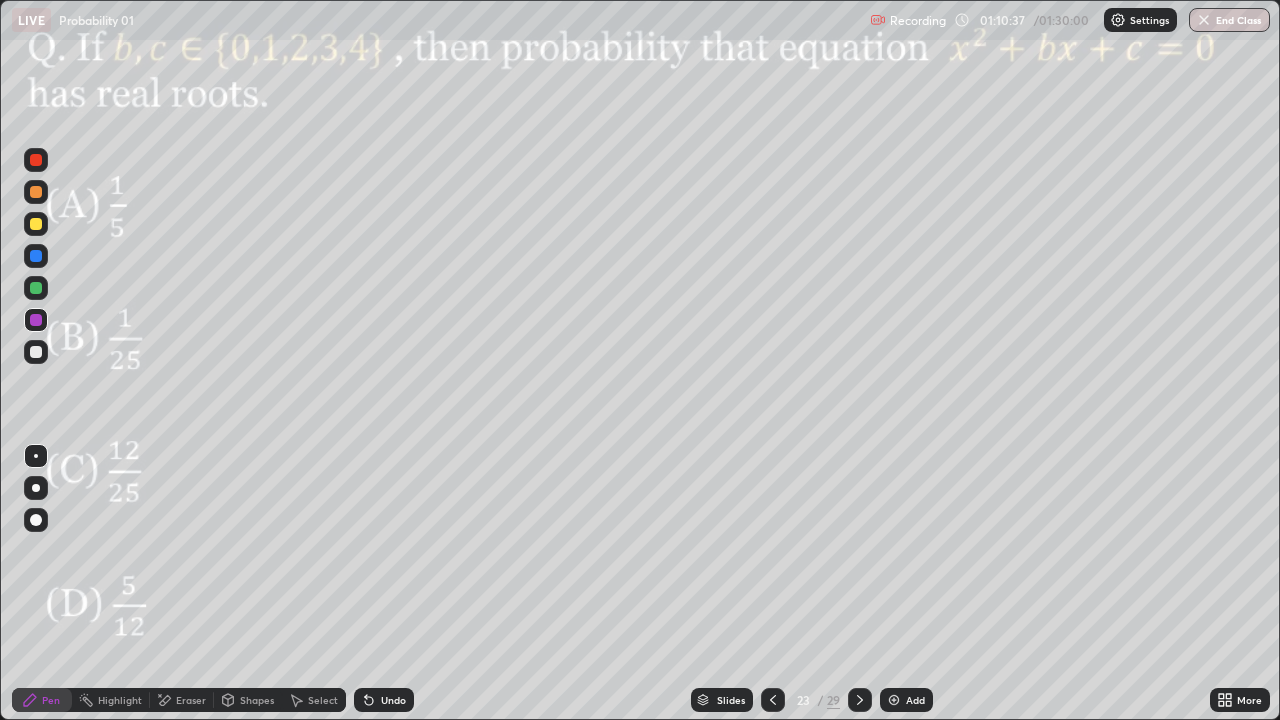 click at bounding box center [36, 256] 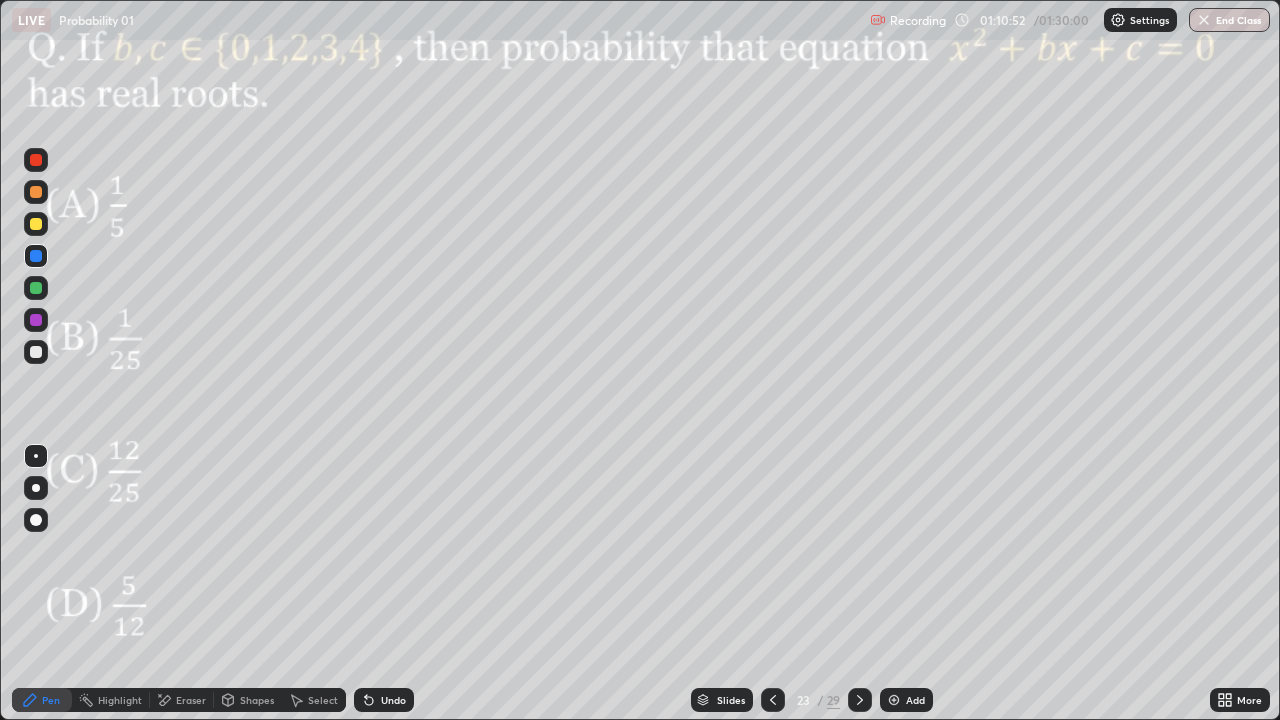 click 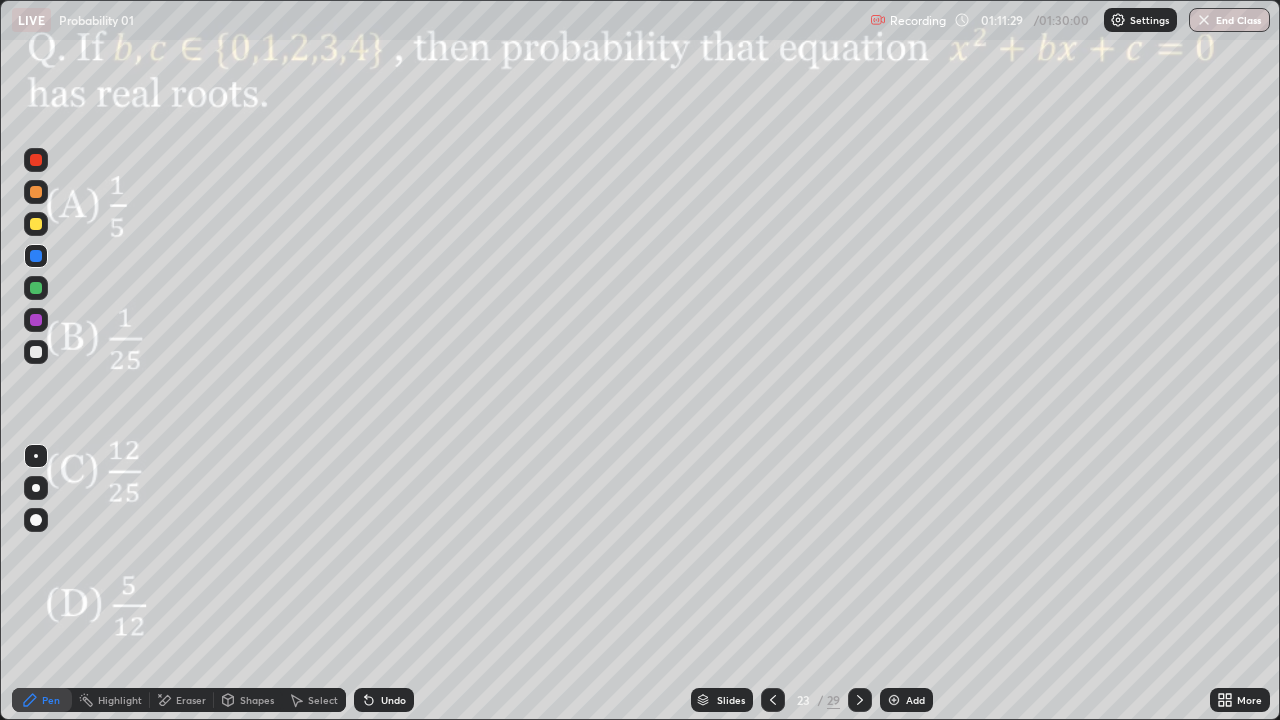 click at bounding box center [36, 320] 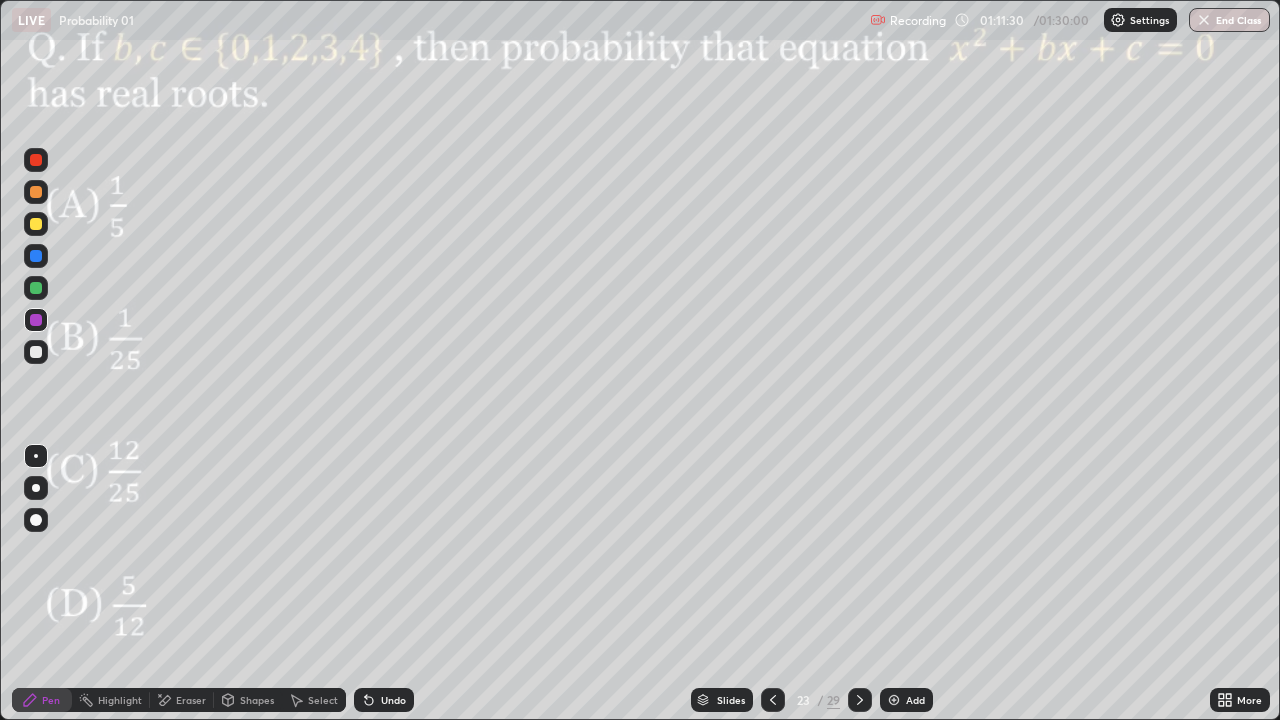 click at bounding box center (36, 256) 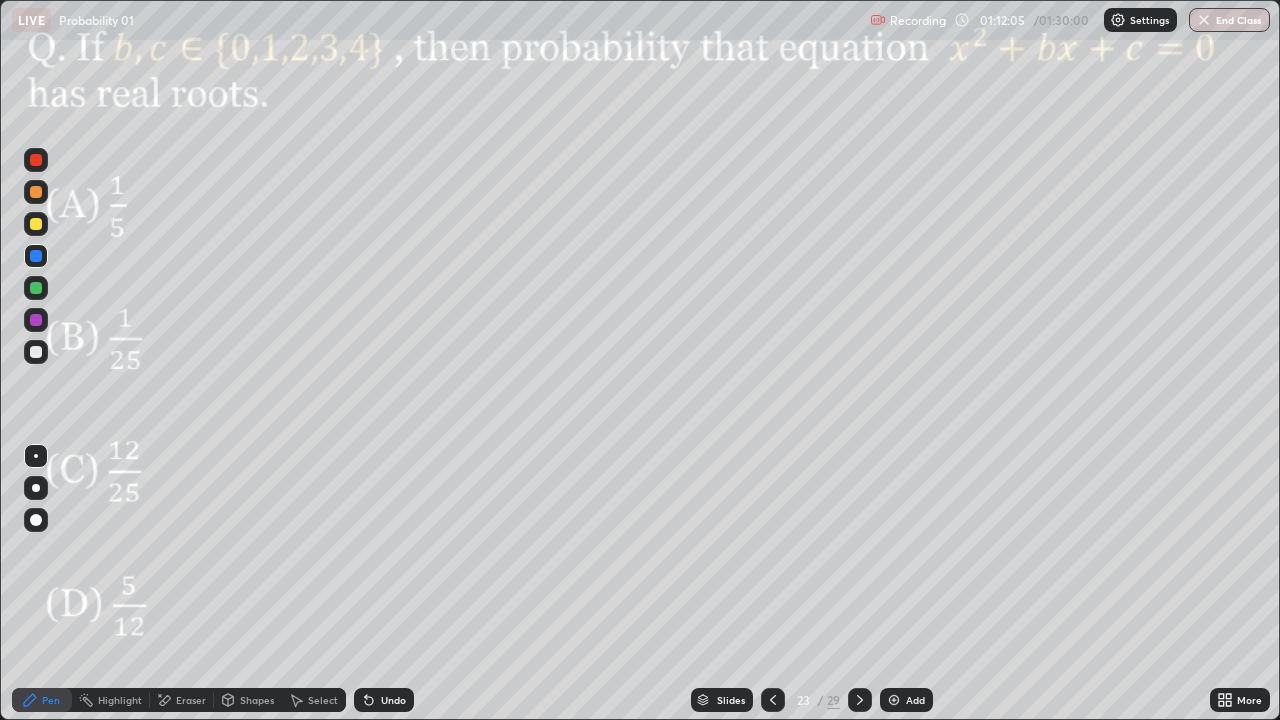 click 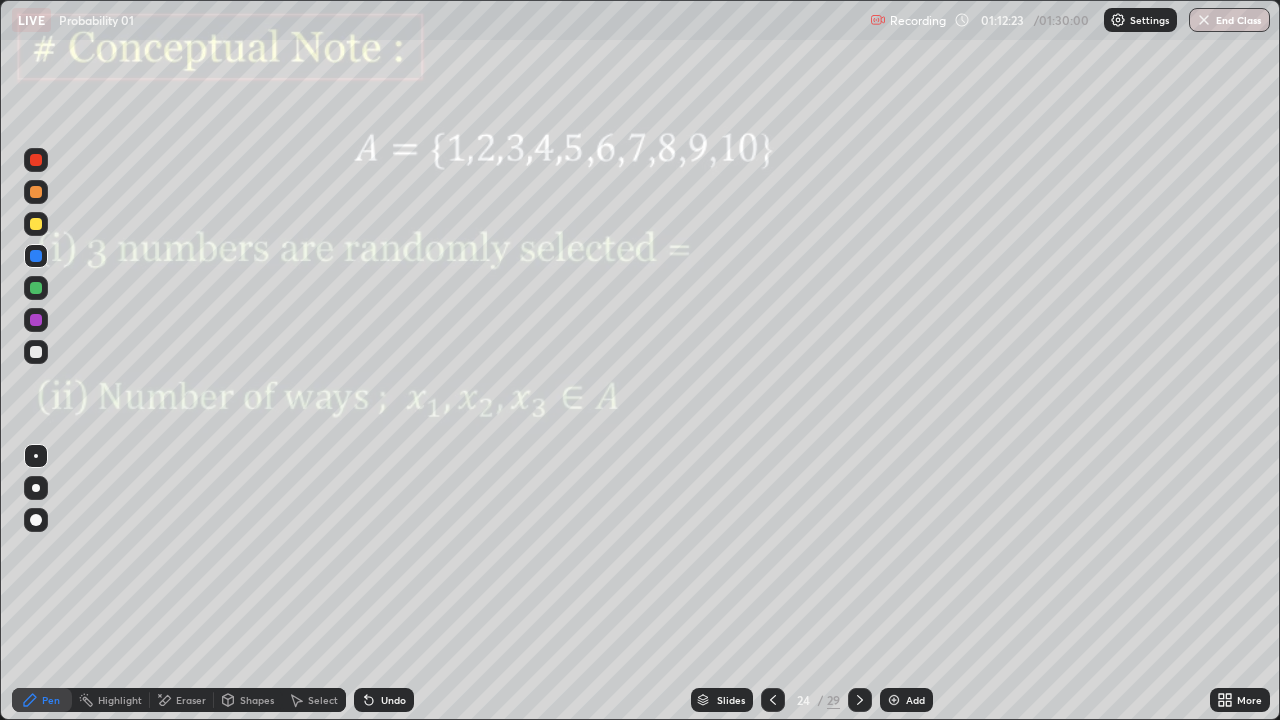 click at bounding box center [36, 320] 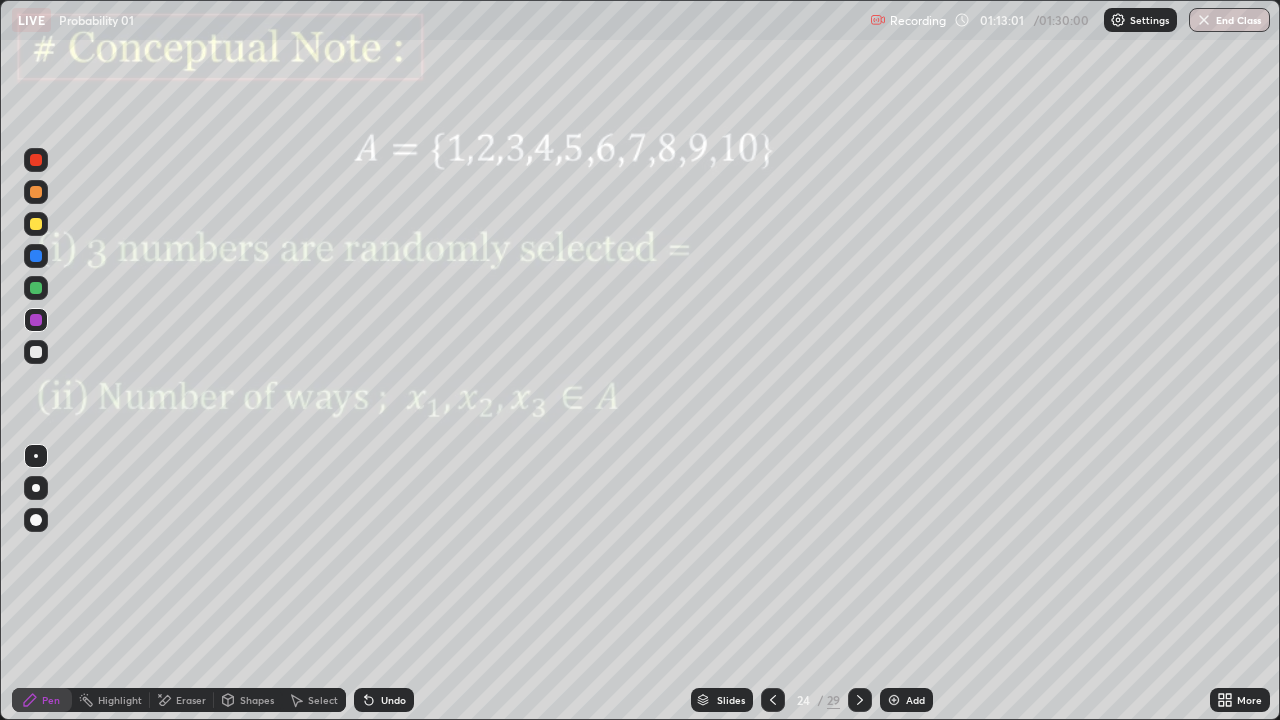 click at bounding box center (860, 700) 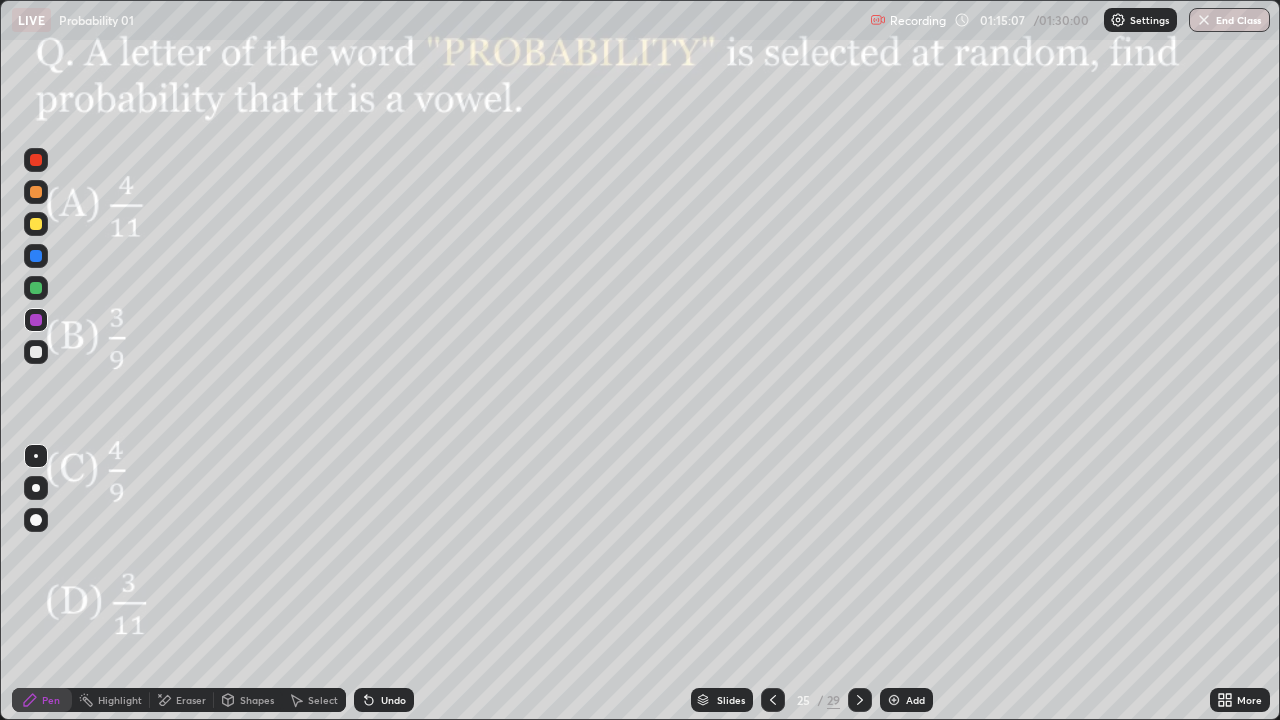 click at bounding box center (36, 320) 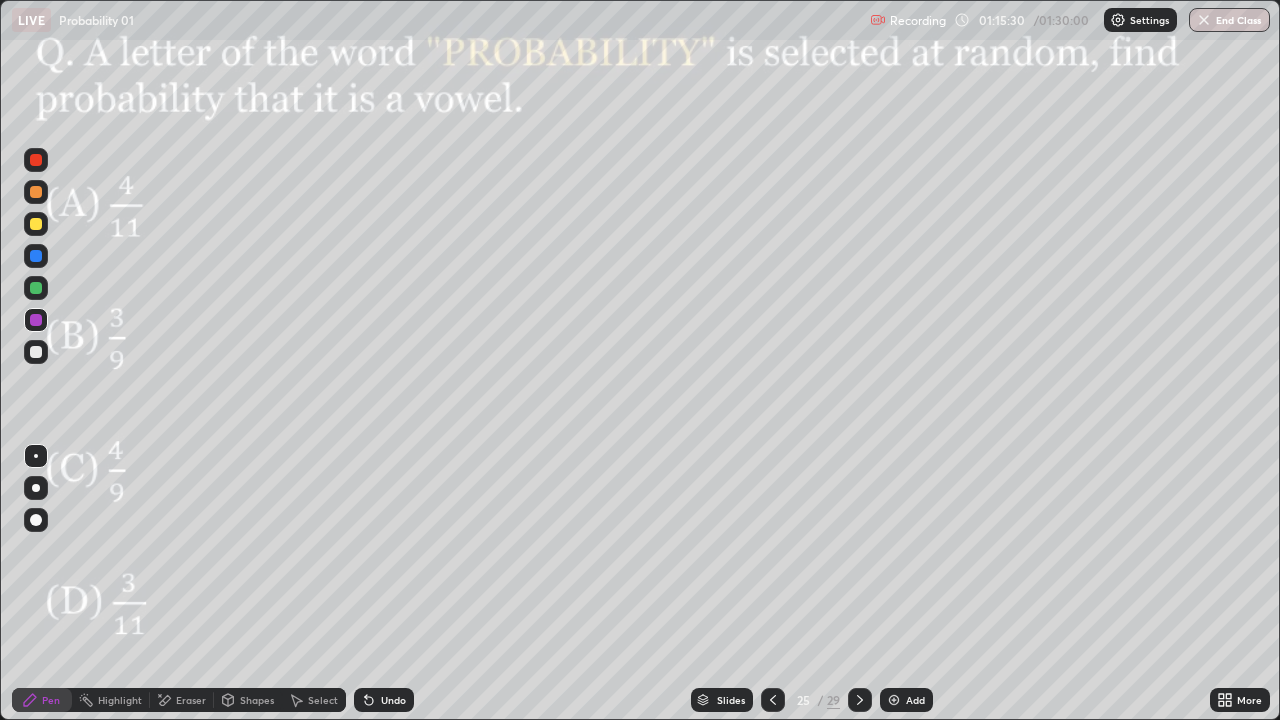 click at bounding box center [36, 256] 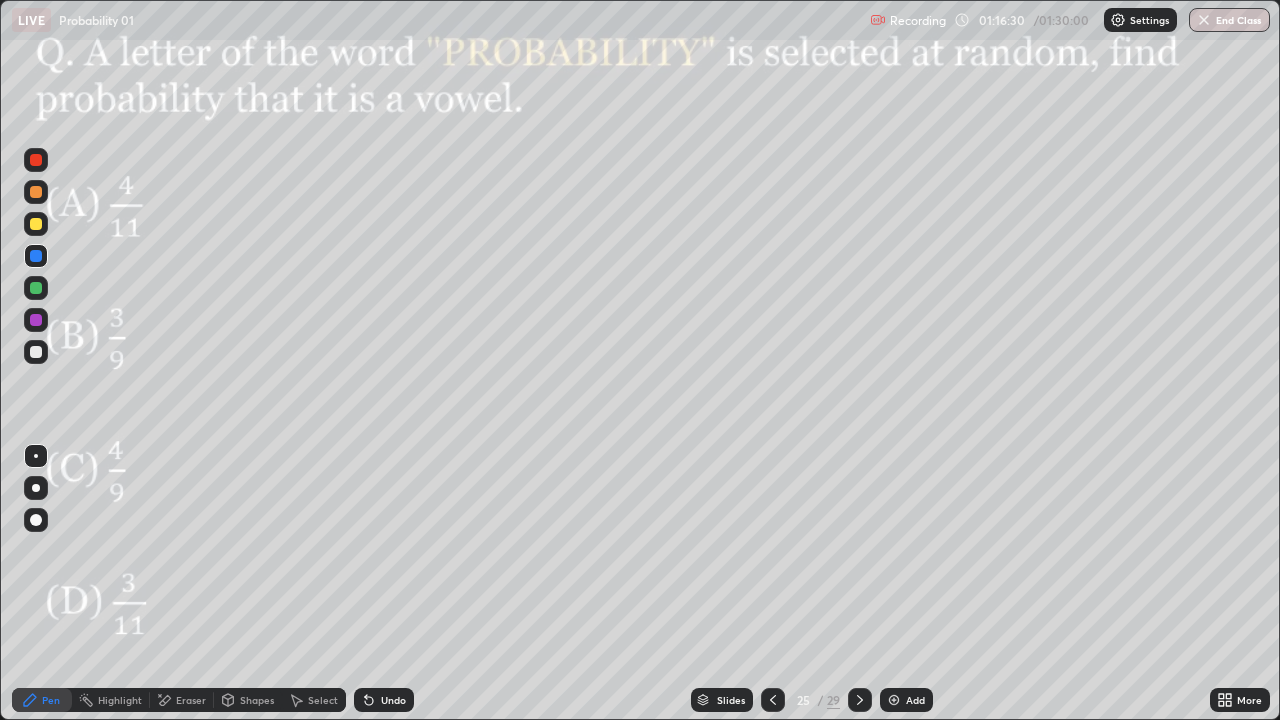 click 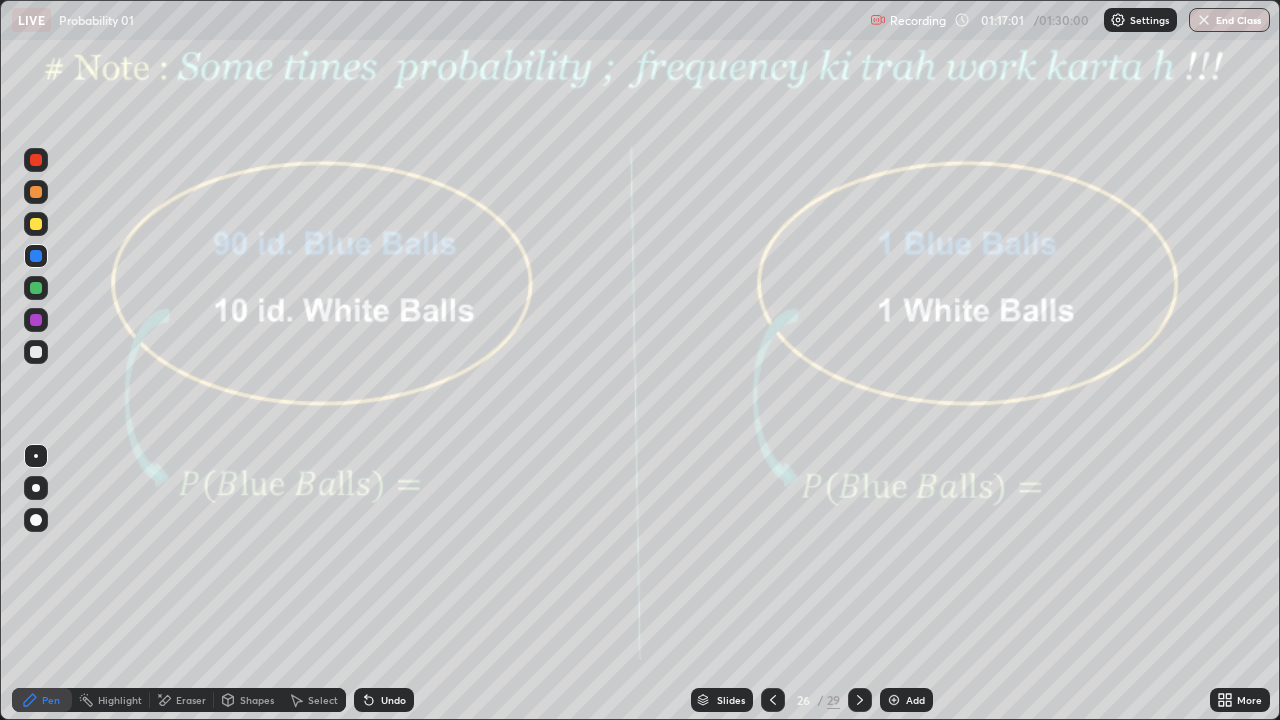 click at bounding box center (36, 320) 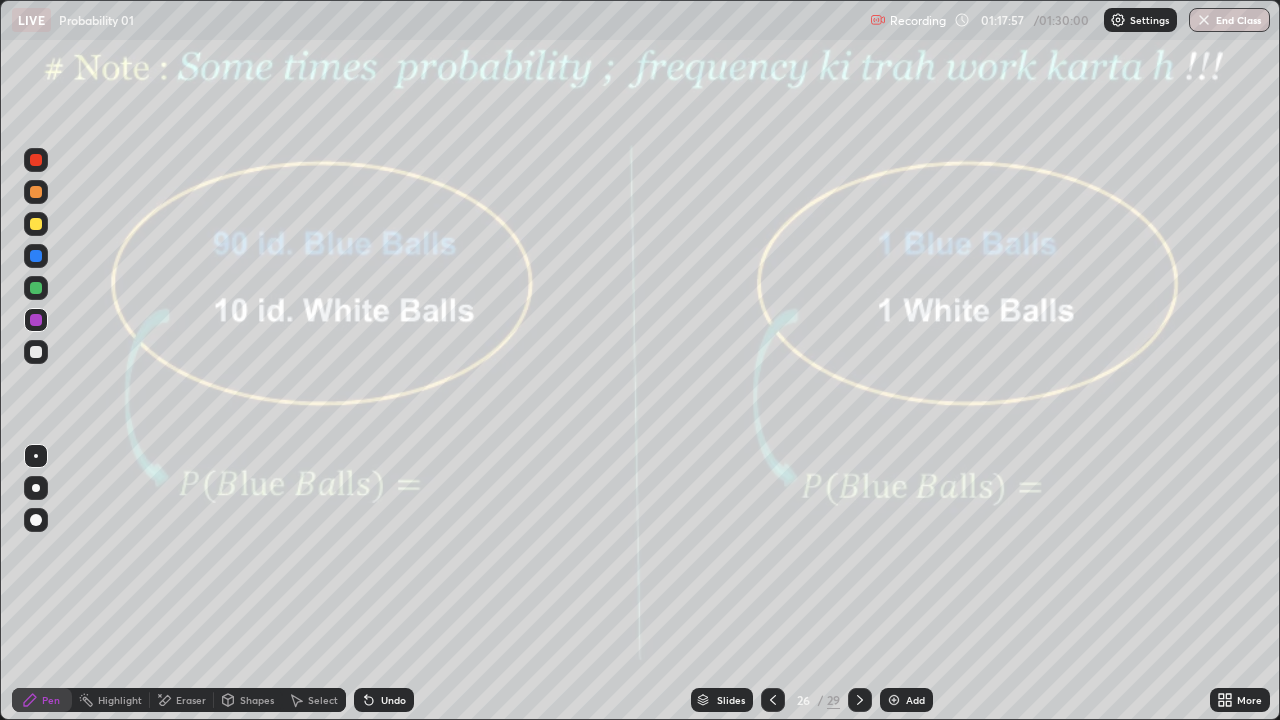 click 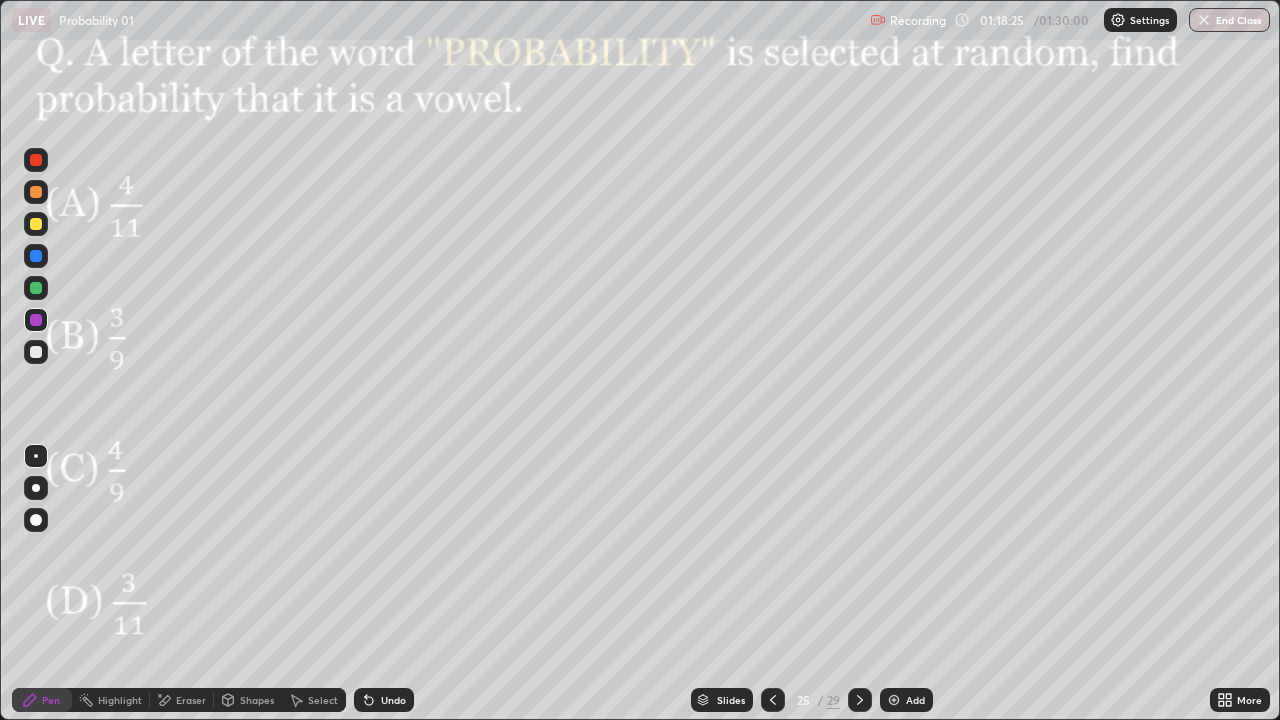 click 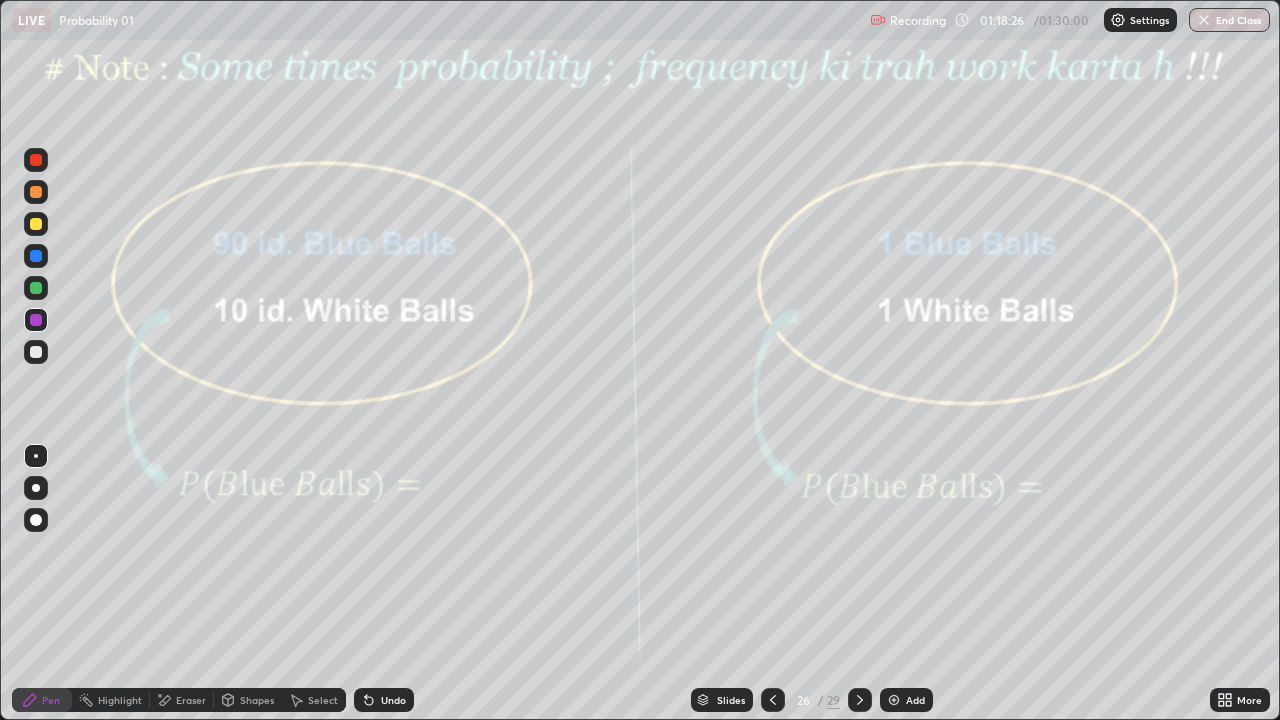 click 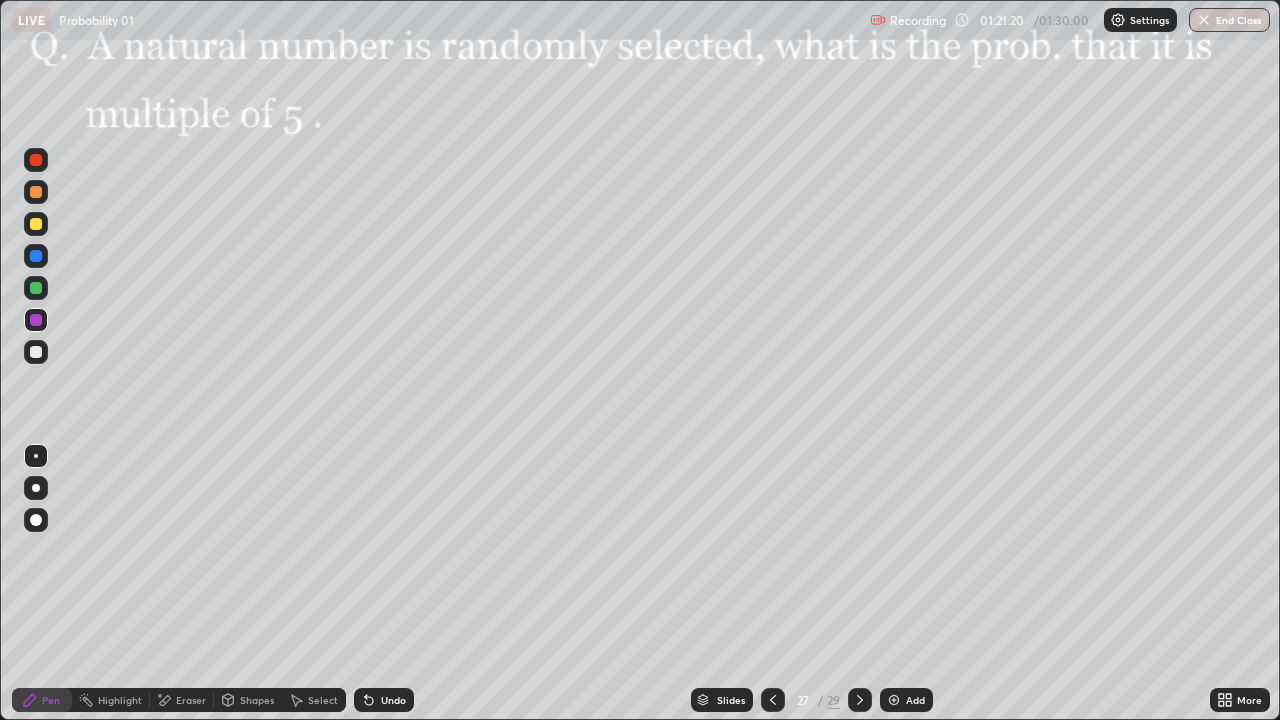 click at bounding box center (36, 288) 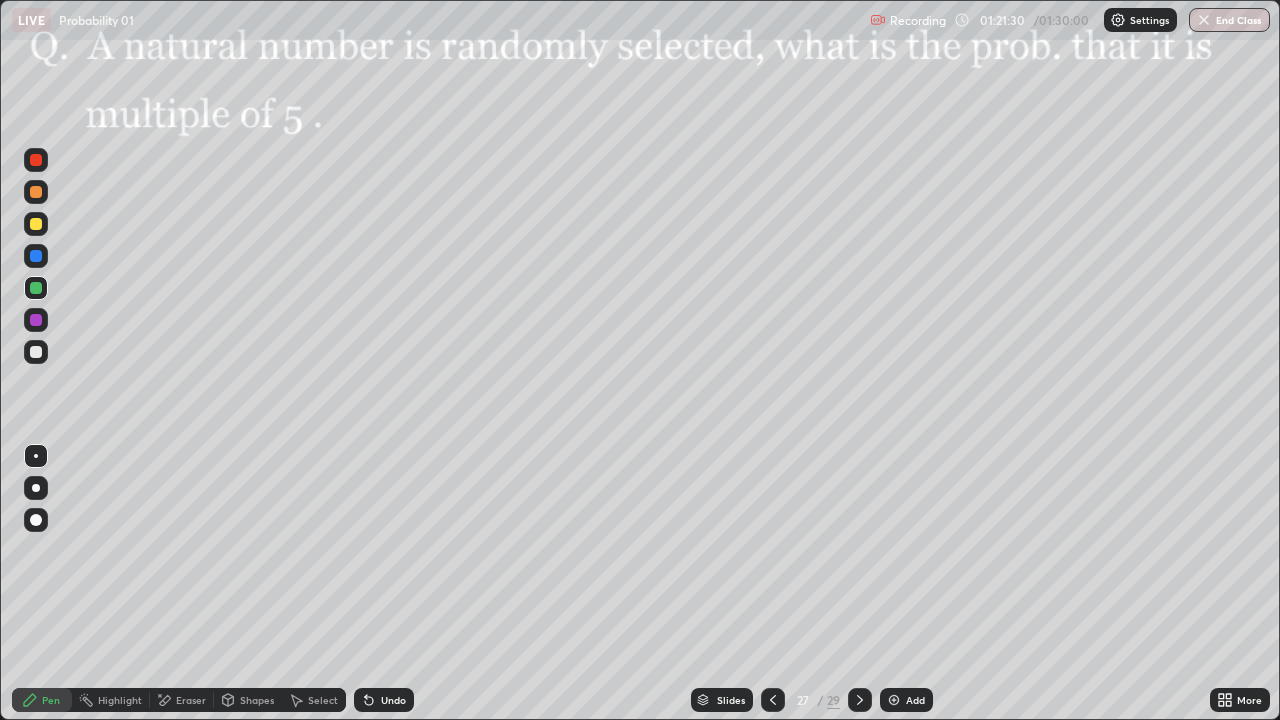 click 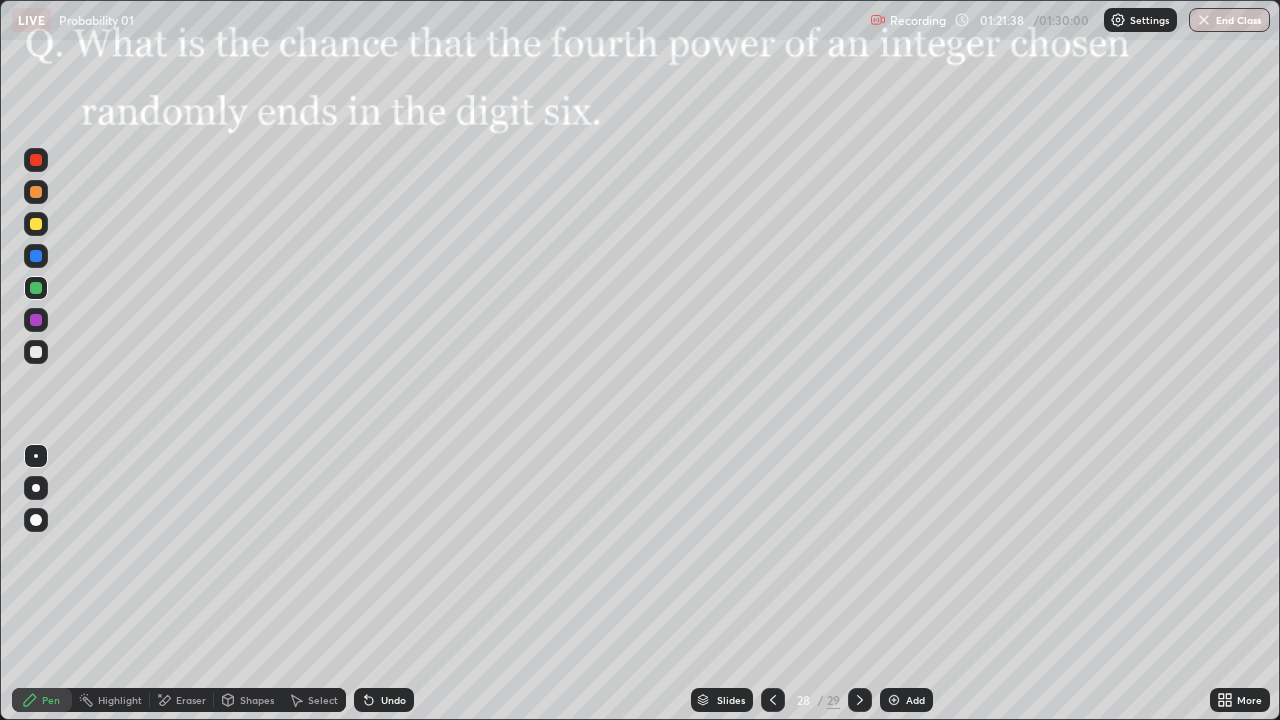 click 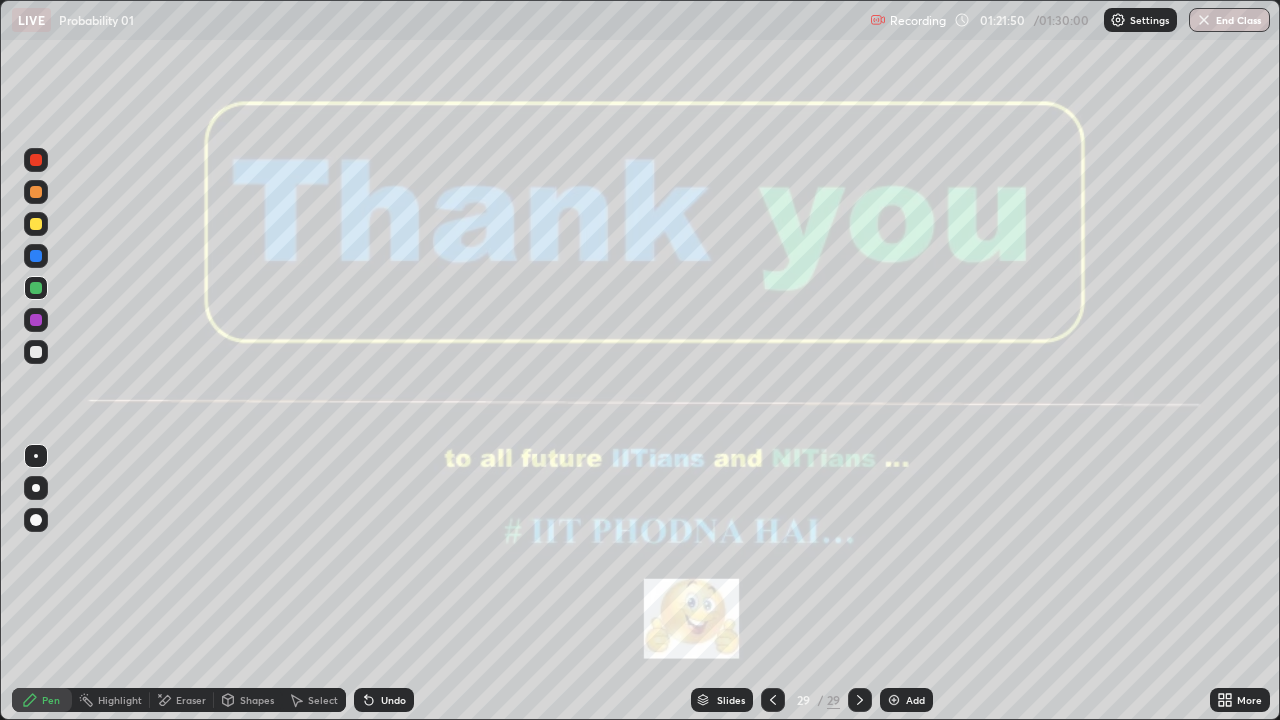 click on "End Class" at bounding box center (1229, 20) 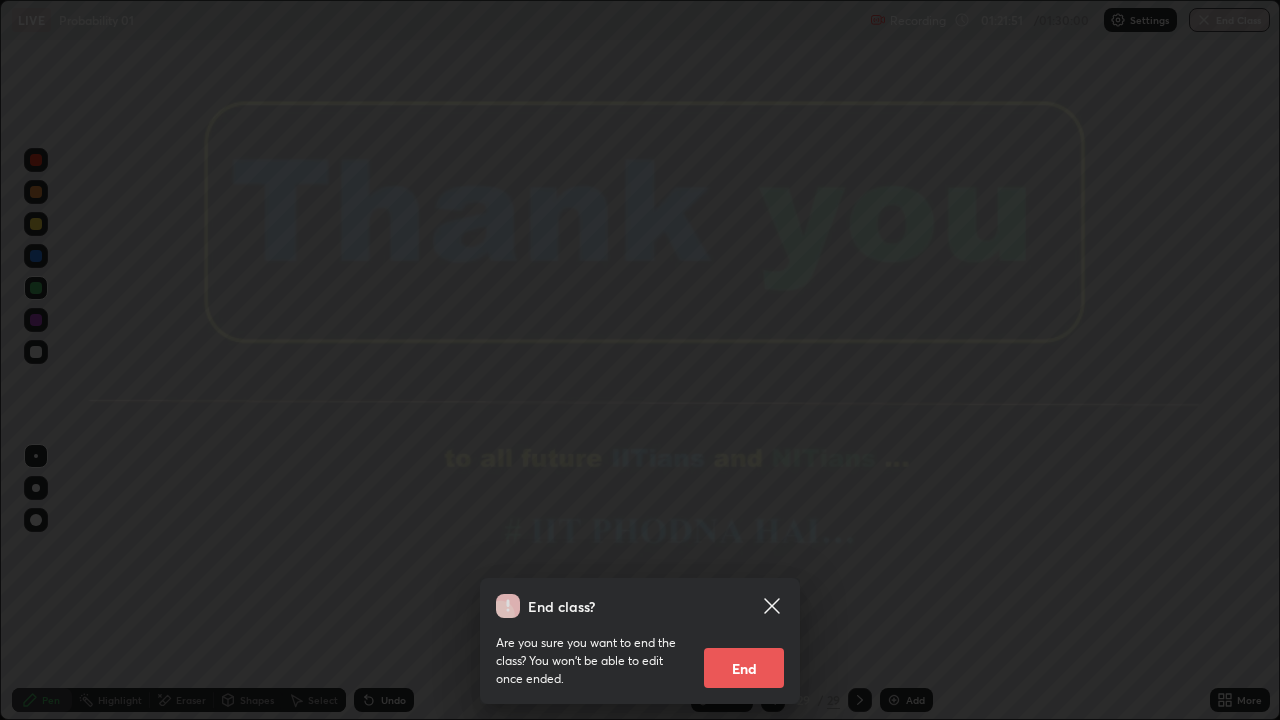 click on "End" at bounding box center [744, 668] 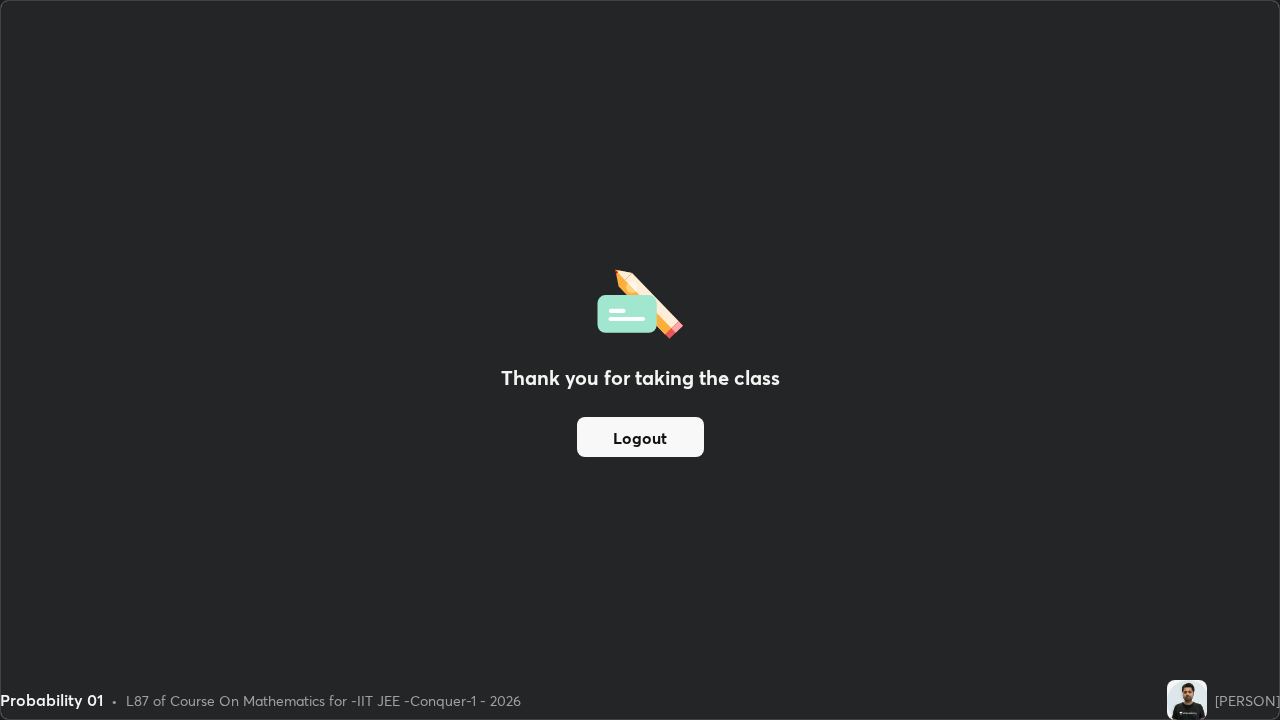 click on "Logout" at bounding box center (640, 437) 